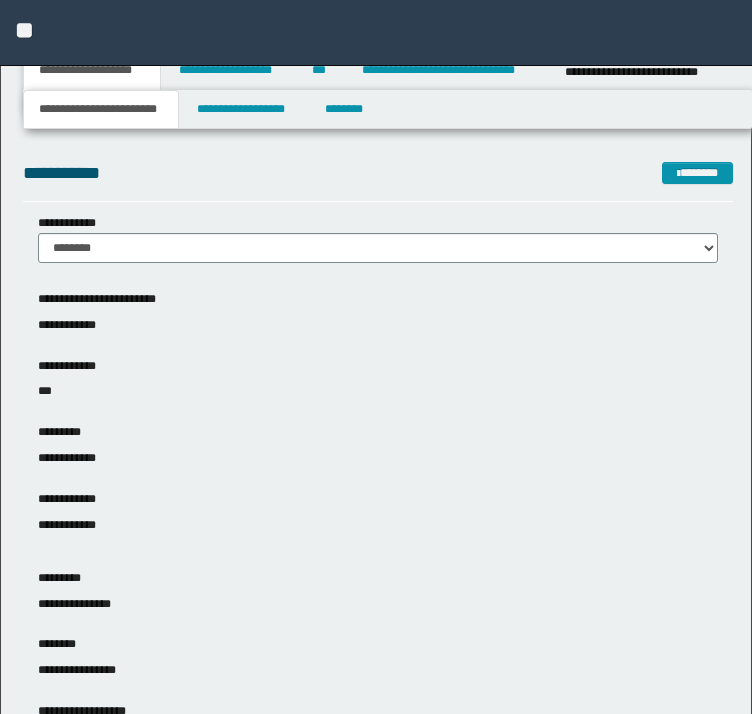 scroll, scrollTop: 0, scrollLeft: 0, axis: both 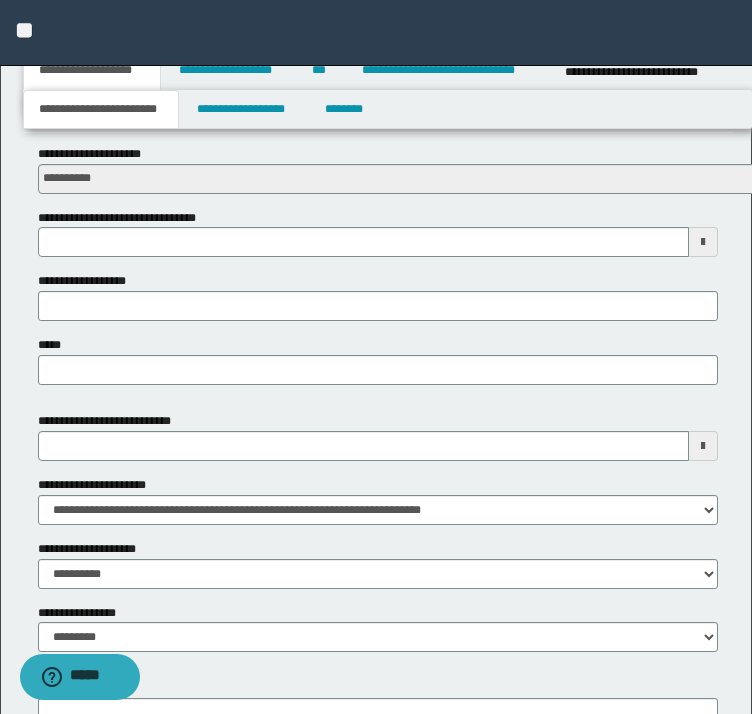 click on "**********" at bounding box center (376, 70) 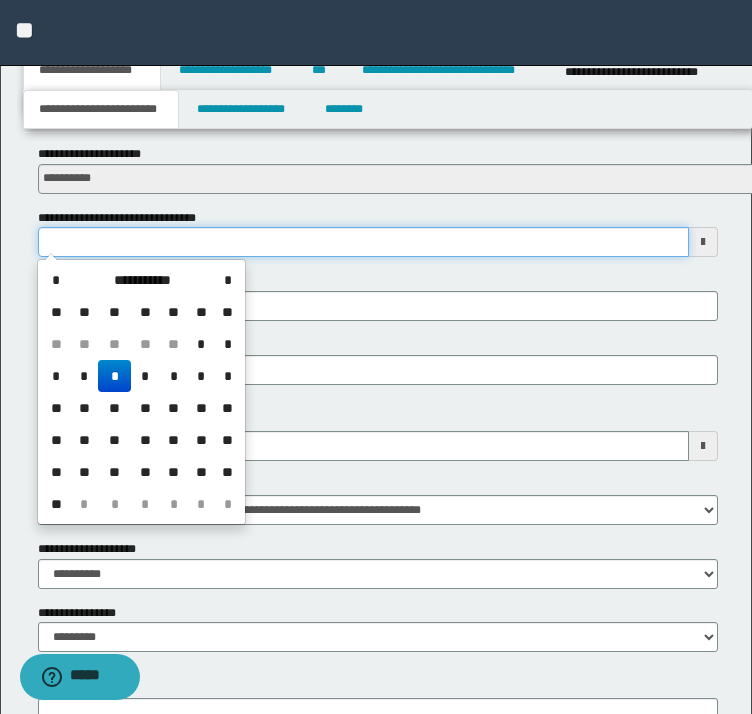 click on "**********" at bounding box center (364, 242) 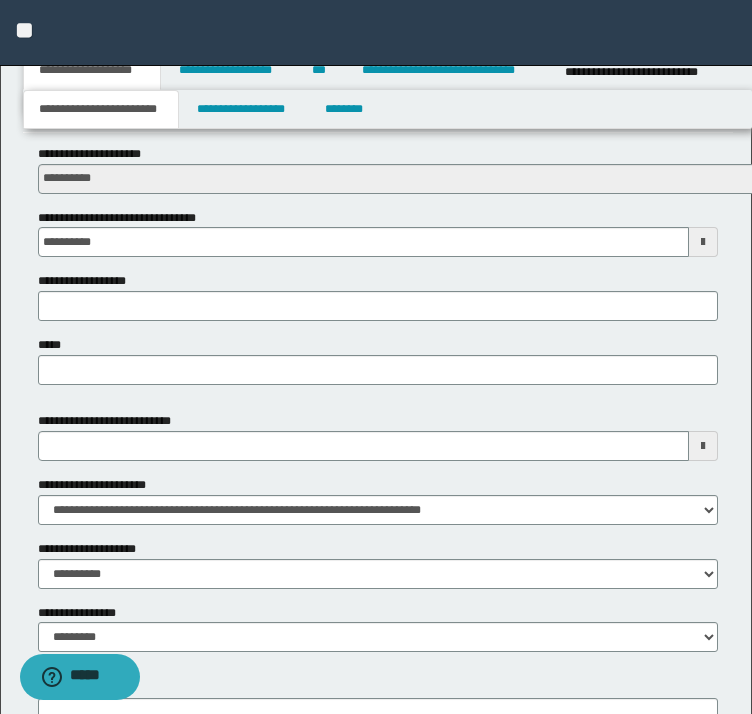 click on "**********" at bounding box center [378, 109] 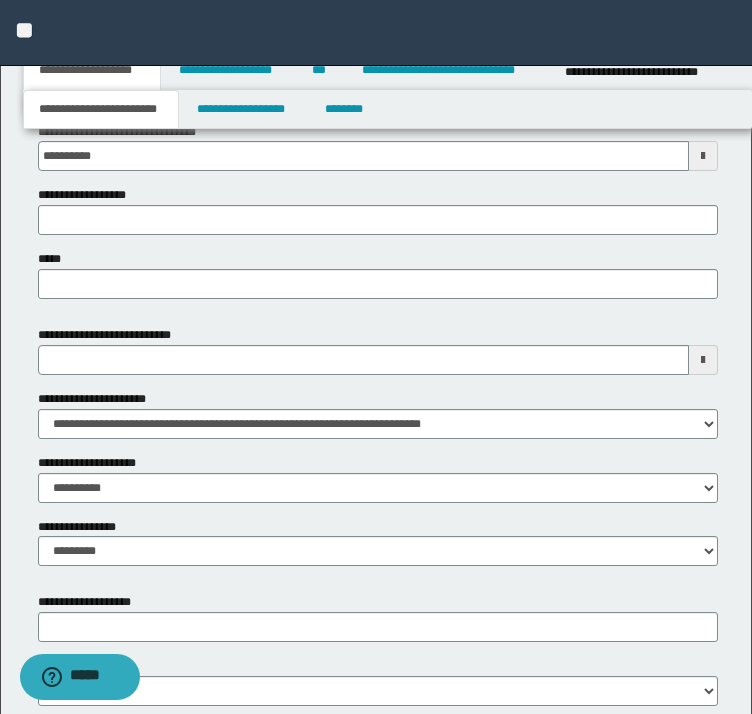 scroll, scrollTop: 948, scrollLeft: 0, axis: vertical 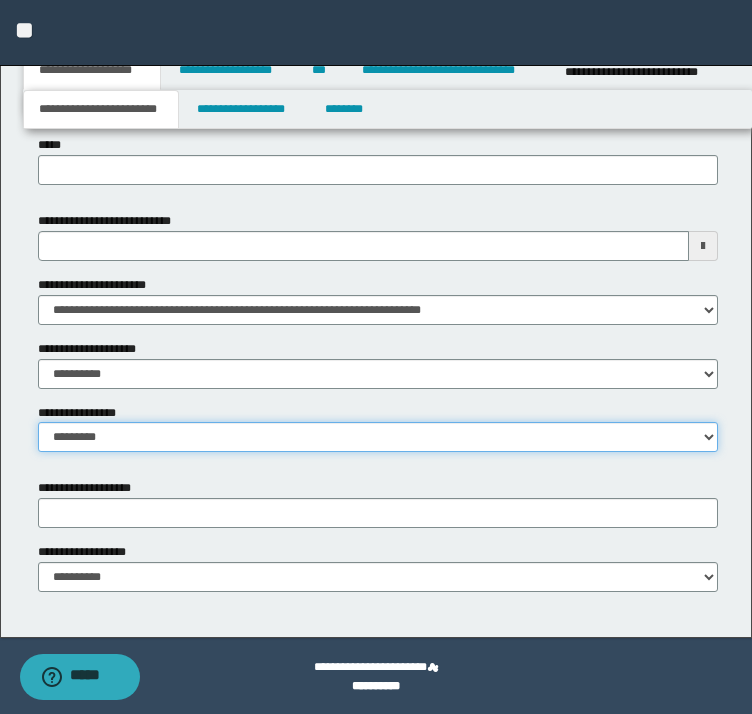 click on "**********" at bounding box center (378, 437) 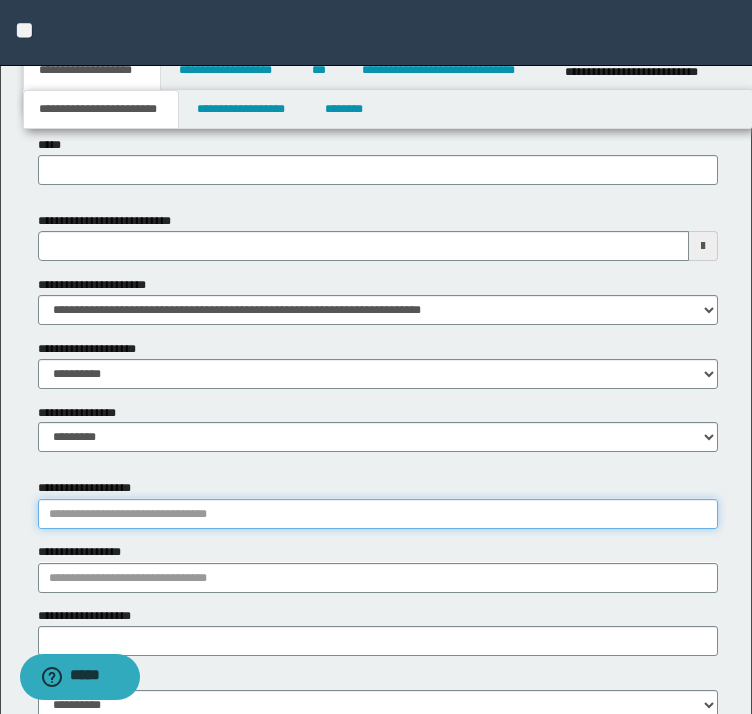 click on "**********" at bounding box center (378, 514) 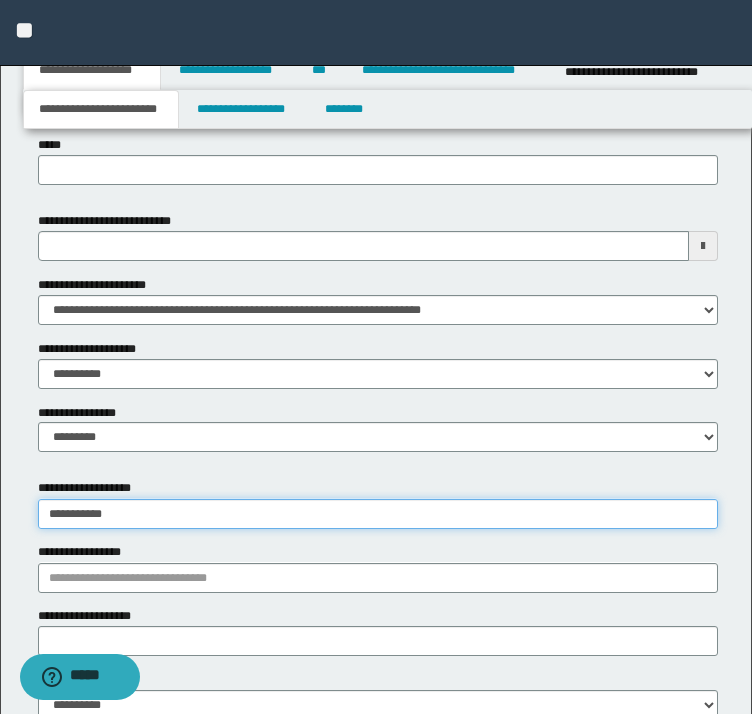 type on "**********" 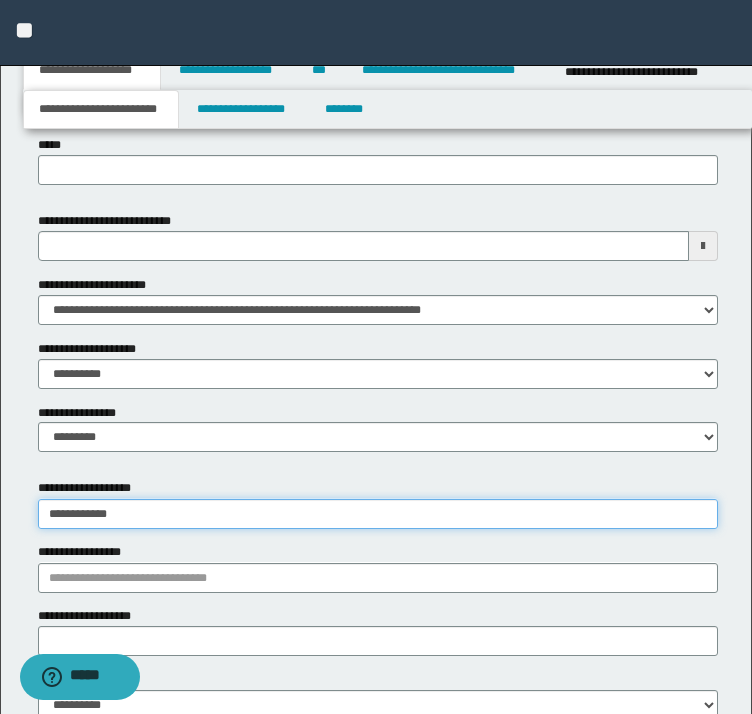 type on "**********" 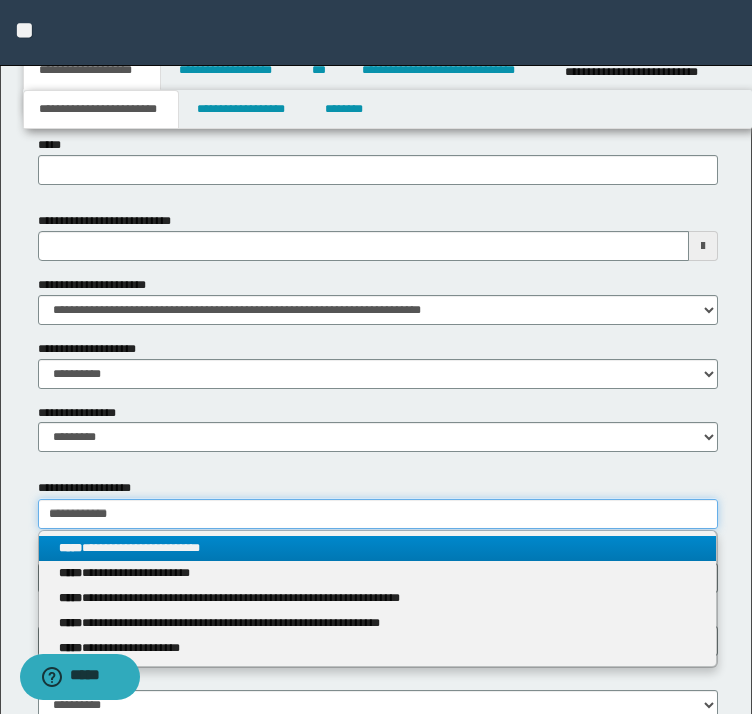 type on "**********" 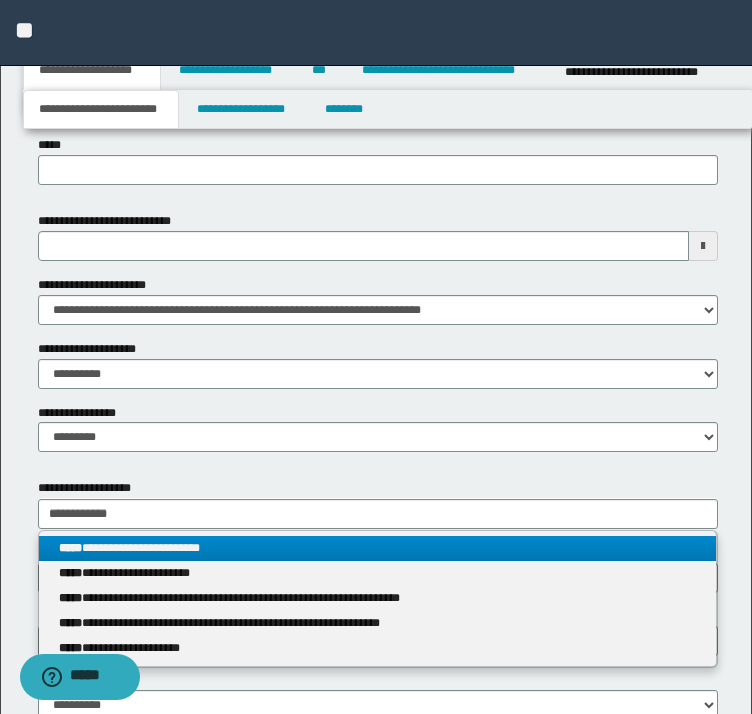 click on "**********" at bounding box center (378, 548) 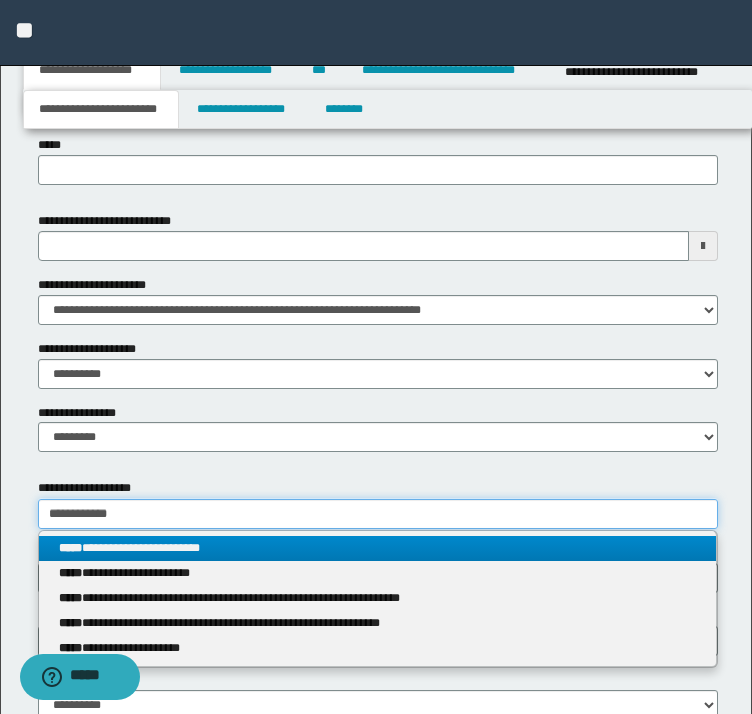 type 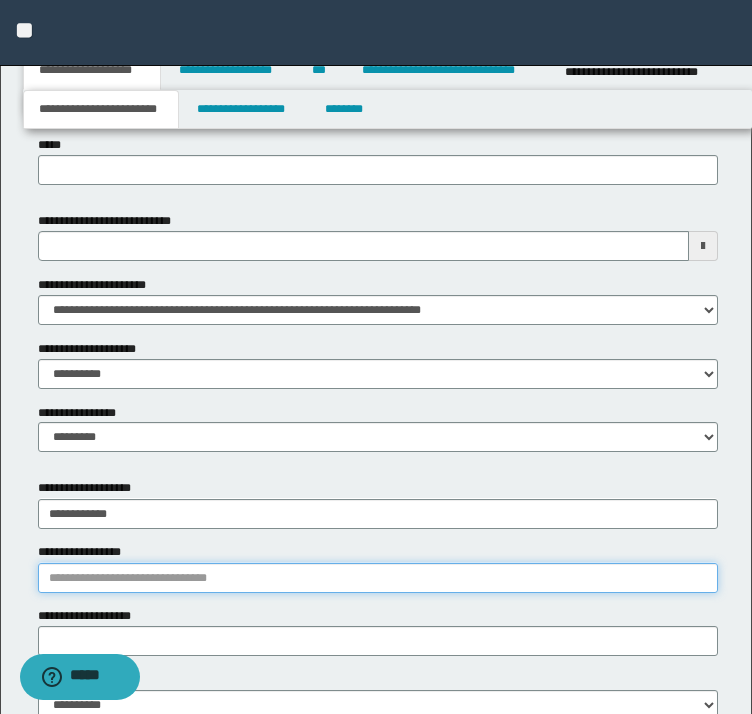 click on "**********" at bounding box center [378, 578] 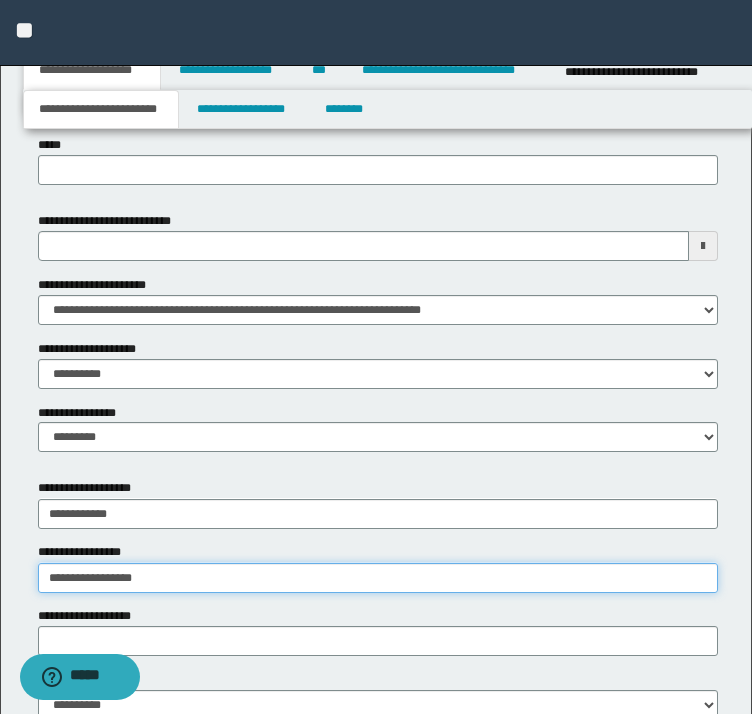 type on "**********" 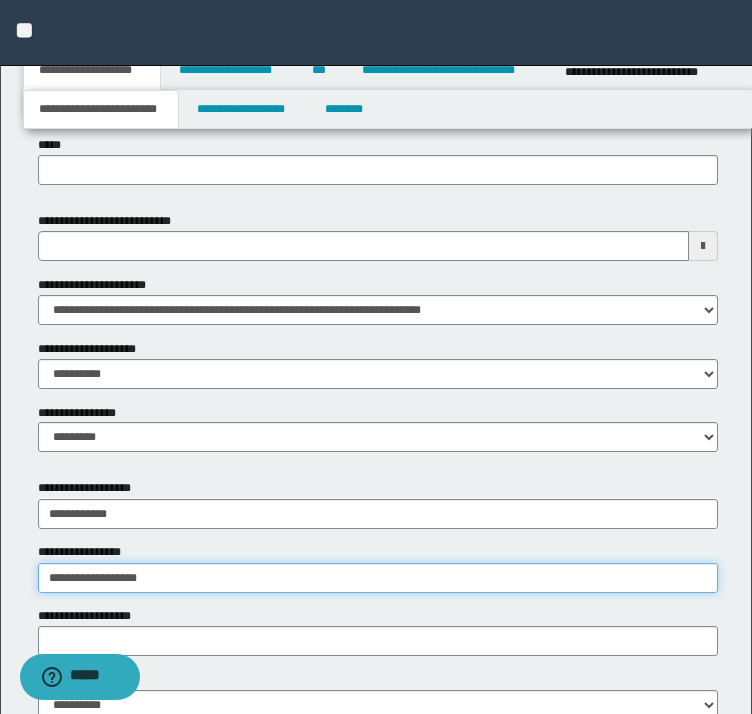 type on "**********" 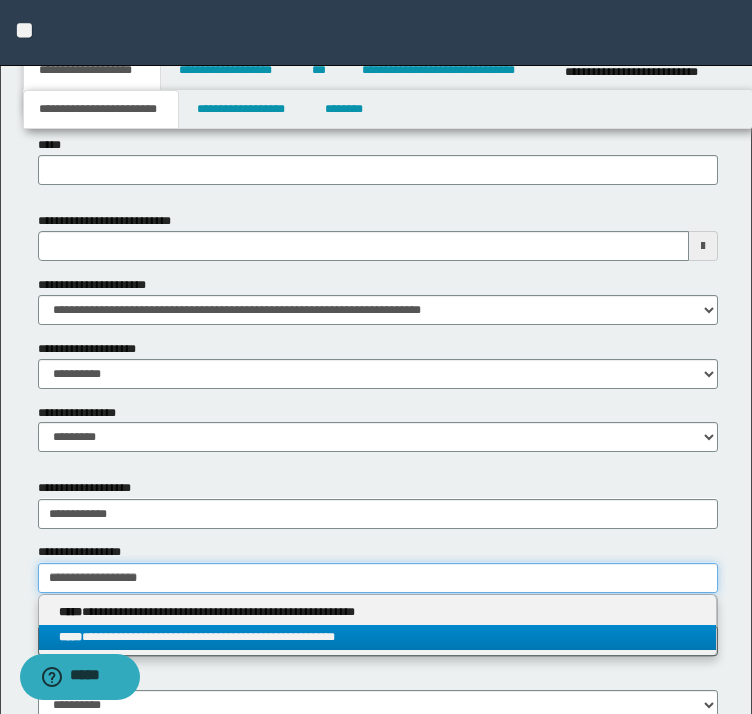 type on "**********" 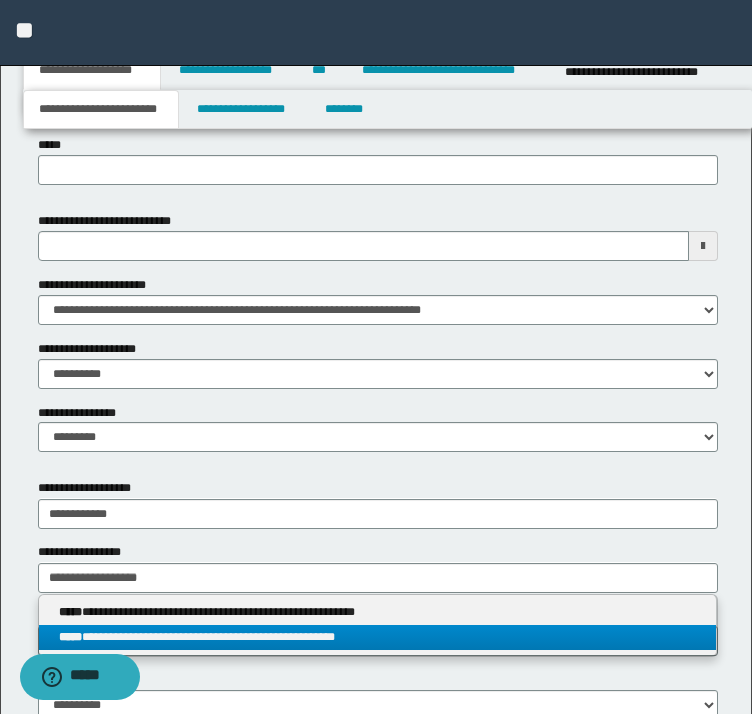 click on "**********" at bounding box center (378, 637) 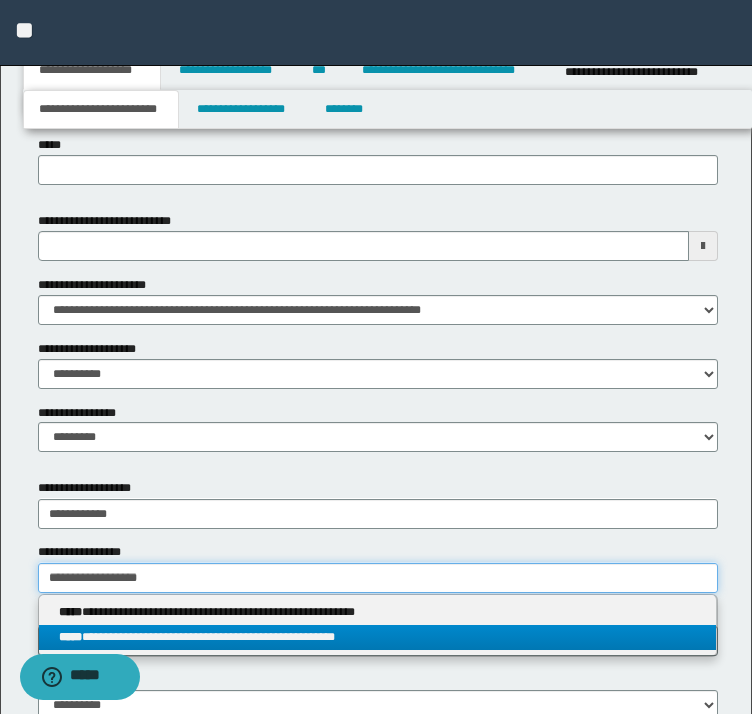 type 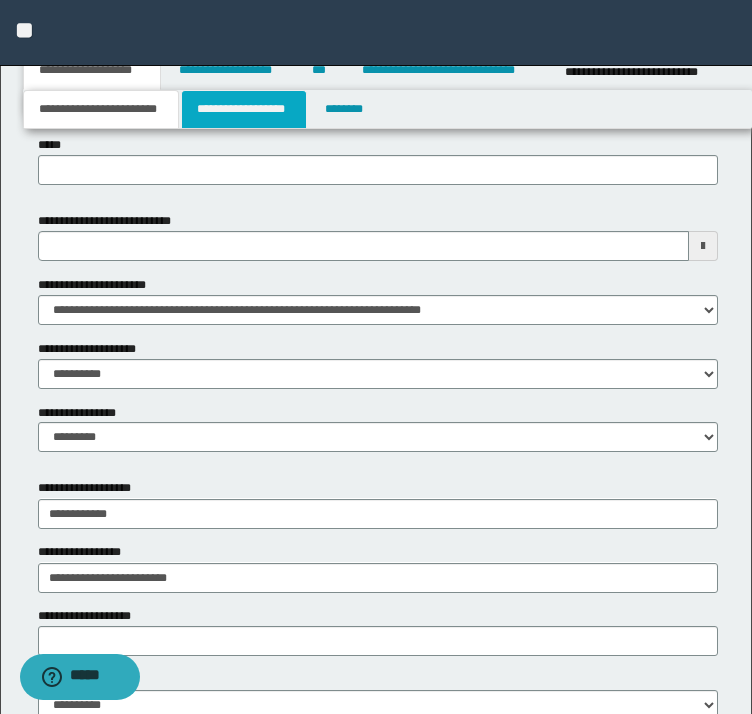 click on "**********" at bounding box center (244, 109) 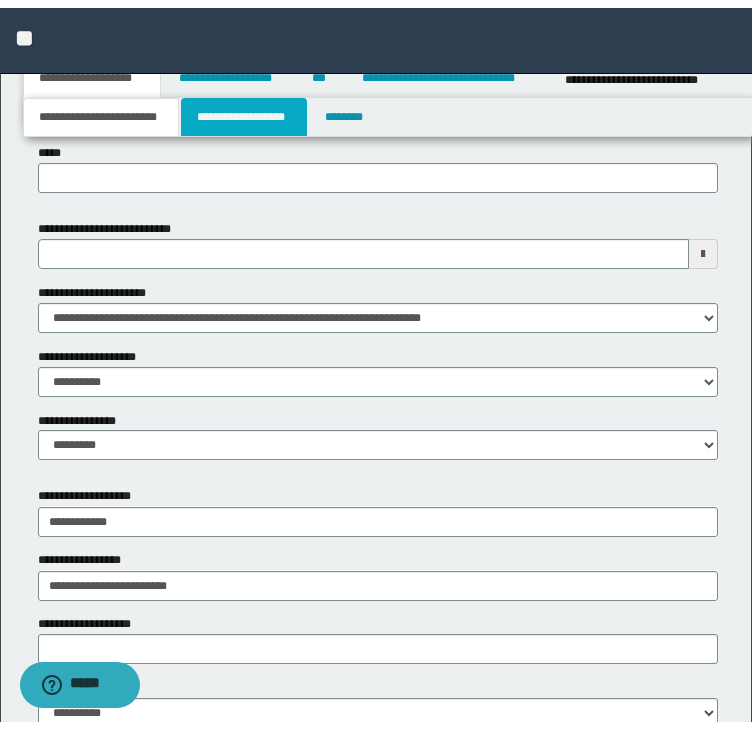 scroll, scrollTop: 0, scrollLeft: 0, axis: both 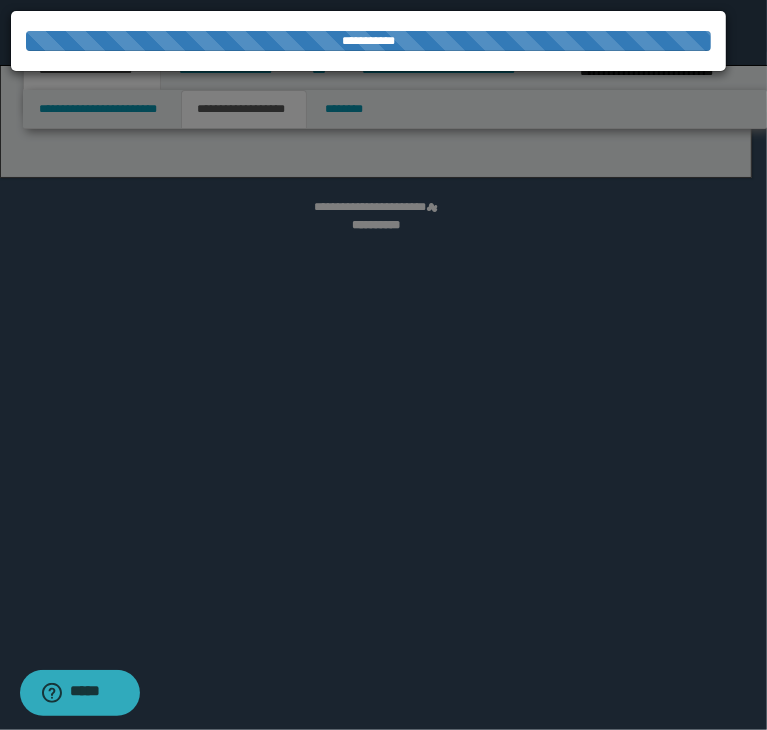 select on "*" 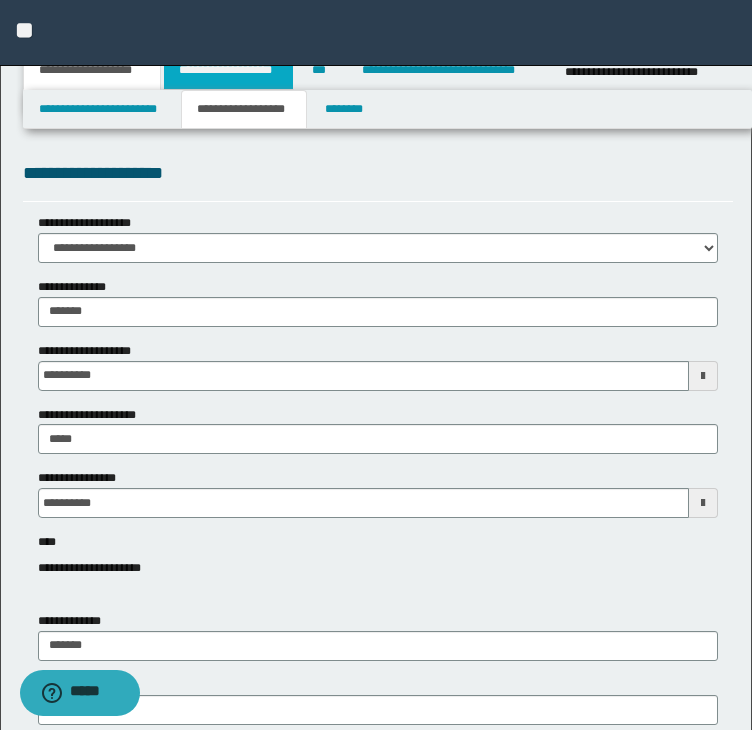 click on "**********" at bounding box center [228, 70] 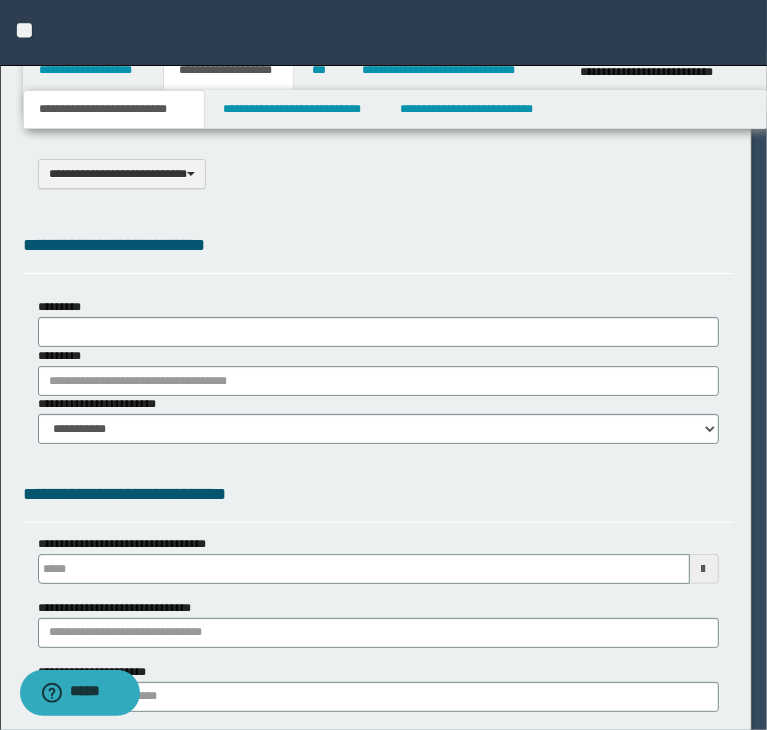 select on "*" 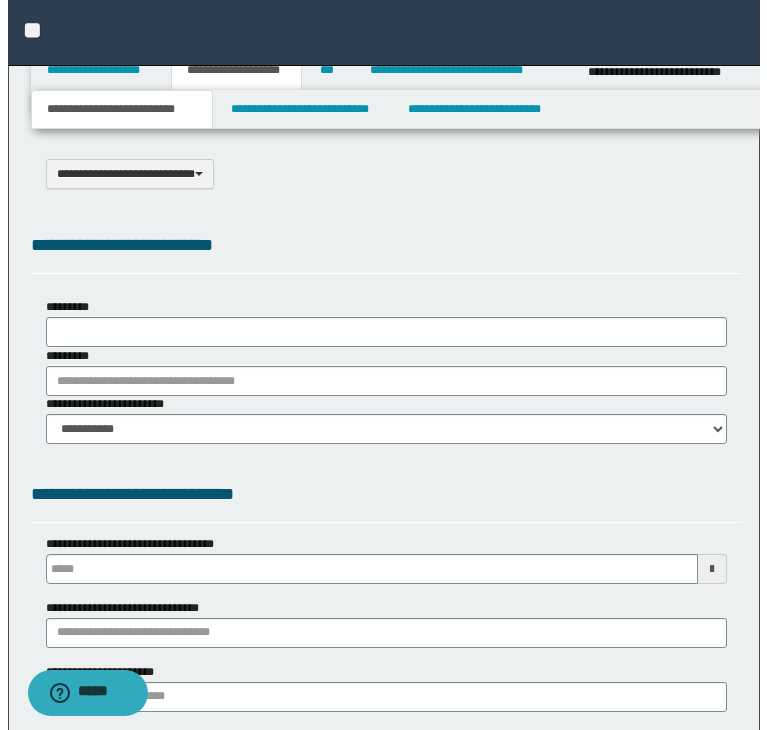 scroll, scrollTop: 0, scrollLeft: 0, axis: both 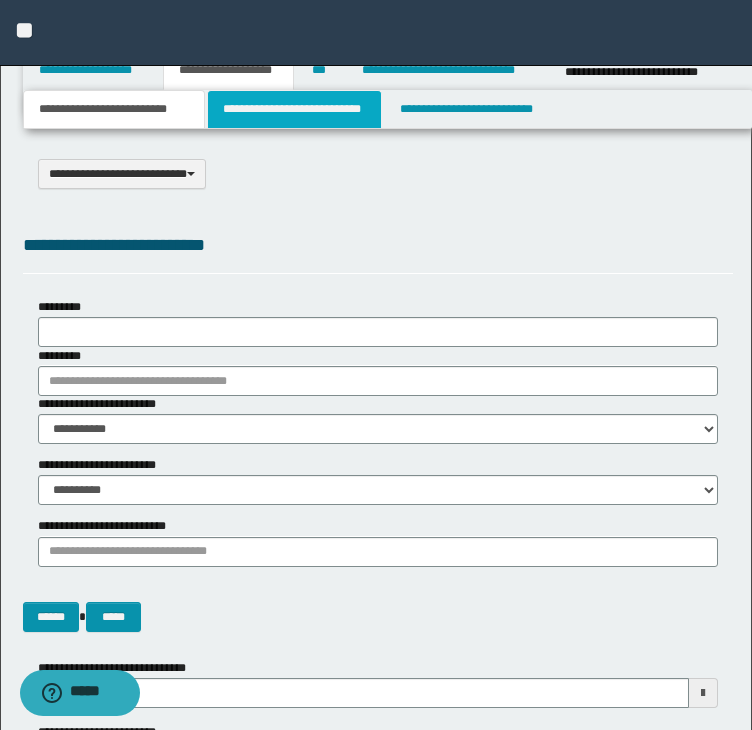 click on "**********" at bounding box center (294, 109) 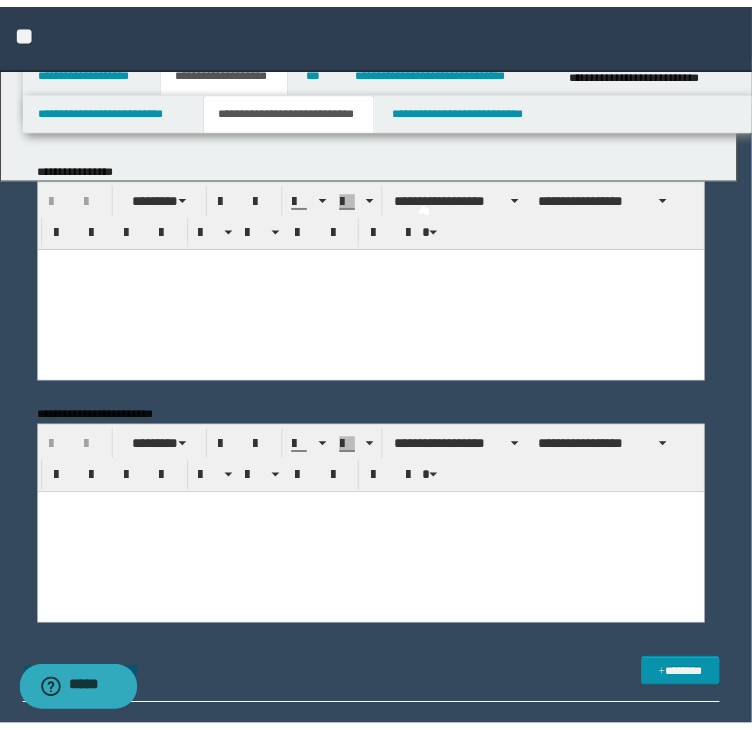 scroll, scrollTop: 0, scrollLeft: 0, axis: both 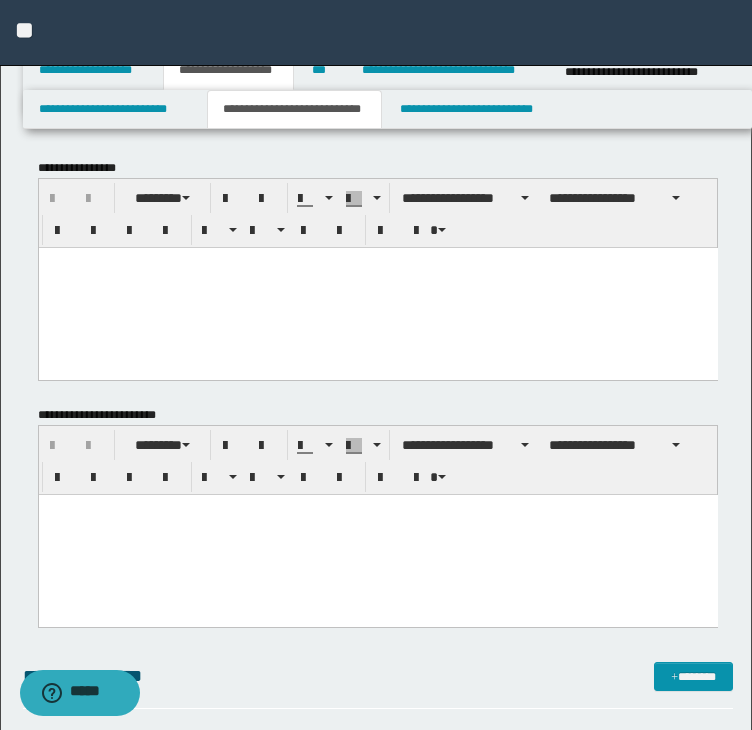 drag, startPoint x: 198, startPoint y: 268, endPoint x: 172, endPoint y: 275, distance: 26.925823 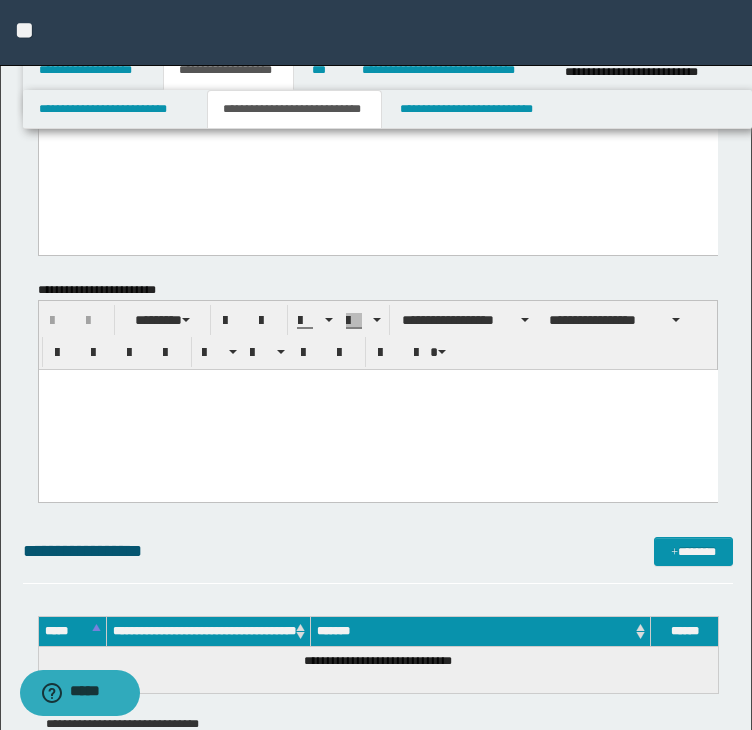 drag, startPoint x: 49, startPoint y: -1737, endPoint x: 501, endPoint y: 349, distance: 2134.4087 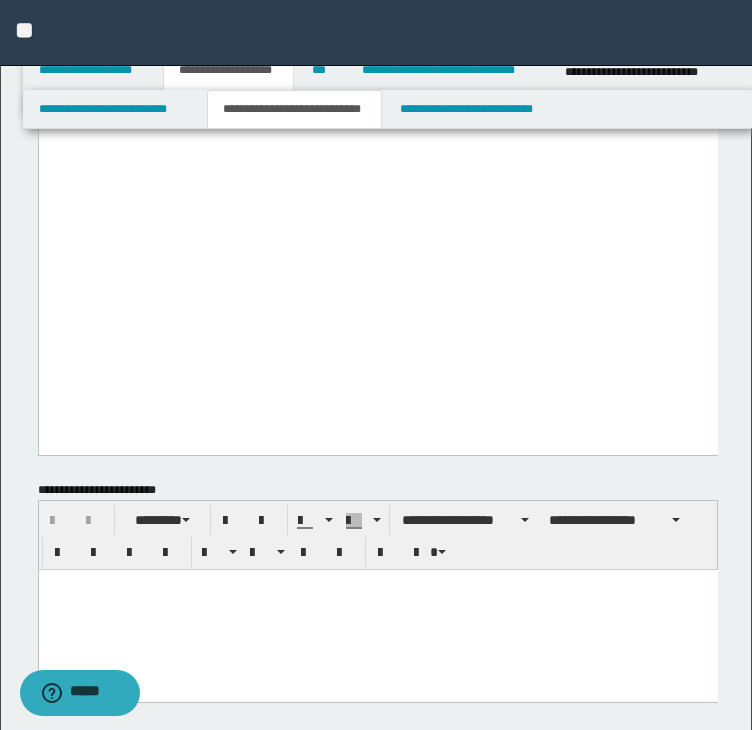 drag, startPoint x: 546, startPoint y: -1204, endPoint x: 509, endPoint y: 349, distance: 1553.4407 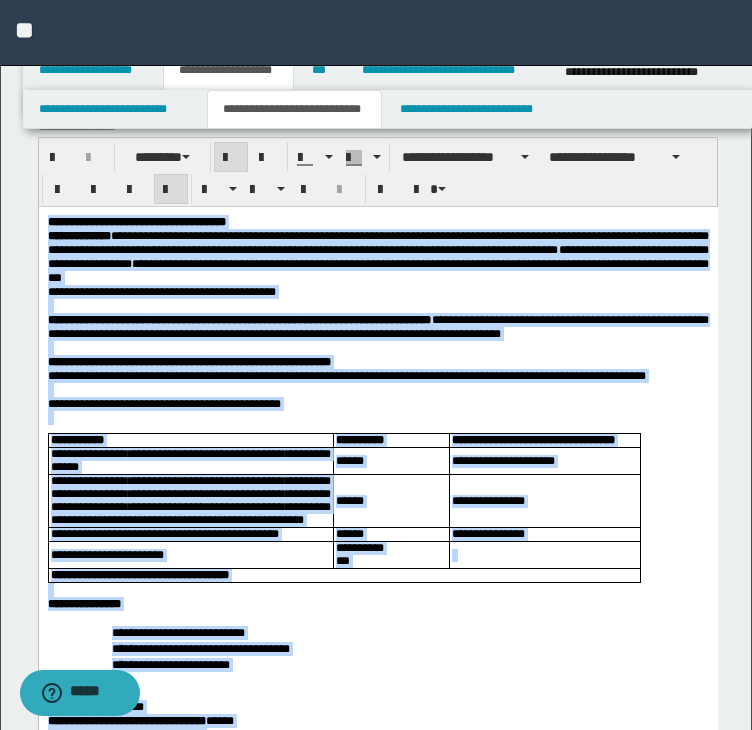 scroll, scrollTop: 0, scrollLeft: 0, axis: both 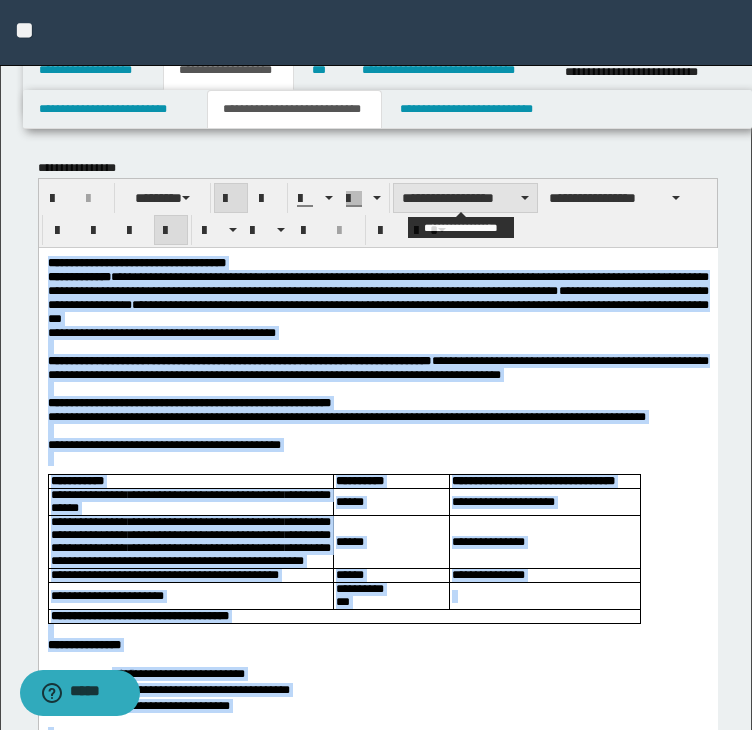 click on "**********" at bounding box center [465, 198] 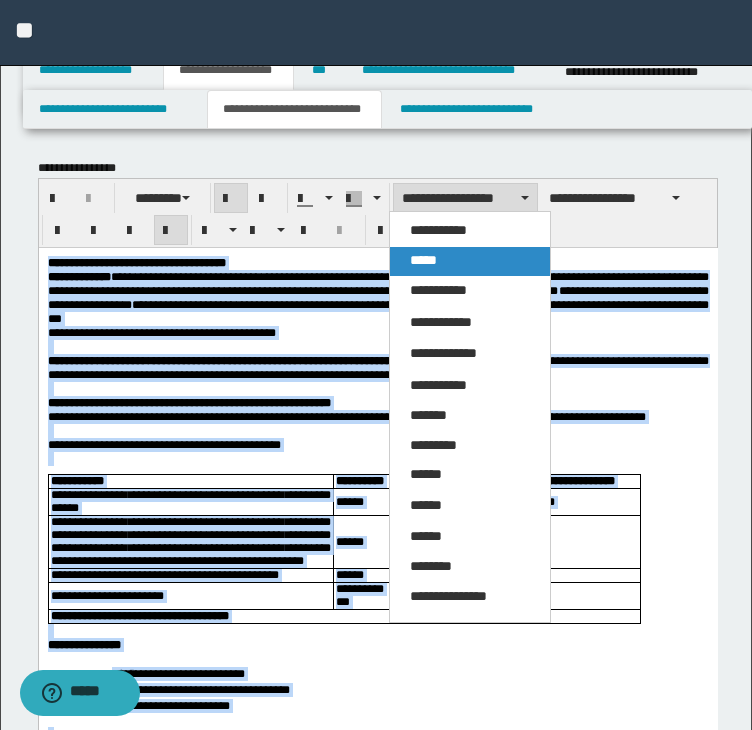 click on "*****" at bounding box center [470, 261] 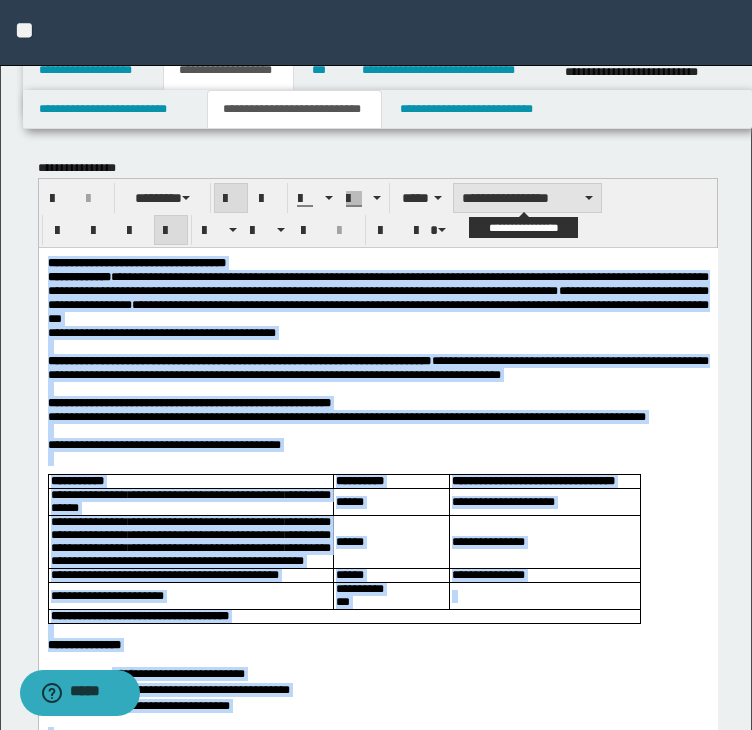 click on "**********" at bounding box center [527, 198] 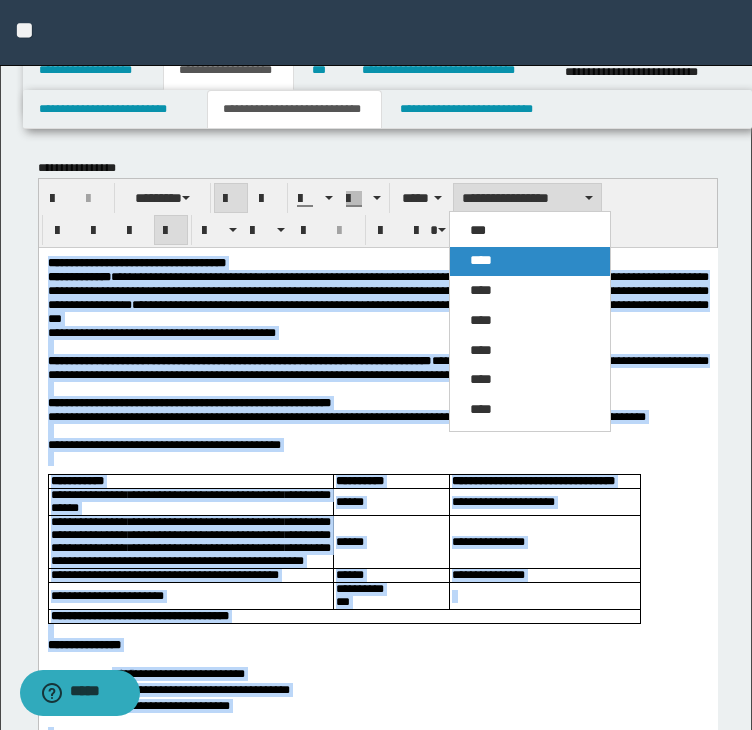 drag, startPoint x: 449, startPoint y: 17, endPoint x: 488, endPoint y: 261, distance: 247.09715 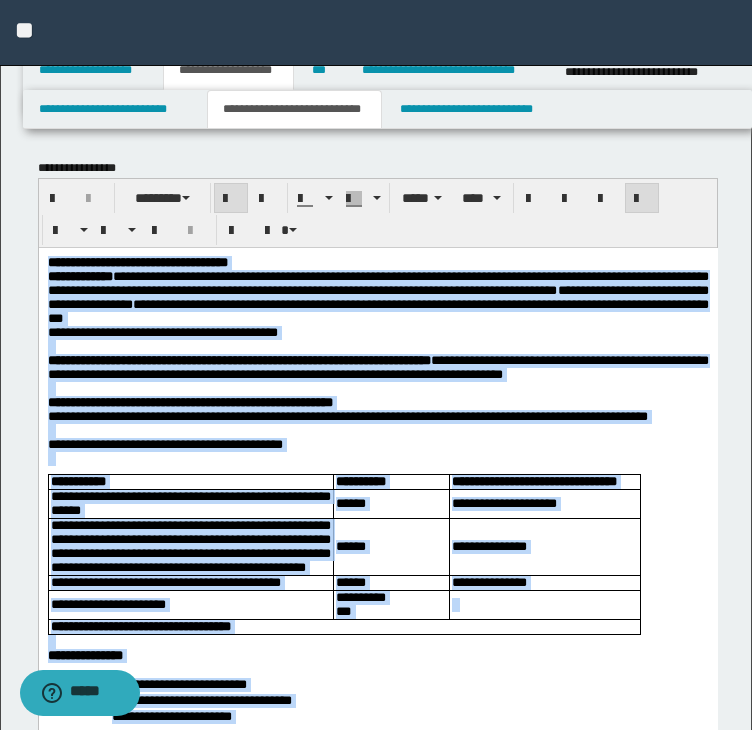 click at bounding box center (642, 198) 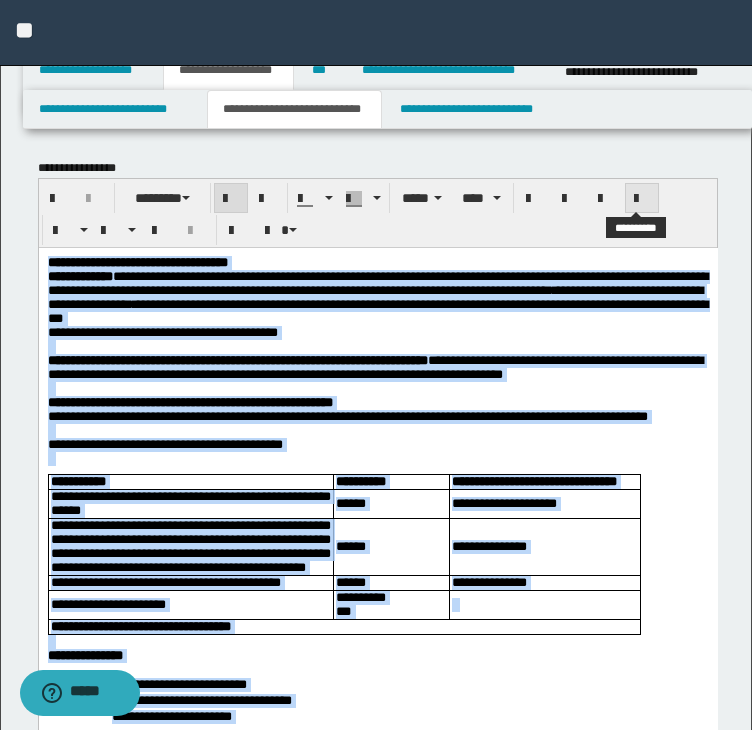 click at bounding box center [642, 198] 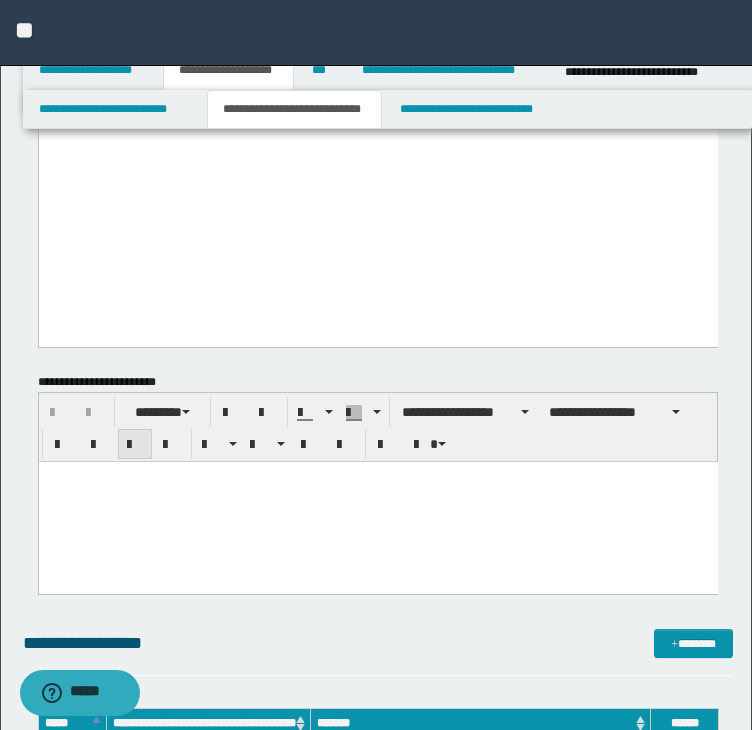 scroll, scrollTop: 2216, scrollLeft: 0, axis: vertical 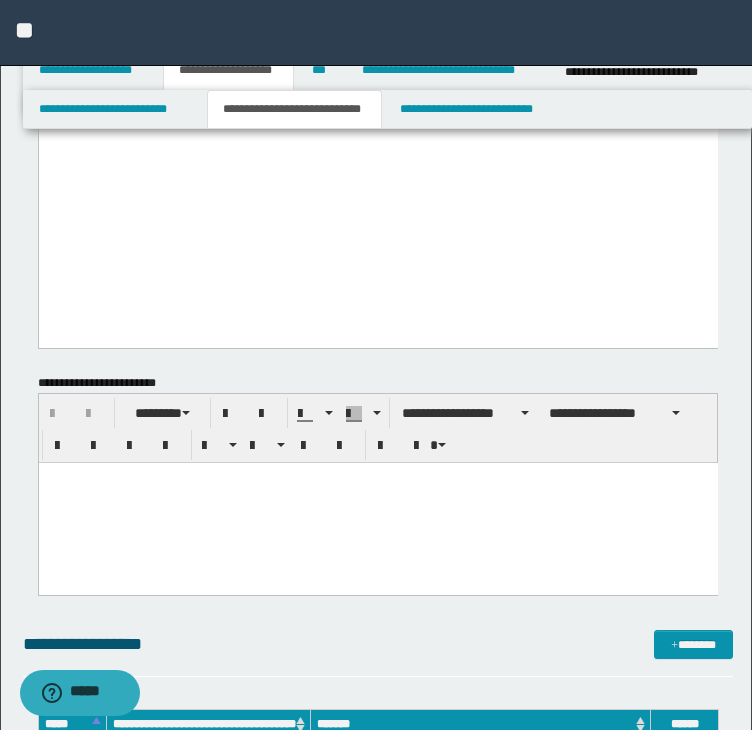 click at bounding box center (377, 503) 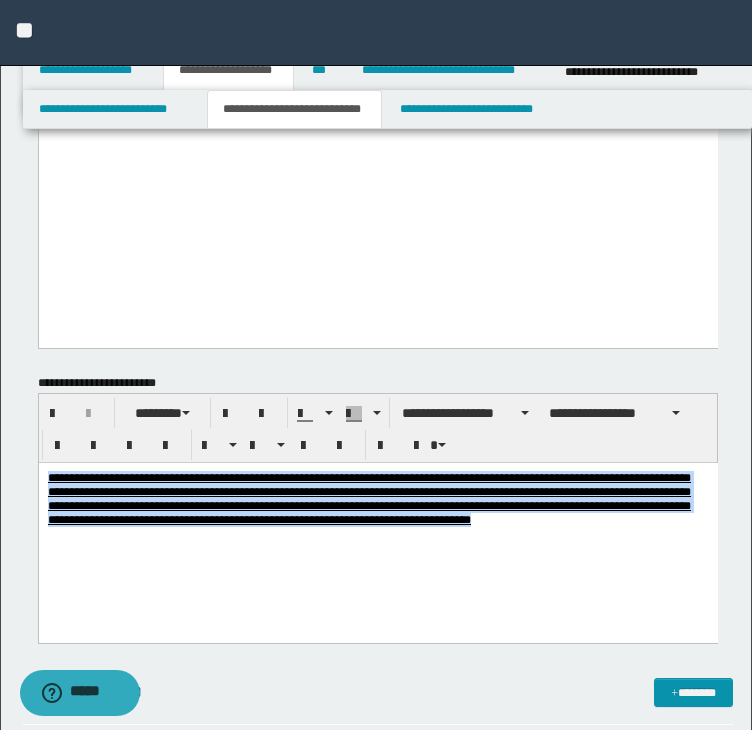 drag, startPoint x: 455, startPoint y: 554, endPoint x: -21, endPoint y: 446, distance: 488.09836 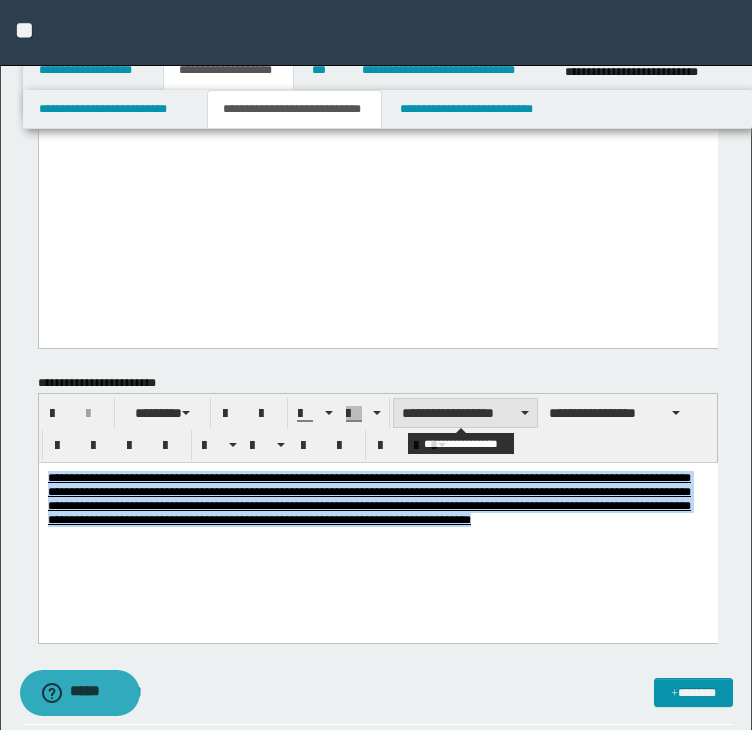 click on "**********" at bounding box center (465, 413) 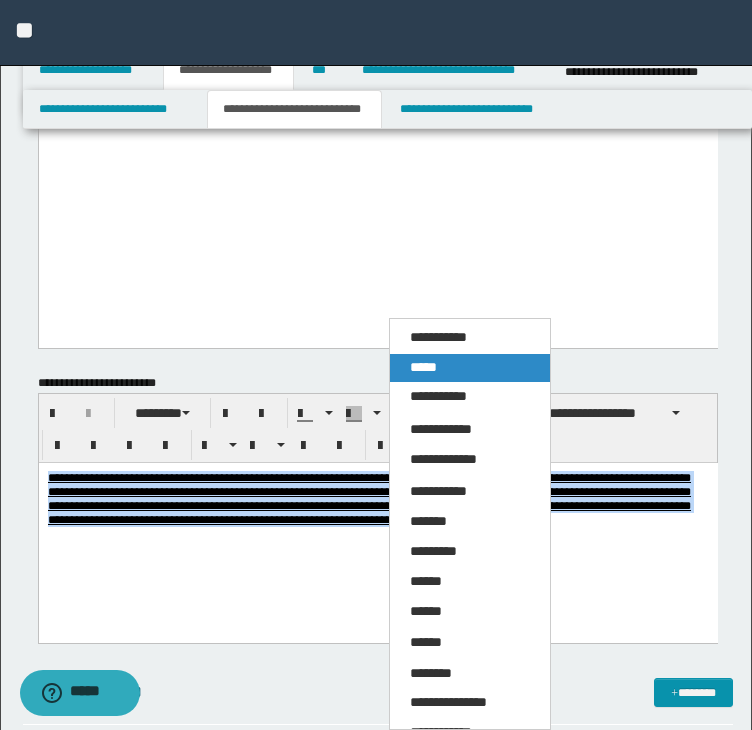 click on "*****" at bounding box center [470, 368] 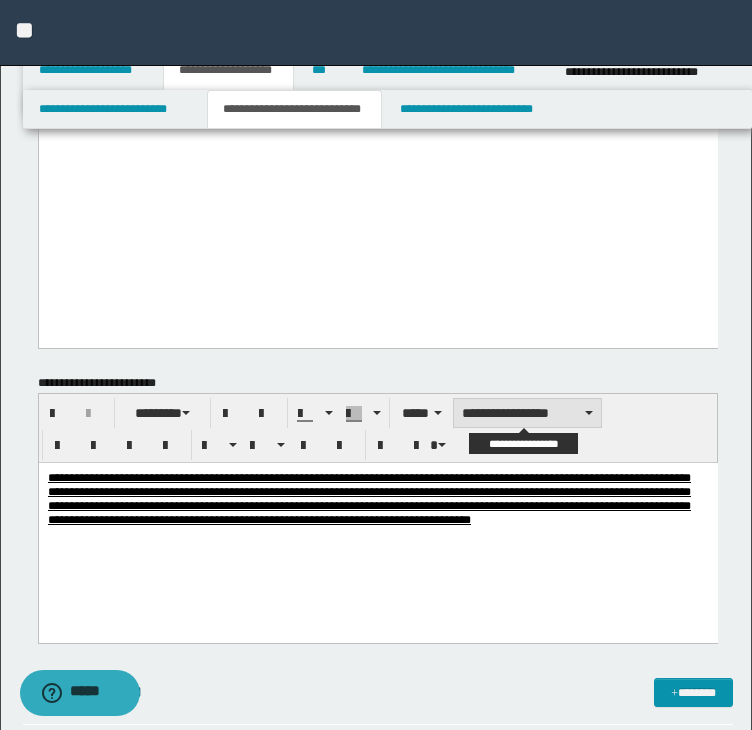 click on "**********" at bounding box center (527, 413) 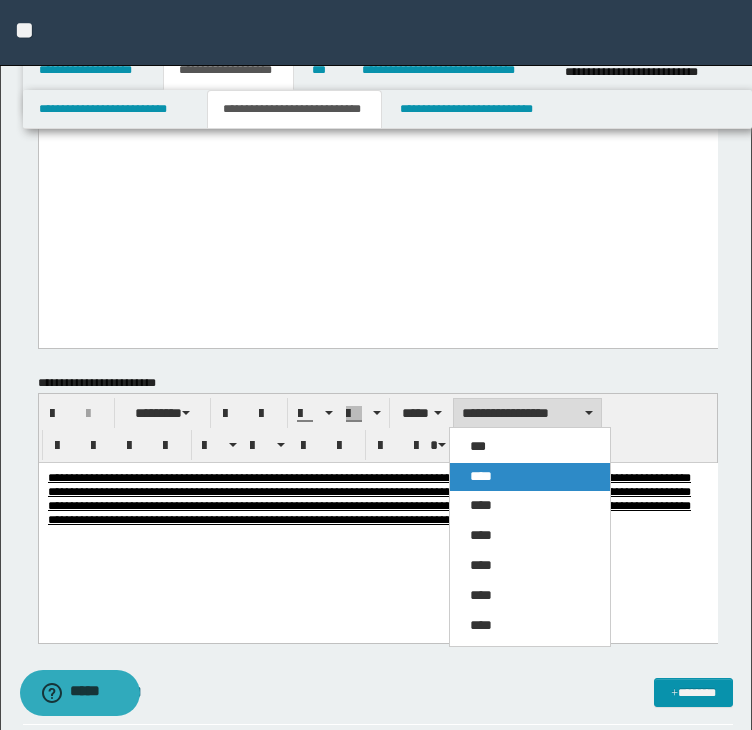 click on "****" at bounding box center (481, 476) 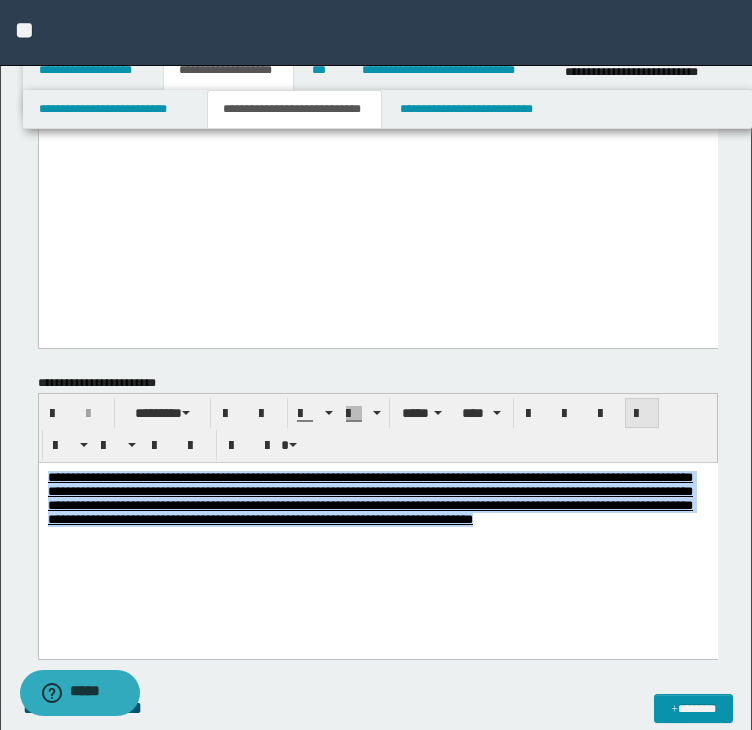 click at bounding box center [642, 414] 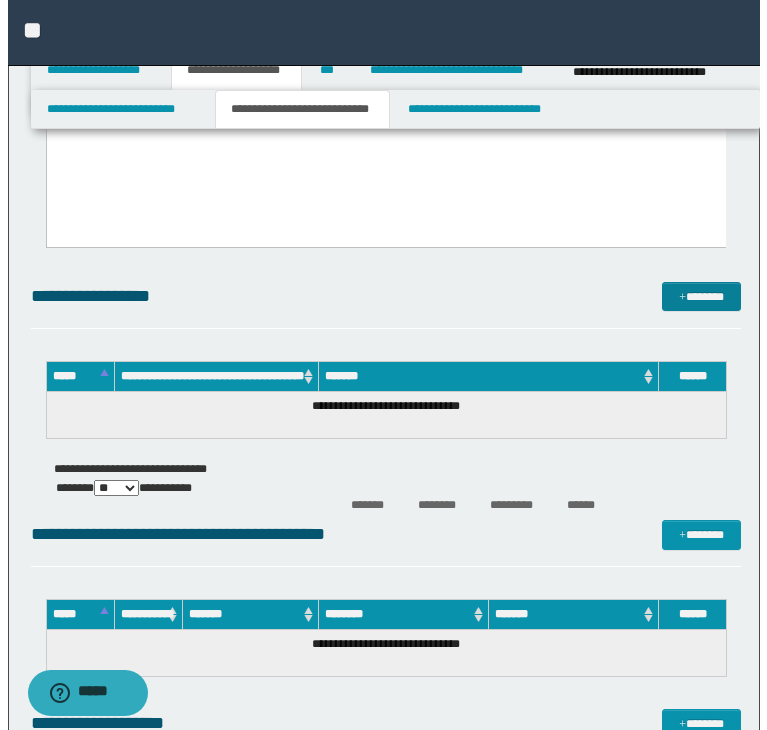scroll, scrollTop: 2616, scrollLeft: 0, axis: vertical 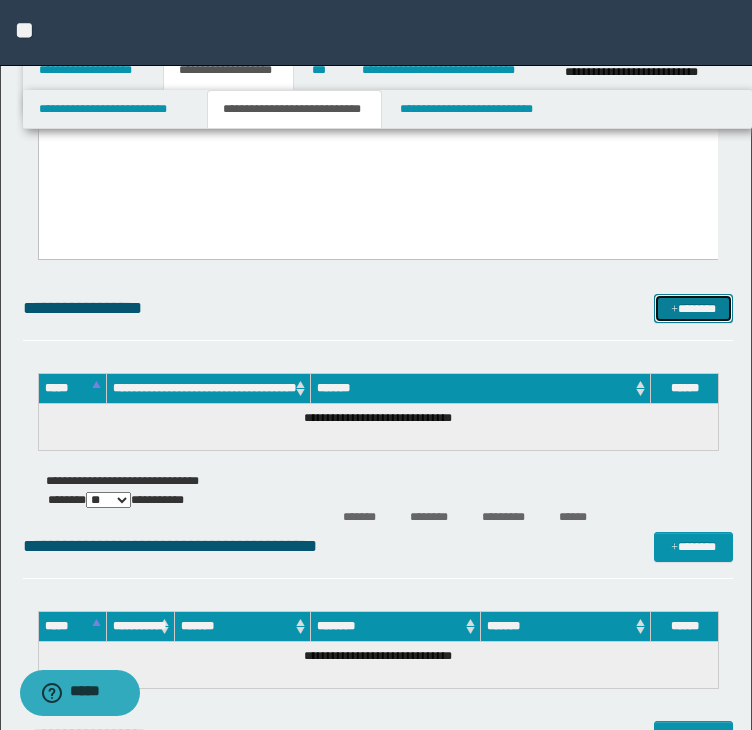 click on "*******" at bounding box center (693, 309) 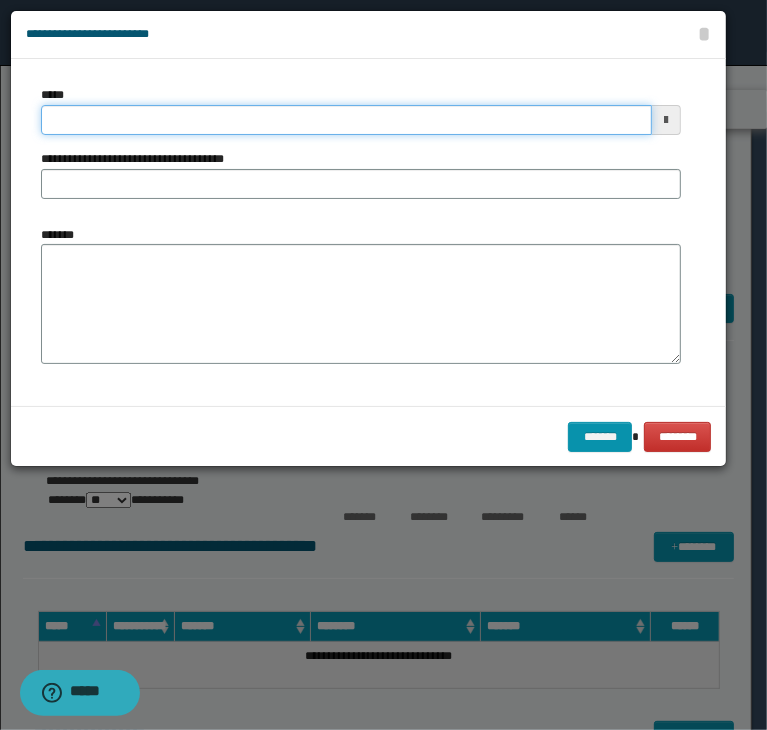 click on "*****" at bounding box center [346, 120] 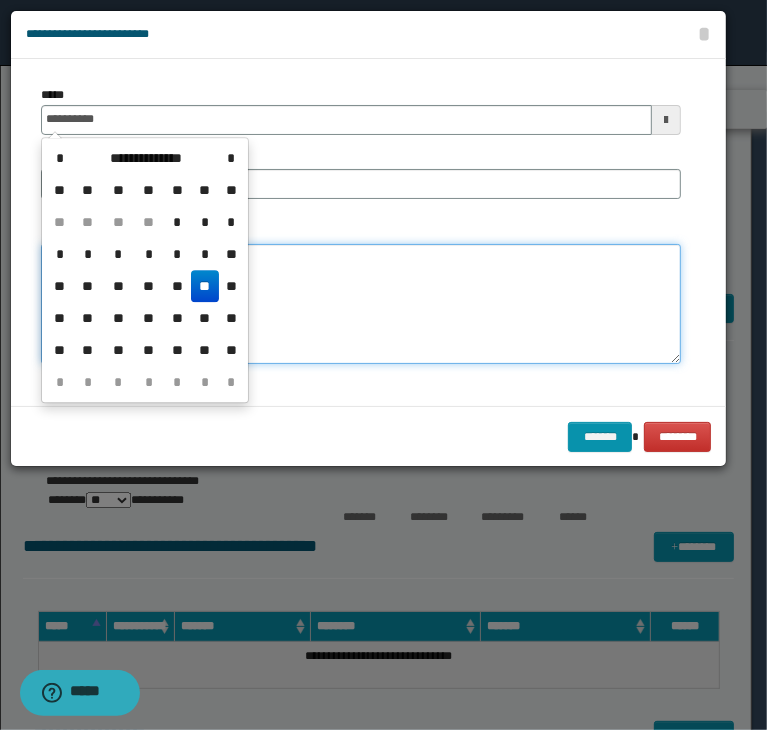 type on "**********" 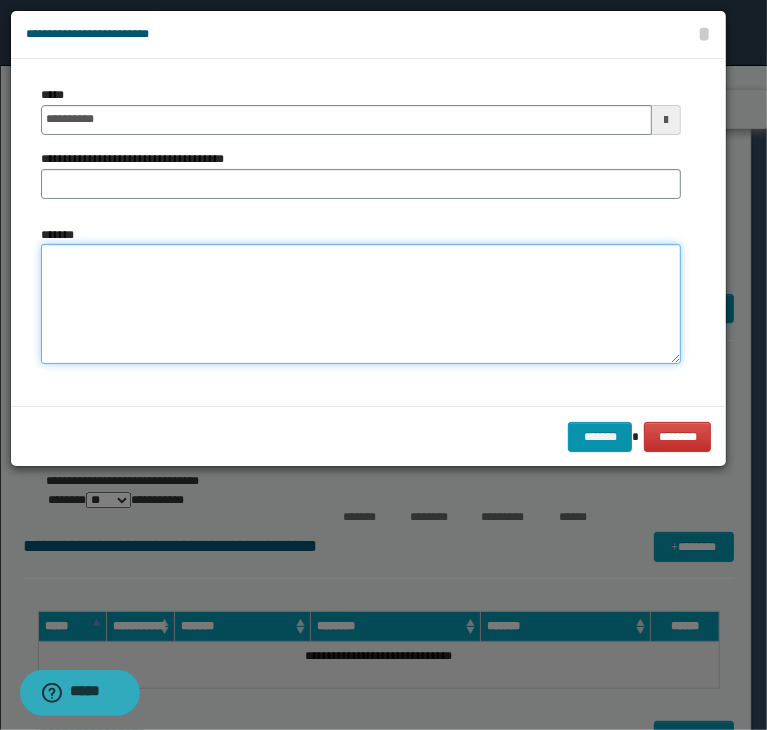 paste on "**********" 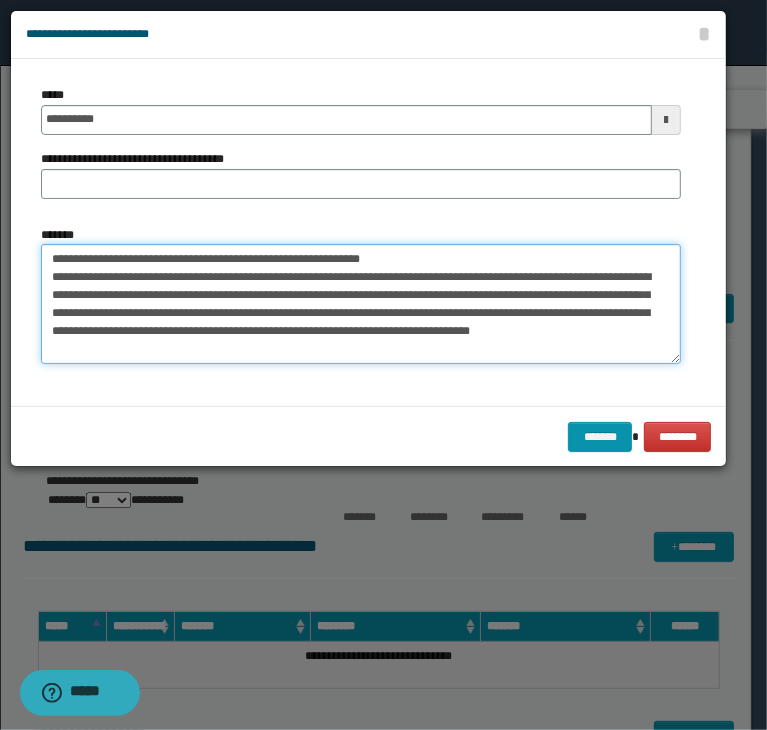 drag, startPoint x: 402, startPoint y: 260, endPoint x: -64, endPoint y: 257, distance: 466.00964 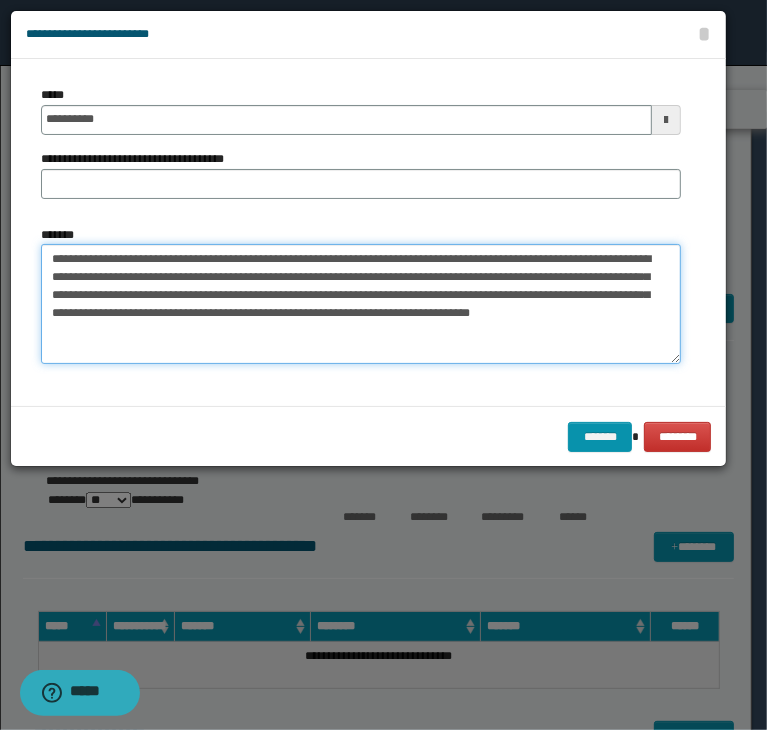 type on "**********" 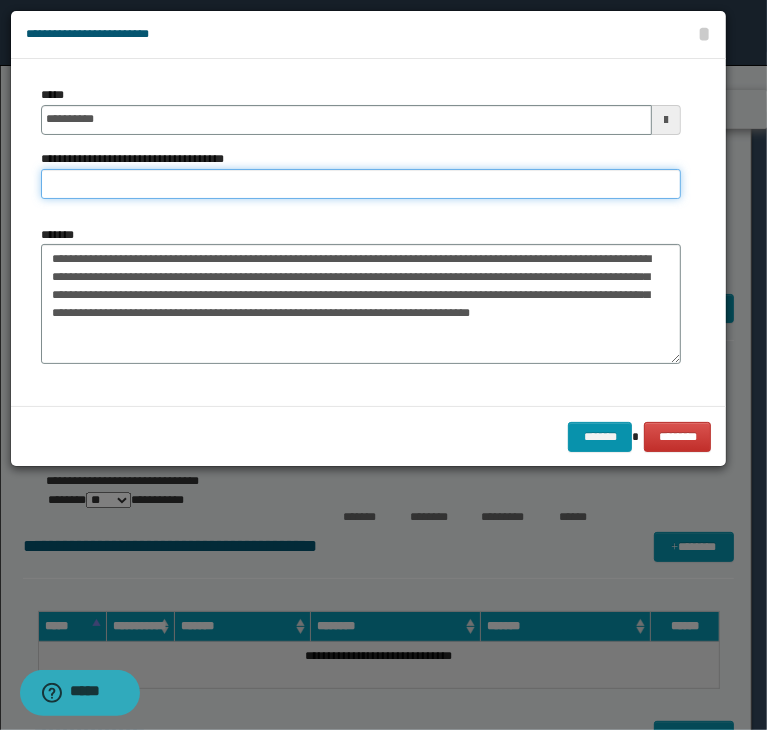 click on "**********" at bounding box center [361, 184] 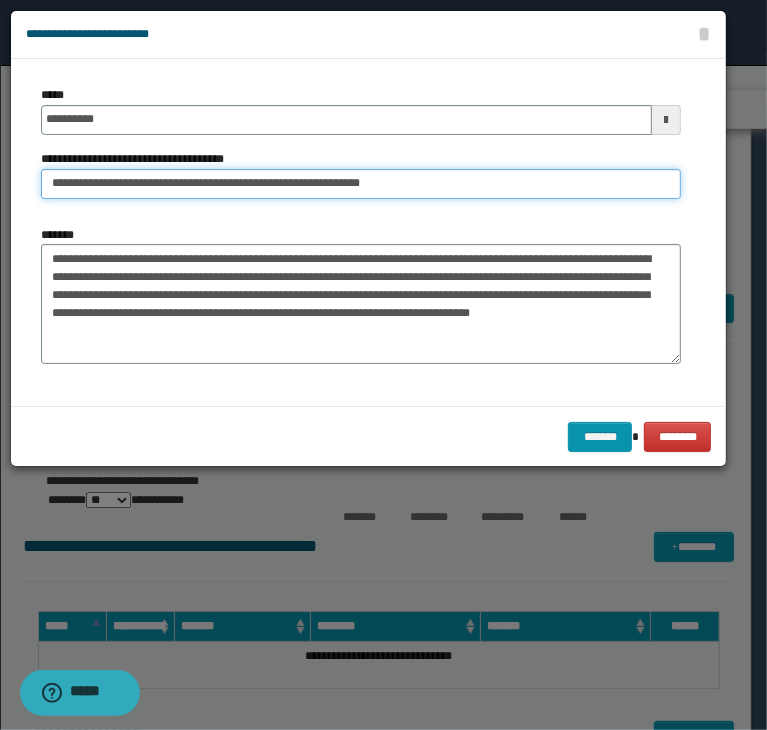 drag, startPoint x: 122, startPoint y: 185, endPoint x: -108, endPoint y: 189, distance: 230.03477 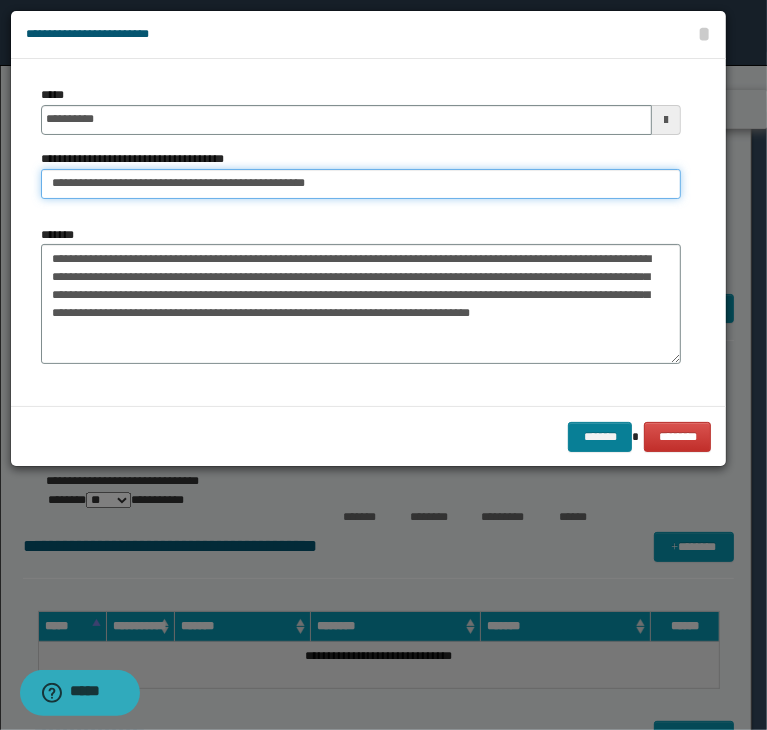 type on "**********" 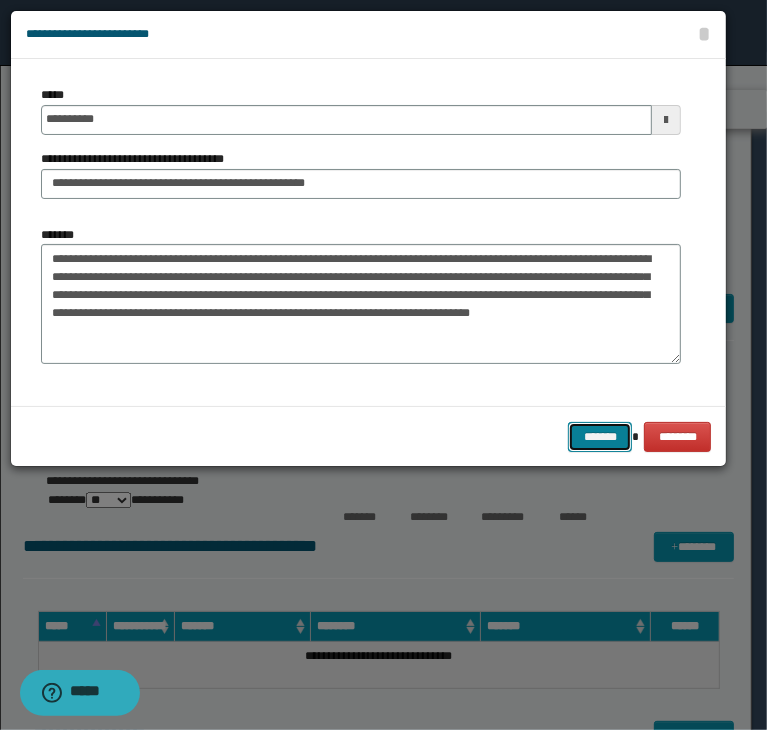 drag, startPoint x: 608, startPoint y: 428, endPoint x: 558, endPoint y: 417, distance: 51.1957 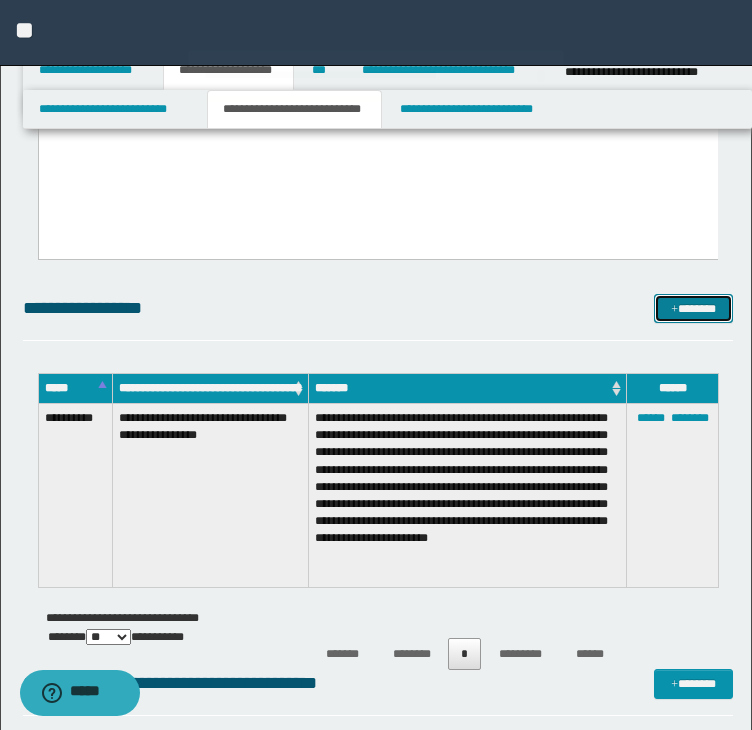 click on "*******" at bounding box center [693, 309] 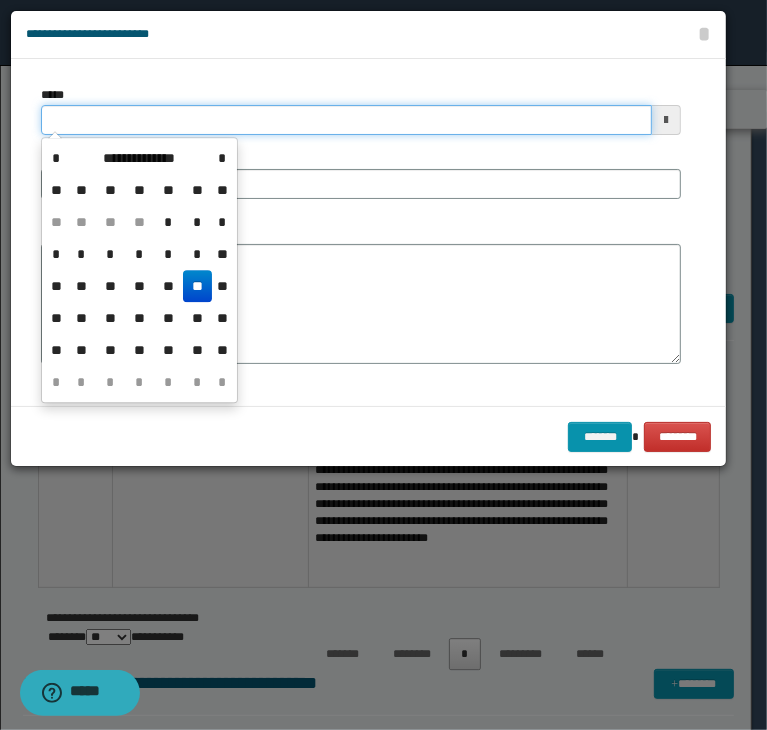 click on "*****" at bounding box center [346, 120] 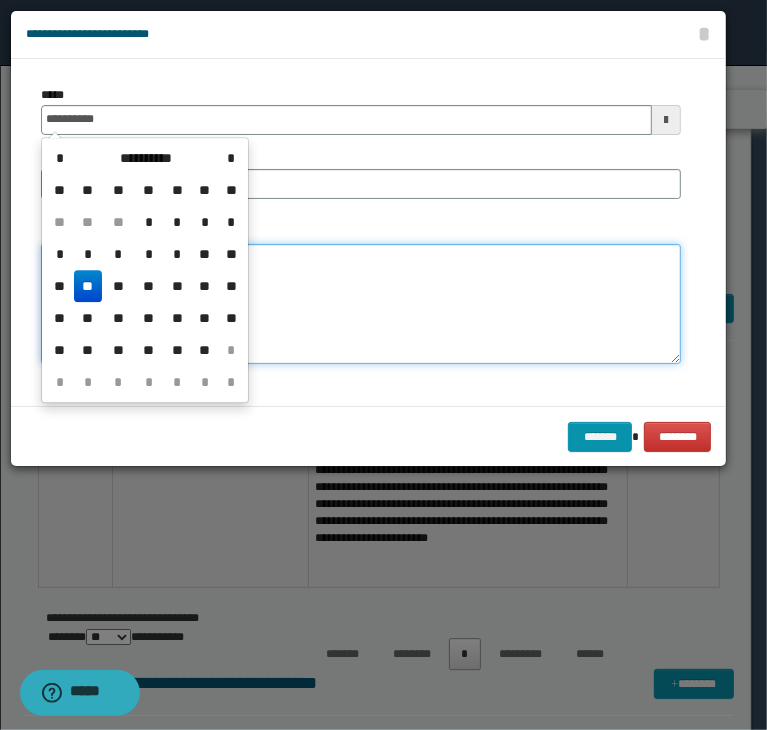 type on "**********" 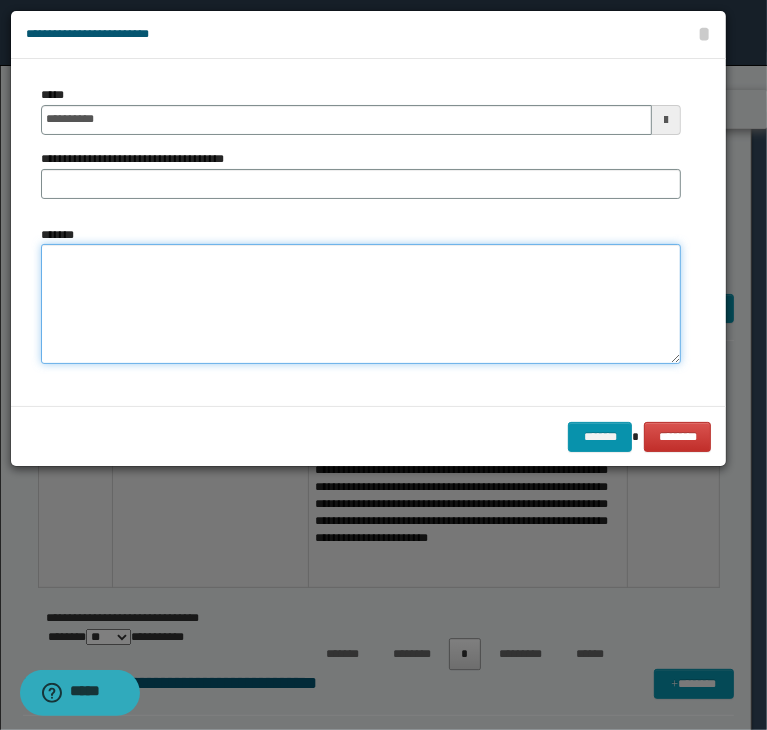 click on "*******" at bounding box center (361, 304) 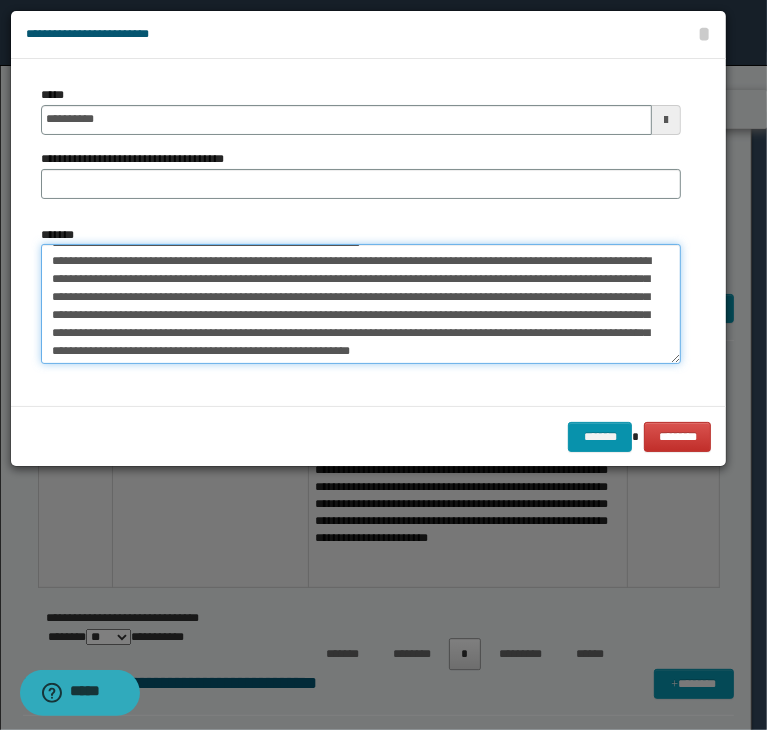 scroll, scrollTop: 0, scrollLeft: 0, axis: both 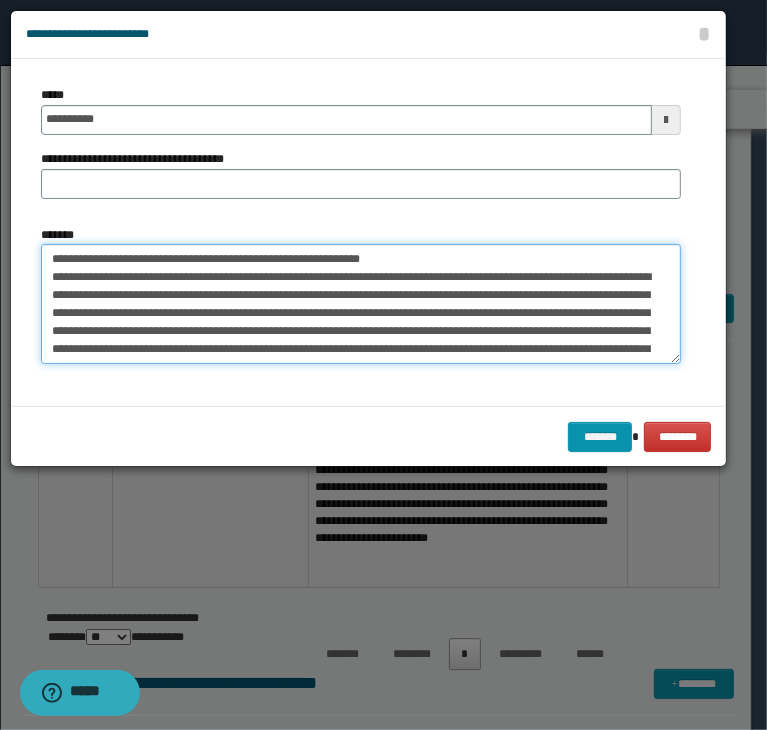drag, startPoint x: 388, startPoint y: 252, endPoint x: -75, endPoint y: 249, distance: 463.0097 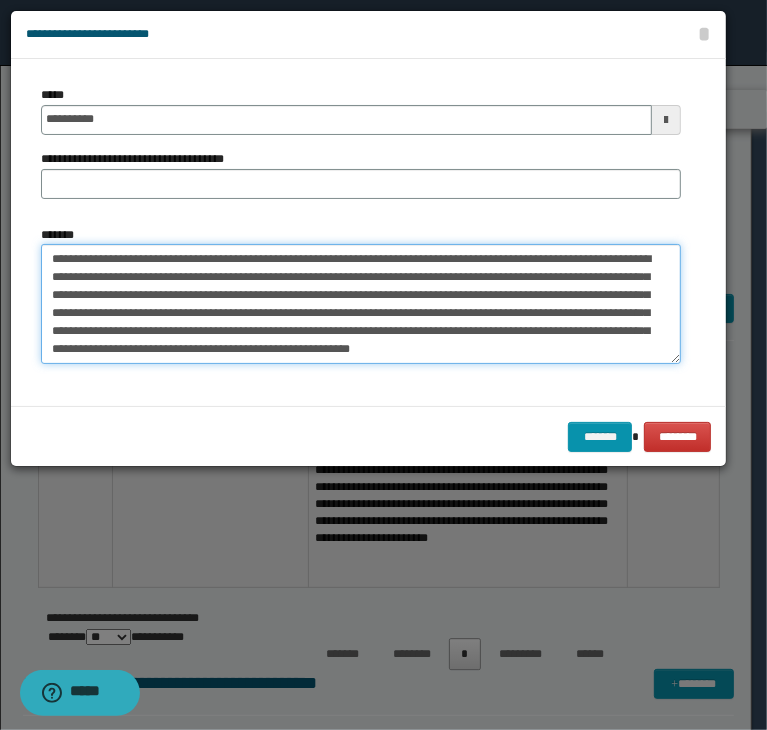 type on "**********" 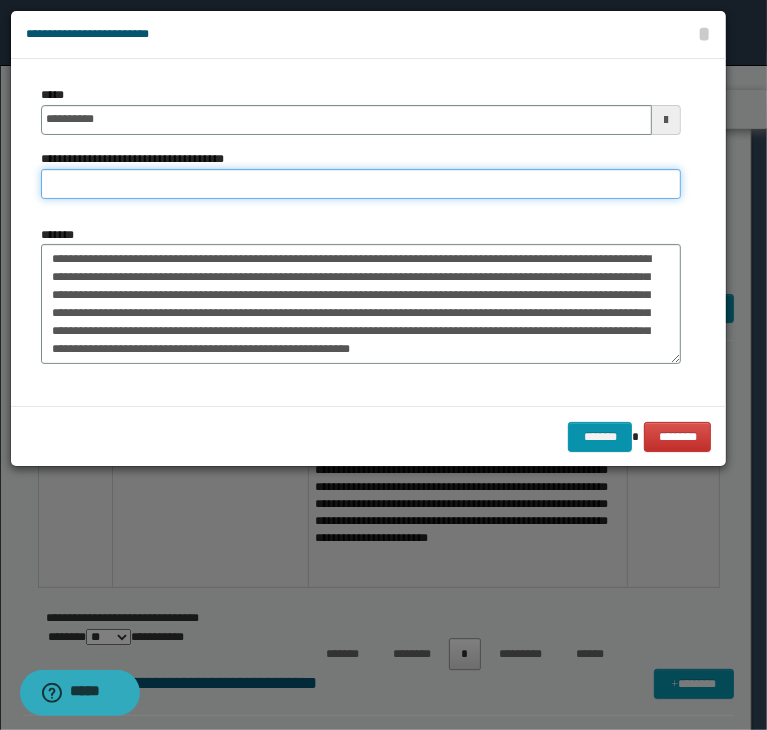 click on "**********" at bounding box center [361, 184] 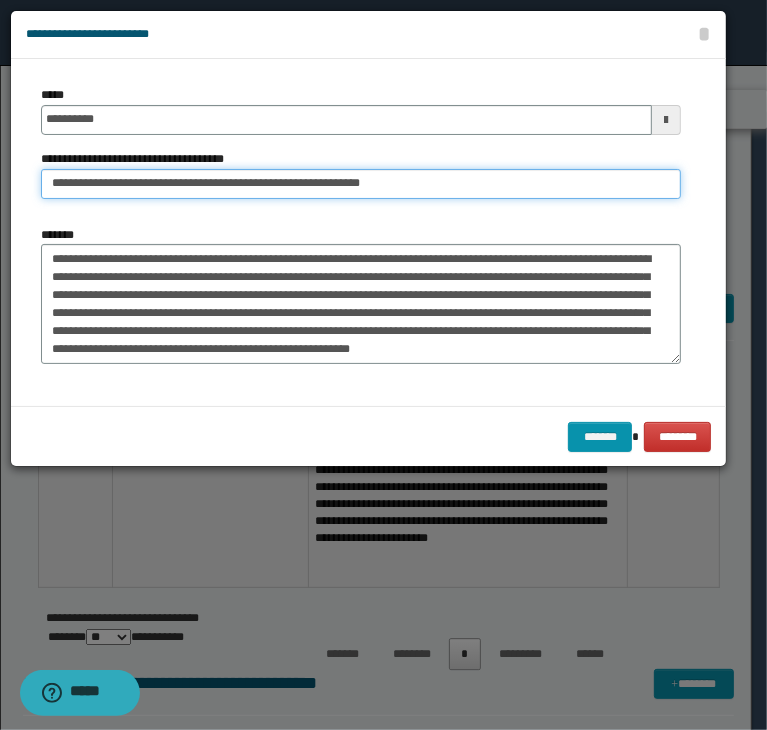 drag, startPoint x: 111, startPoint y: 186, endPoint x: -73, endPoint y: 203, distance: 184.78366 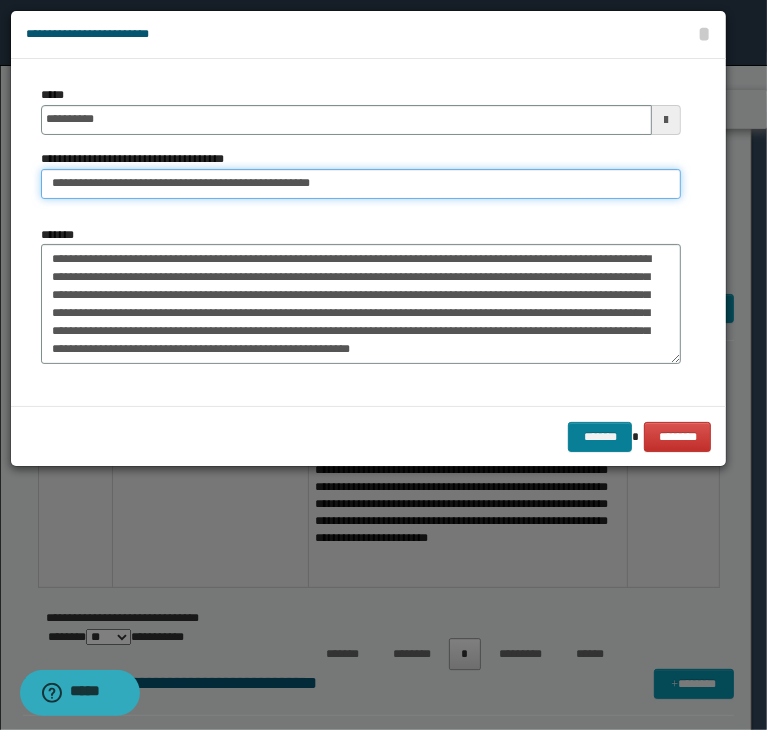 type on "**********" 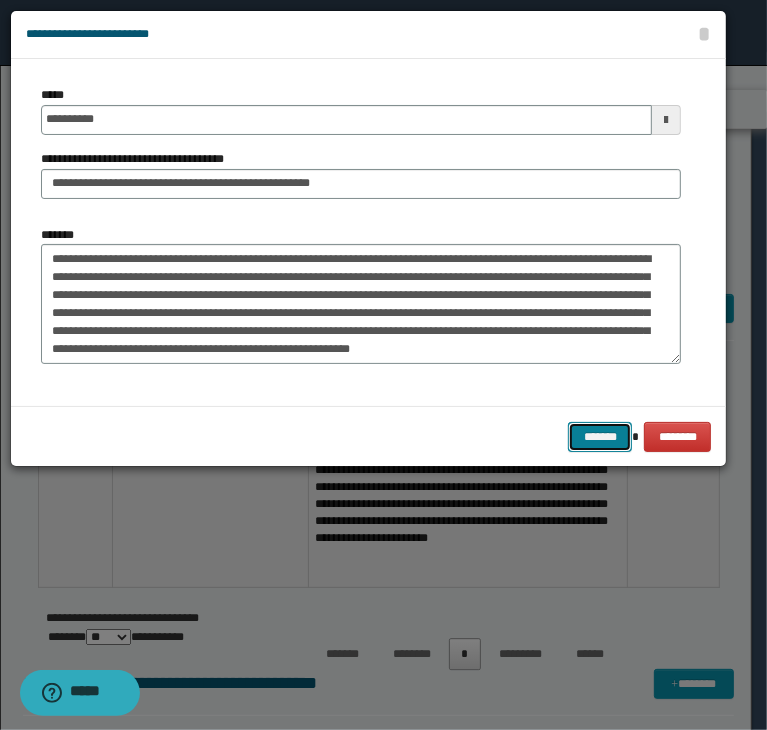click on "*******" at bounding box center (600, 437) 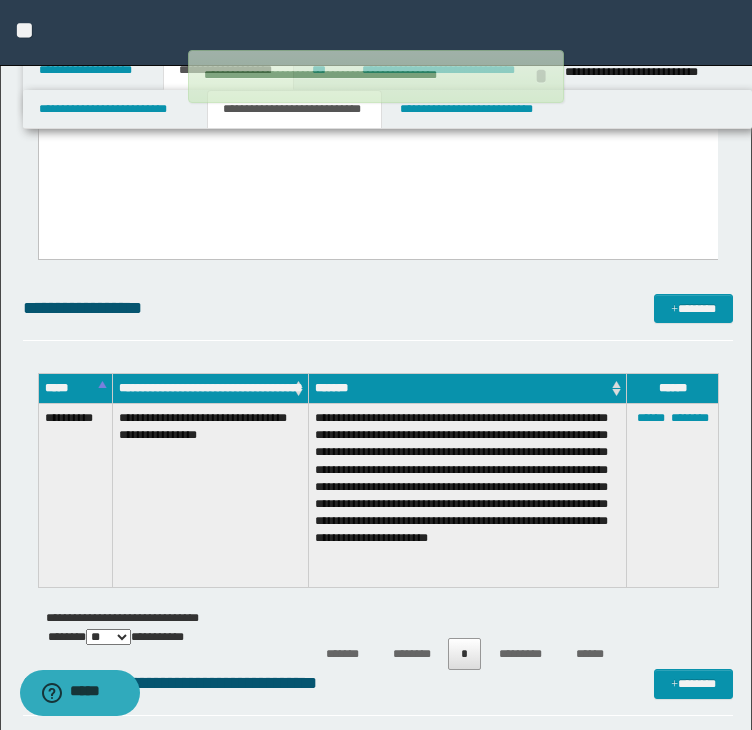 type 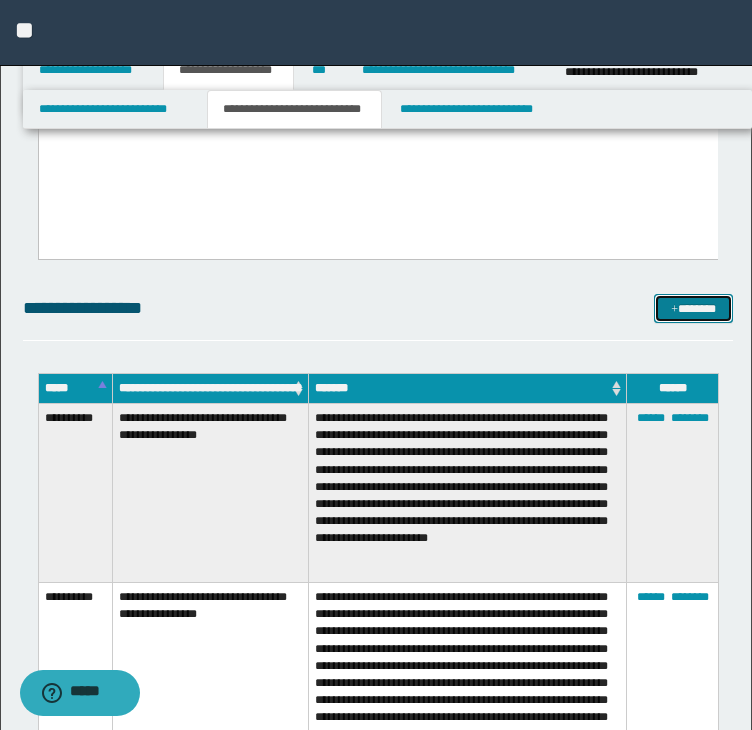 drag, startPoint x: 694, startPoint y: 301, endPoint x: 677, endPoint y: 309, distance: 18.788294 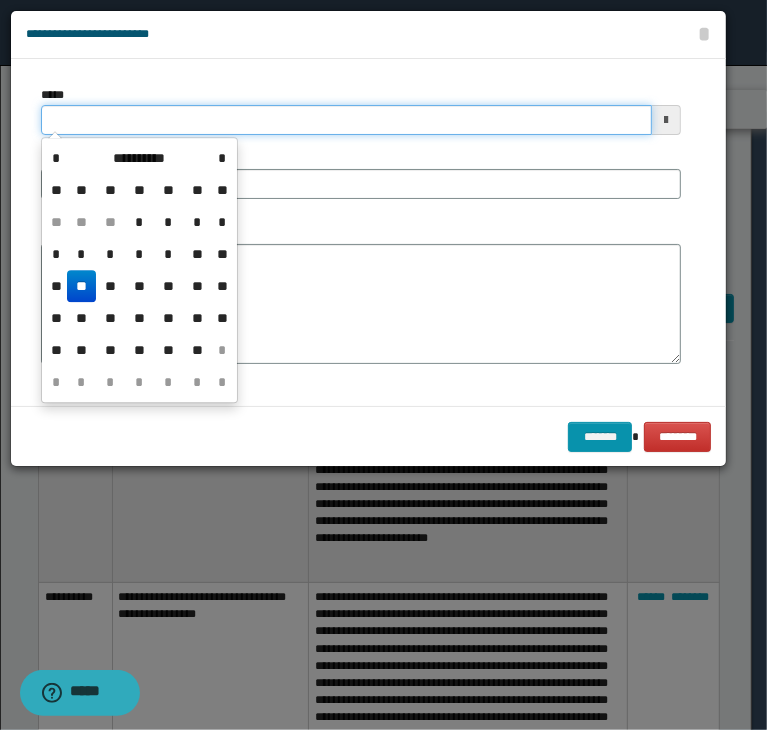 click on "*****" at bounding box center (346, 120) 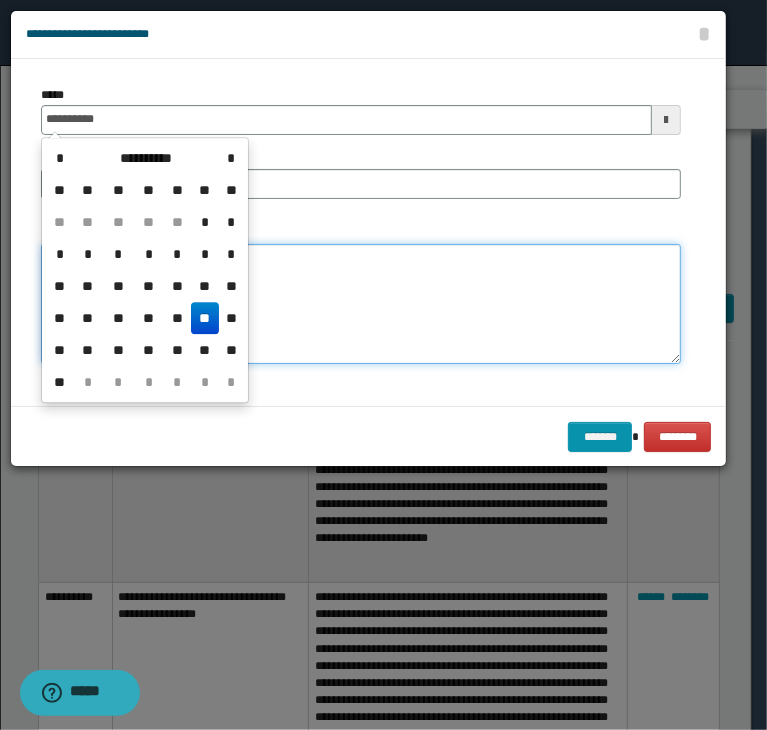type on "**********" 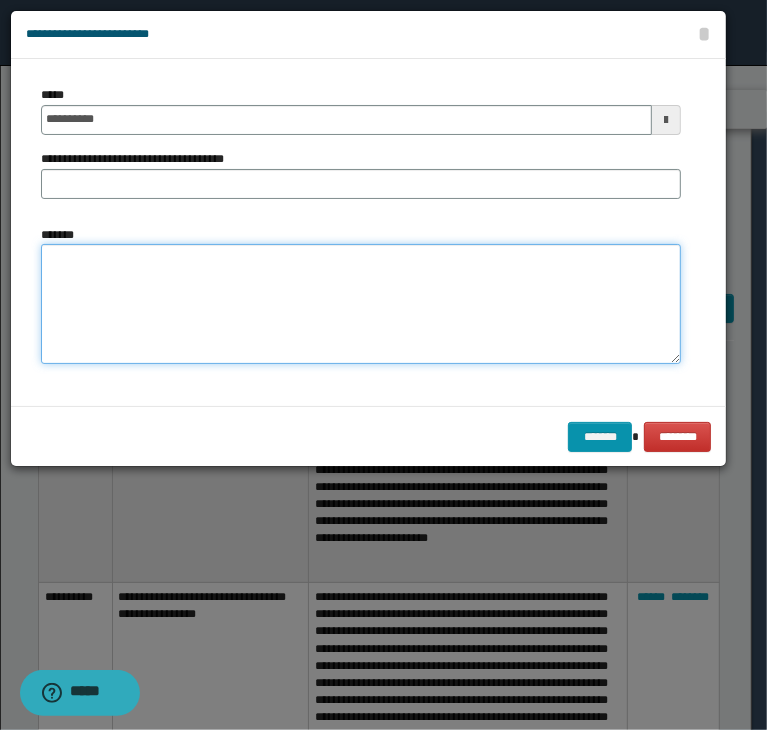 paste on "**********" 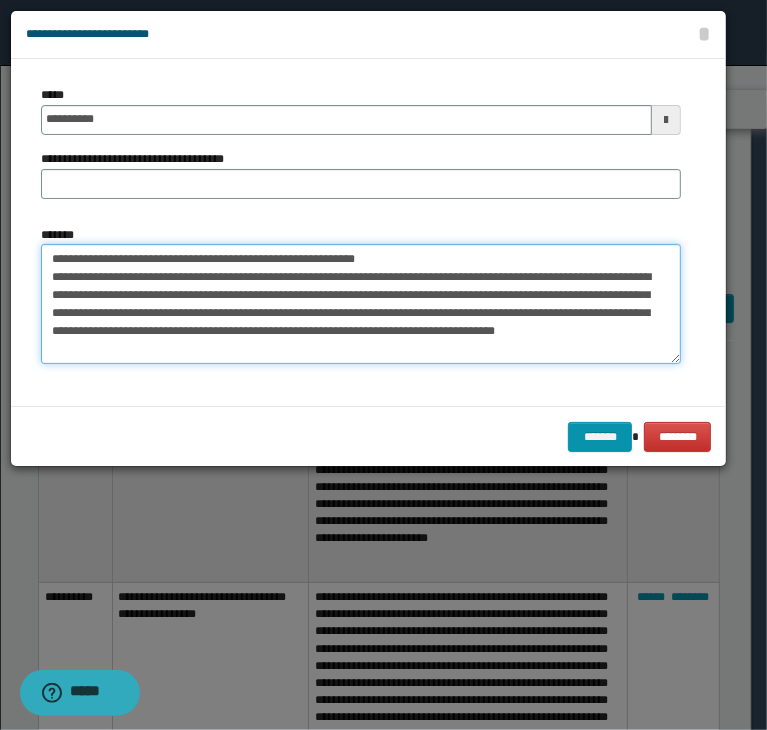 scroll, scrollTop: 0, scrollLeft: 0, axis: both 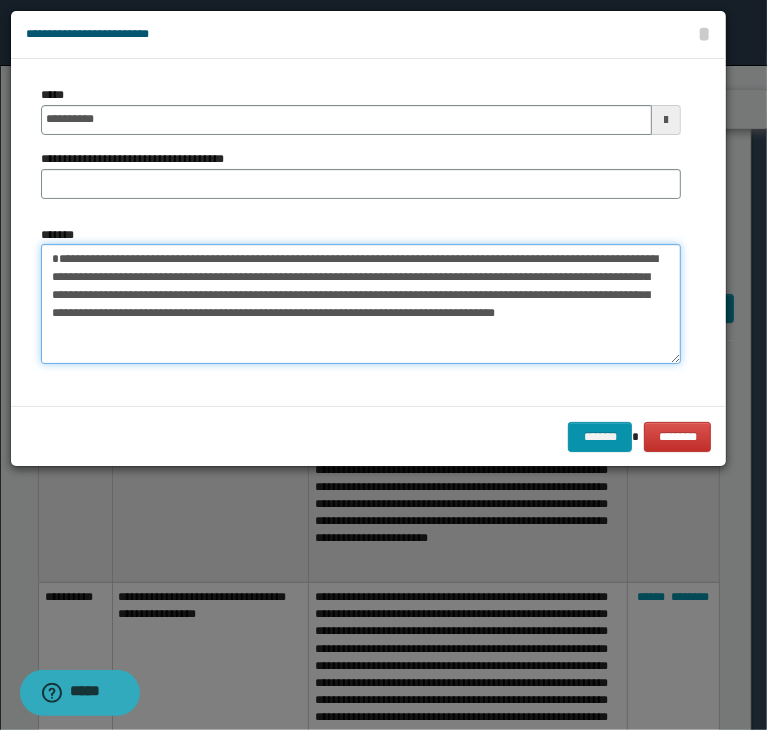 type on "**********" 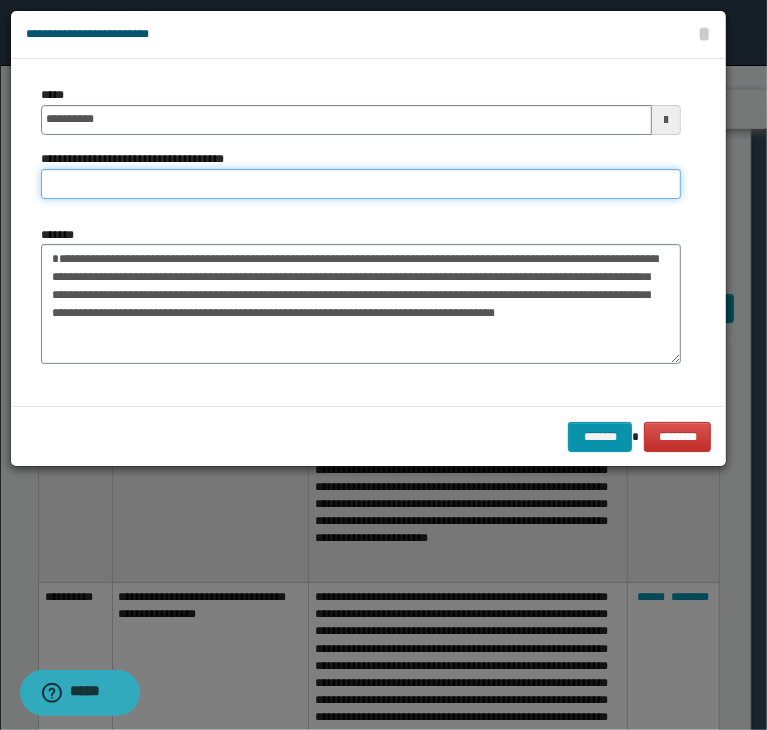 click on "**********" at bounding box center (361, 184) 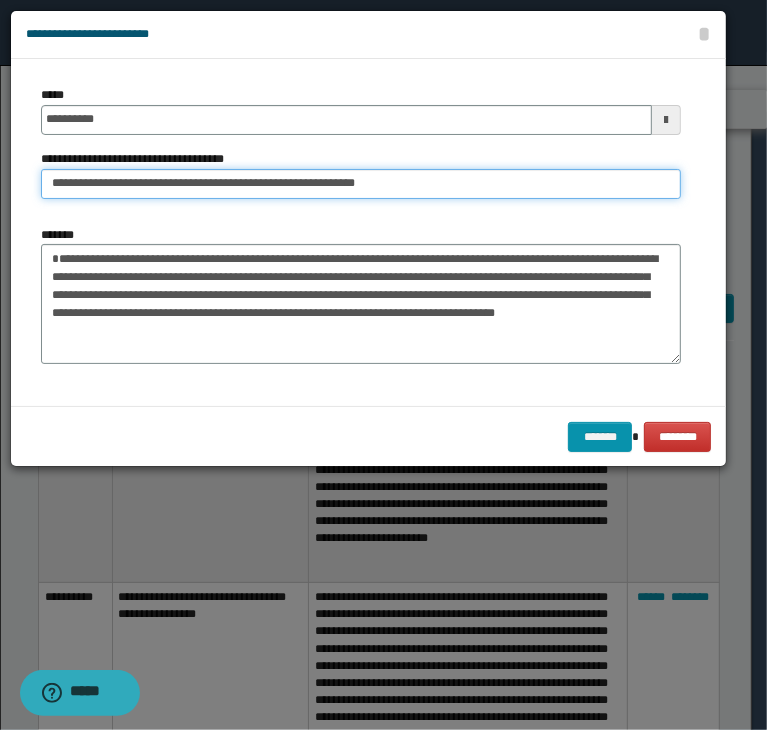 drag, startPoint x: 112, startPoint y: 178, endPoint x: -164, endPoint y: 178, distance: 276 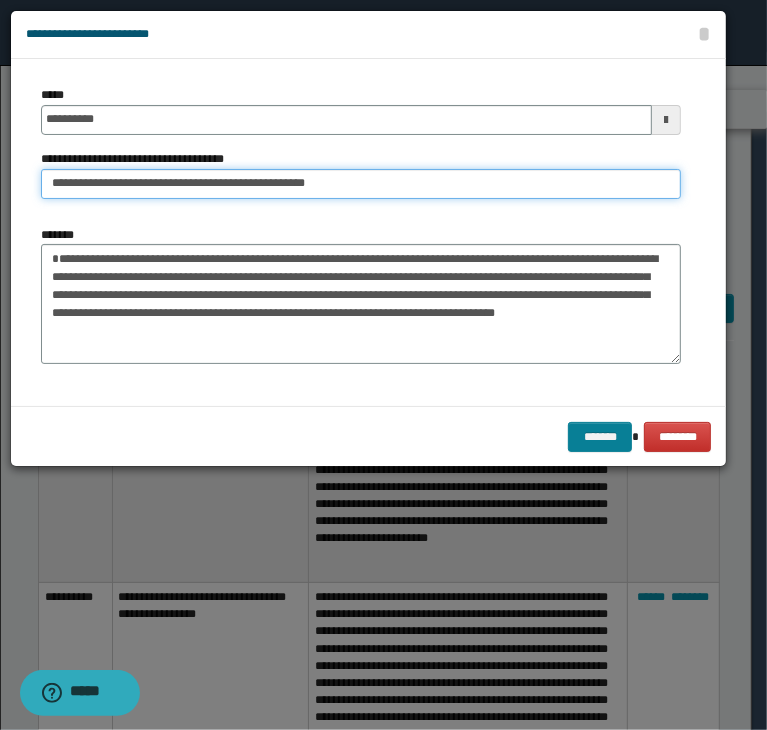 type on "**********" 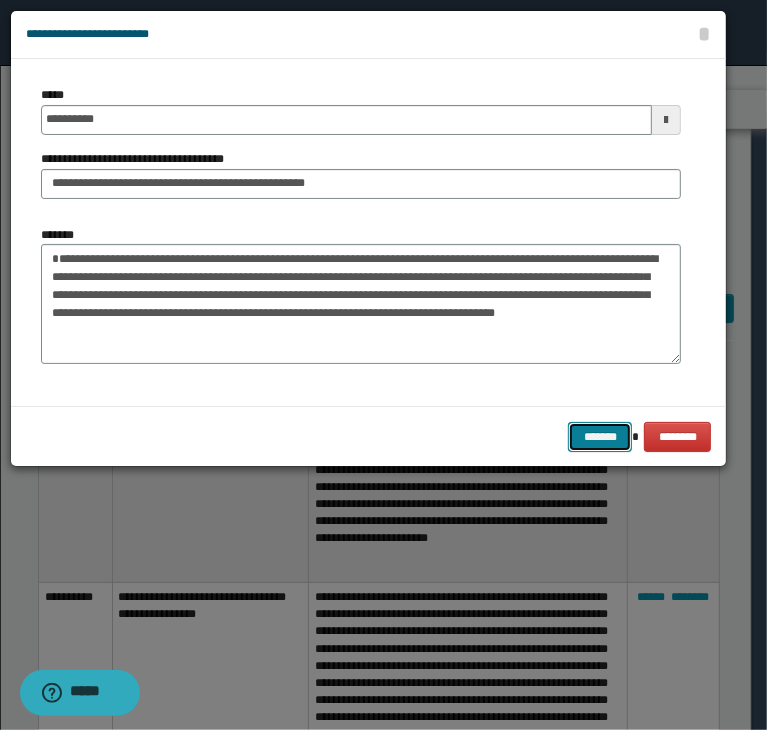 click on "*******" at bounding box center [600, 437] 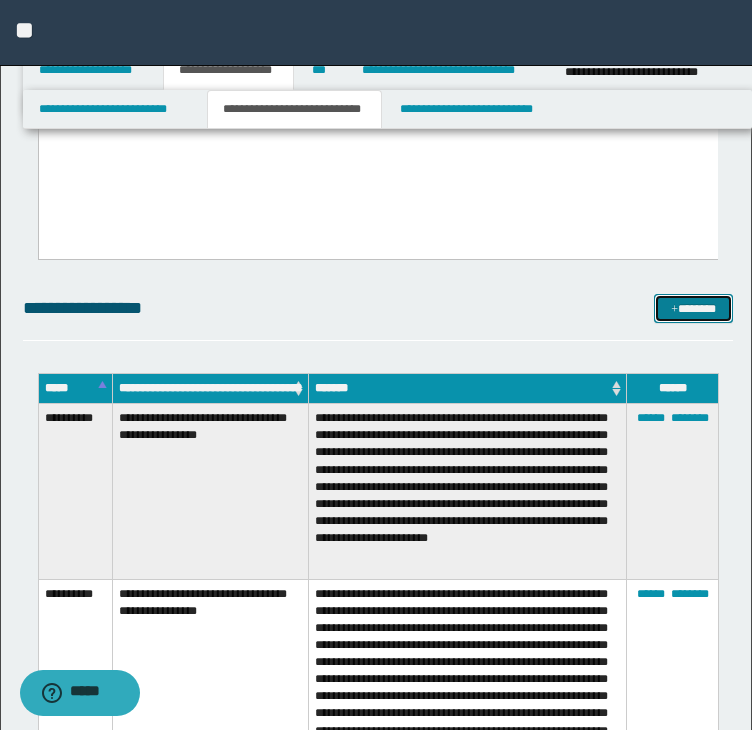 click on "*******" at bounding box center [693, 309] 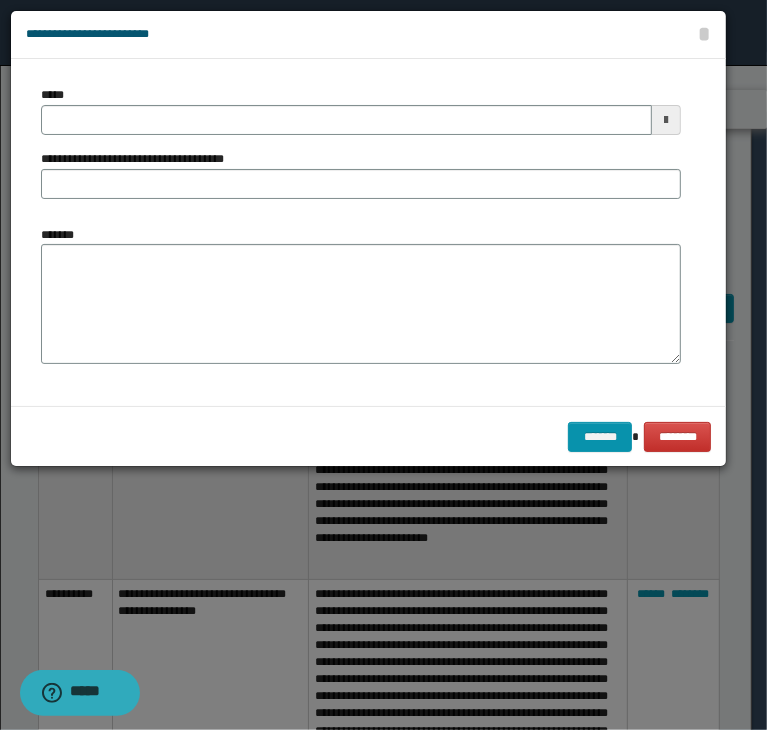 click on "**********" at bounding box center (361, 150) 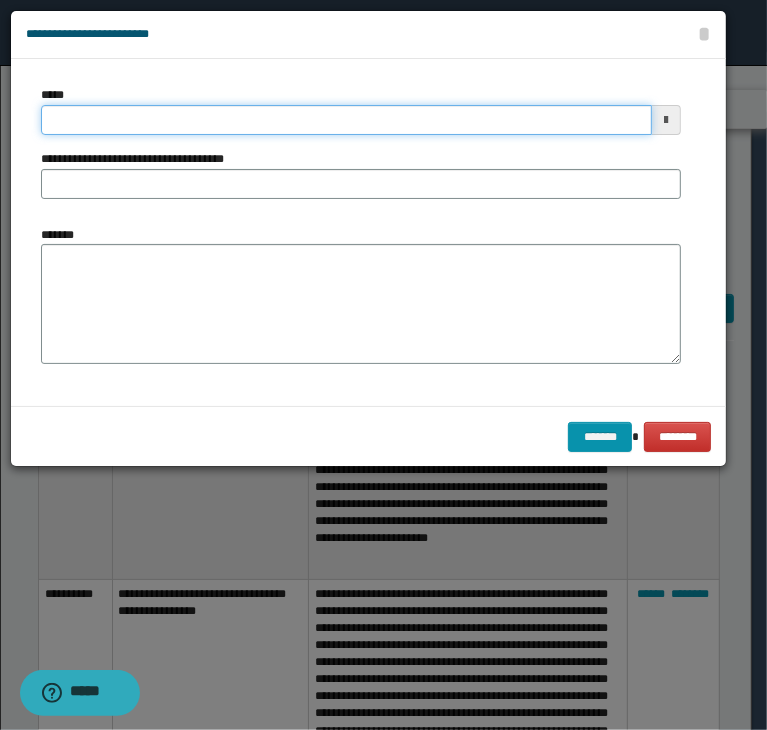 click on "*****" at bounding box center (346, 120) 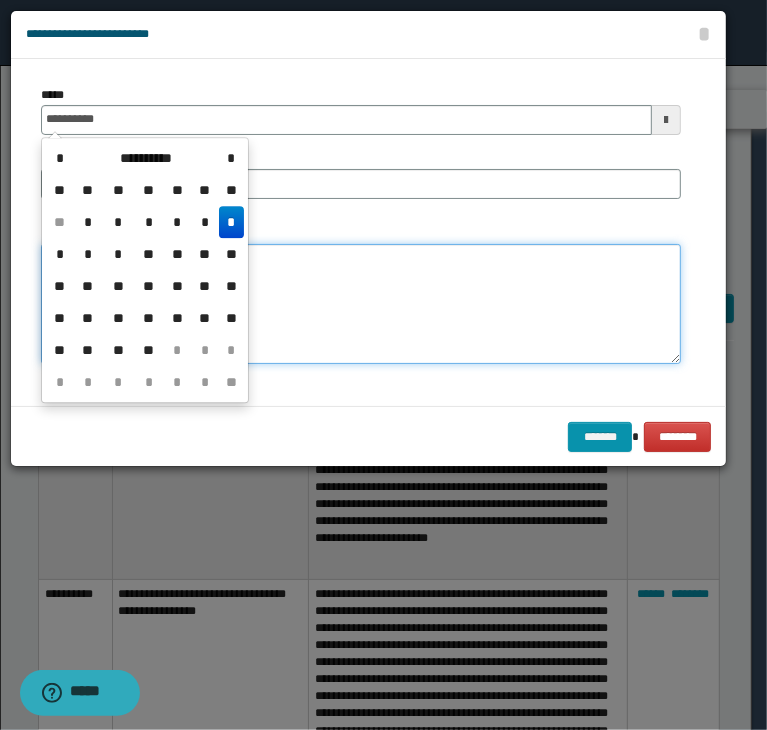 type on "**********" 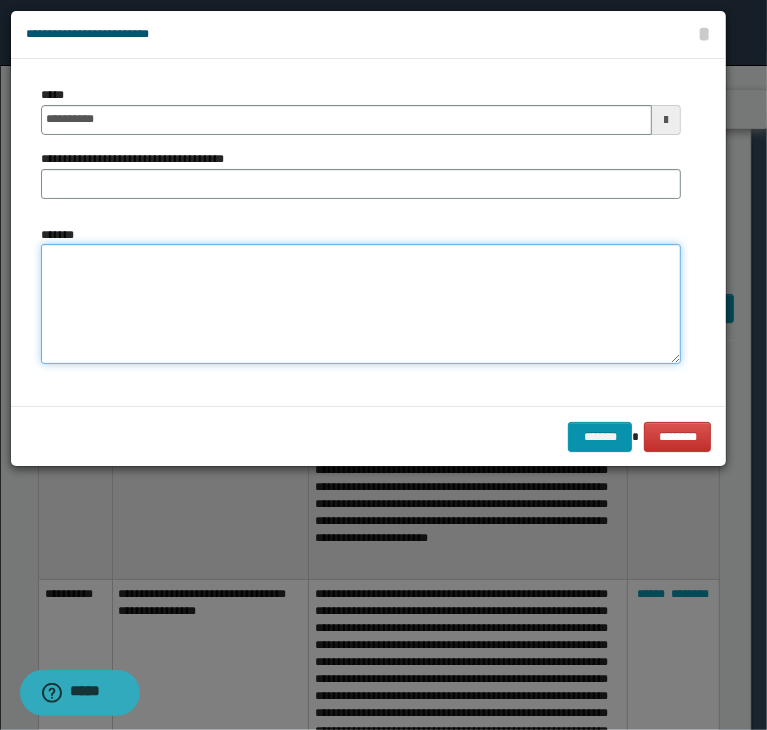 paste on "**********" 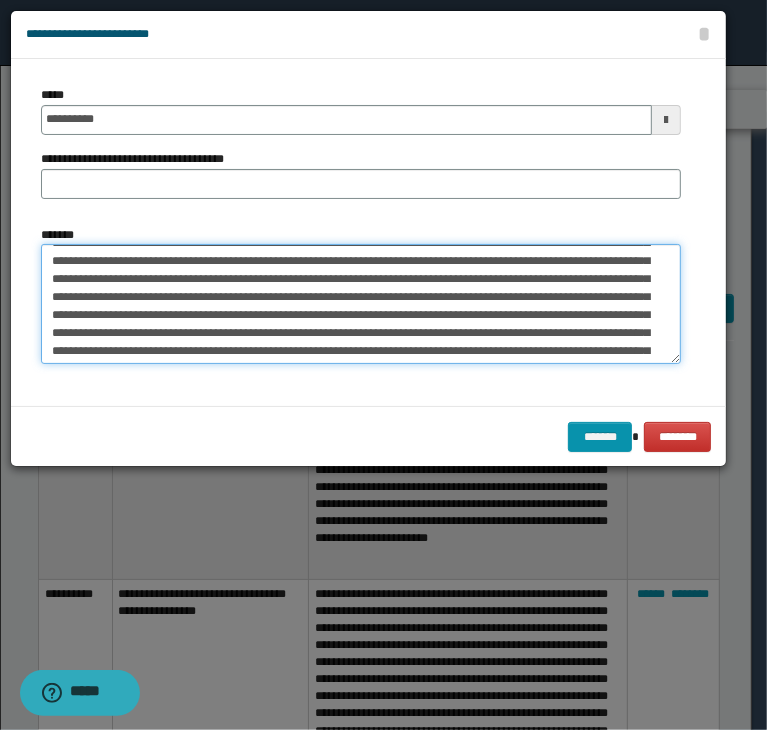 scroll, scrollTop: 0, scrollLeft: 0, axis: both 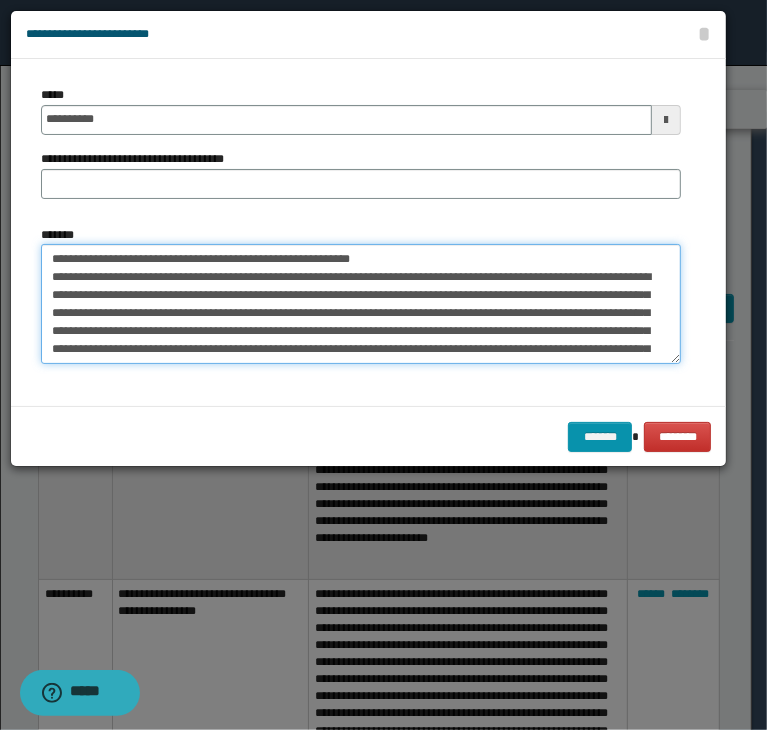 drag, startPoint x: 438, startPoint y: 251, endPoint x: -34, endPoint y: 251, distance: 472 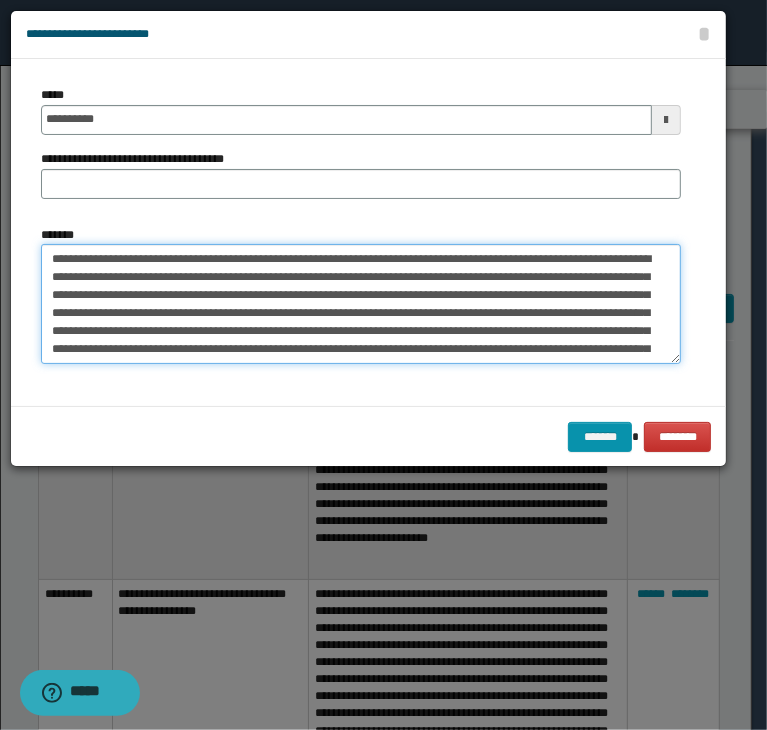 type on "**********" 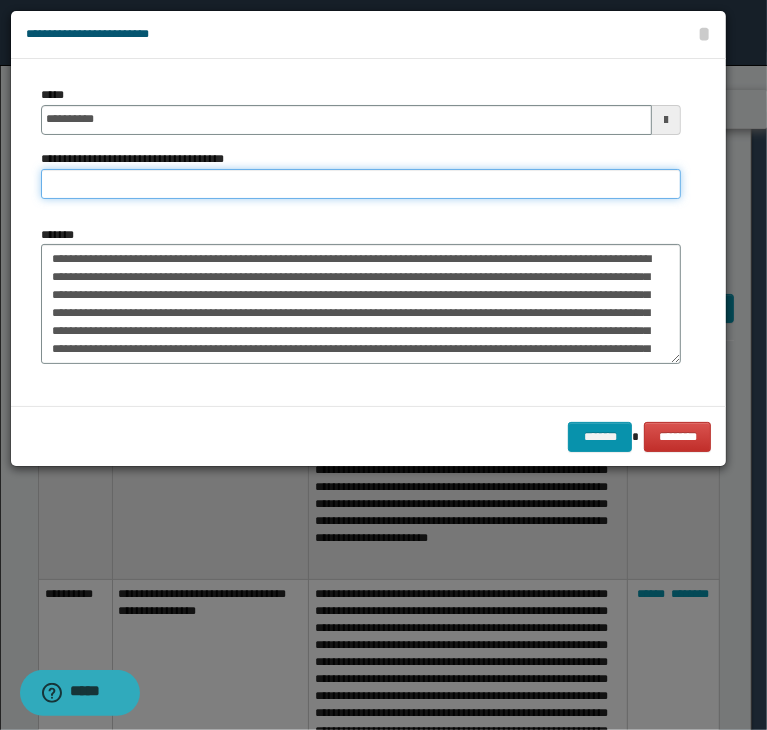 click on "**********" at bounding box center [361, 184] 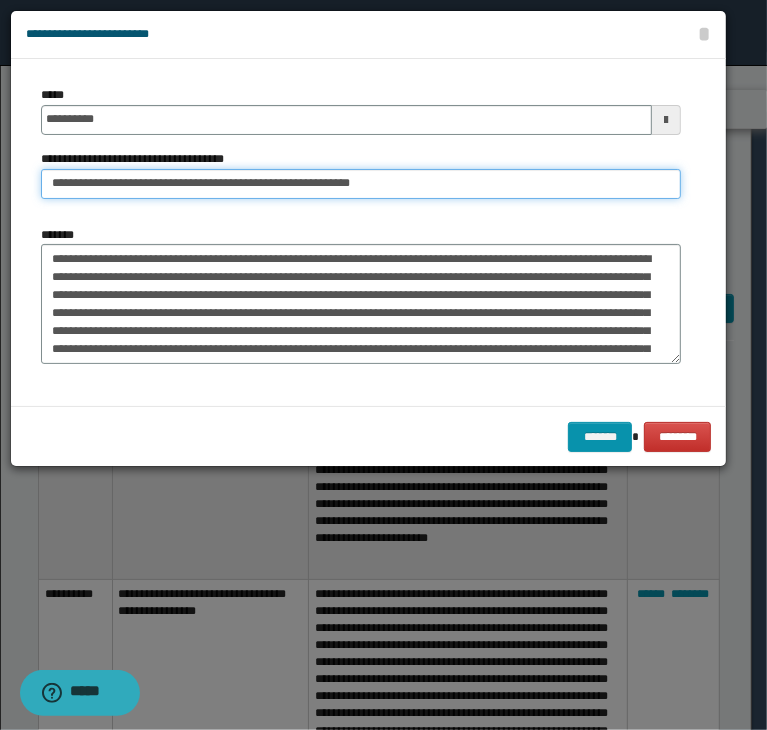 drag, startPoint x: 117, startPoint y: 181, endPoint x: -136, endPoint y: 189, distance: 253.12645 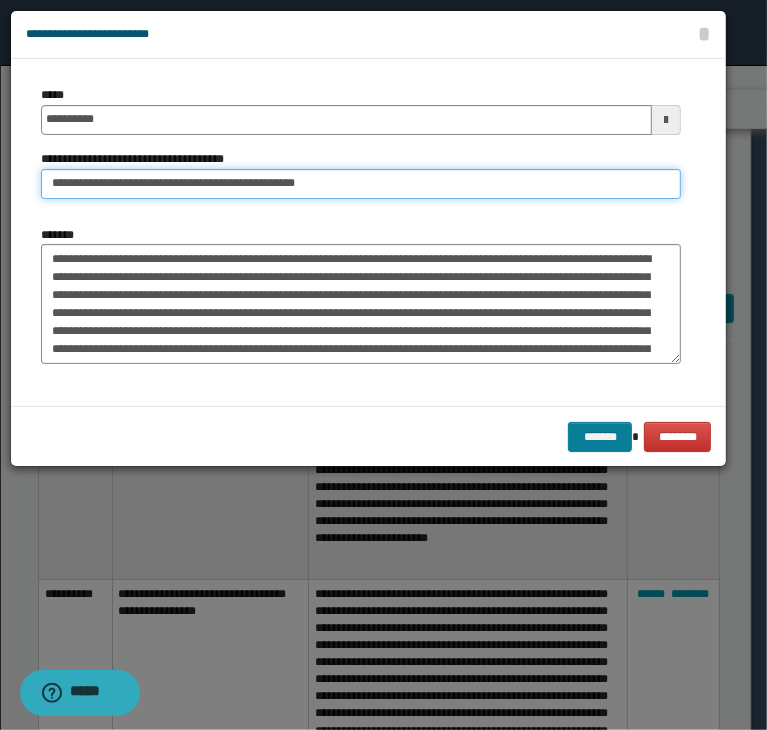 type on "**********" 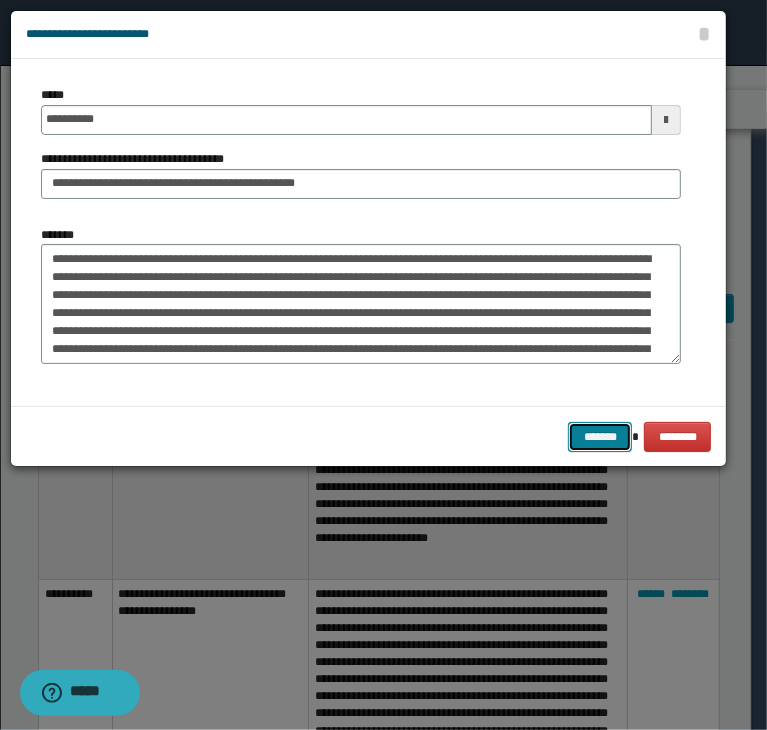 click on "*******" at bounding box center (600, 437) 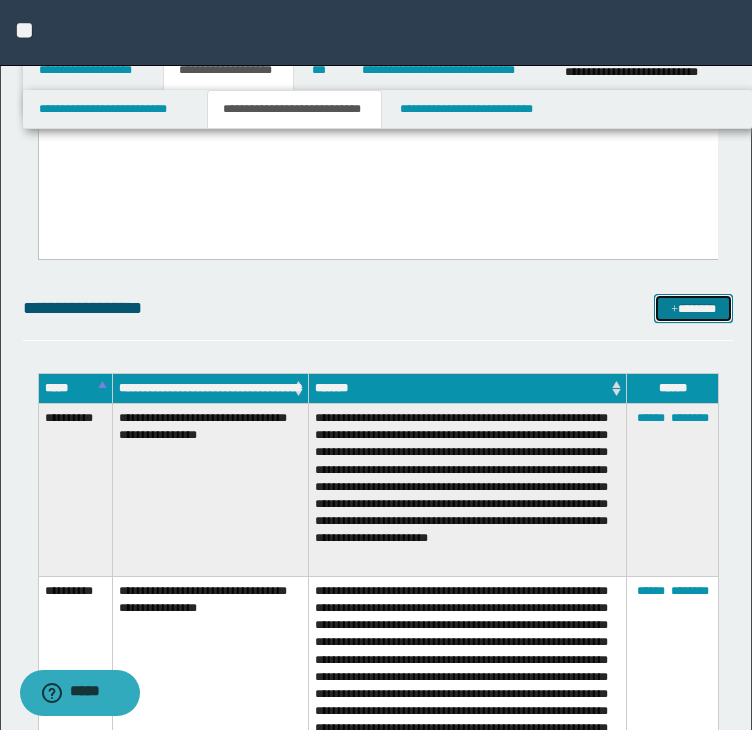 drag, startPoint x: 681, startPoint y: 308, endPoint x: 635, endPoint y: 272, distance: 58.412327 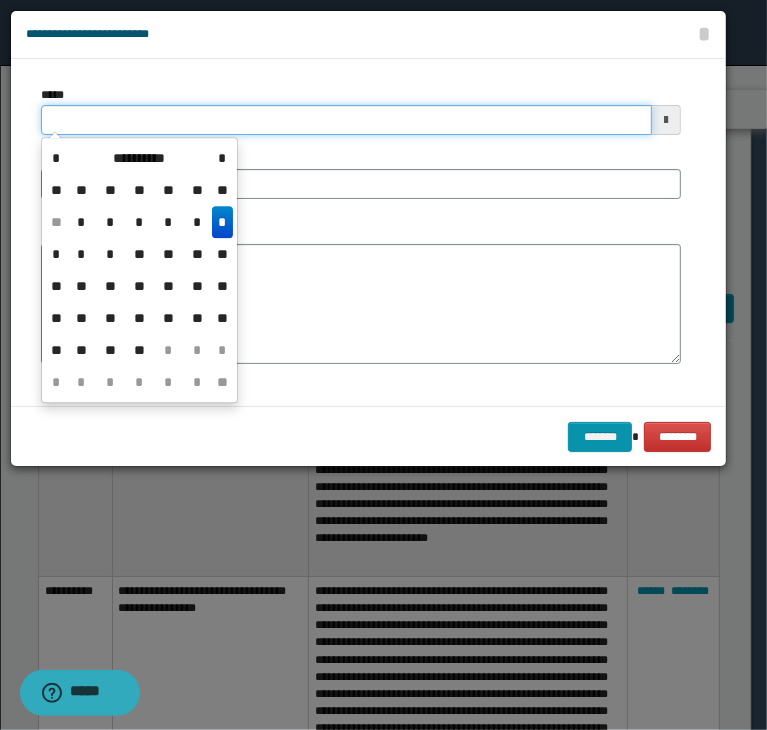 click on "*****" at bounding box center (346, 120) 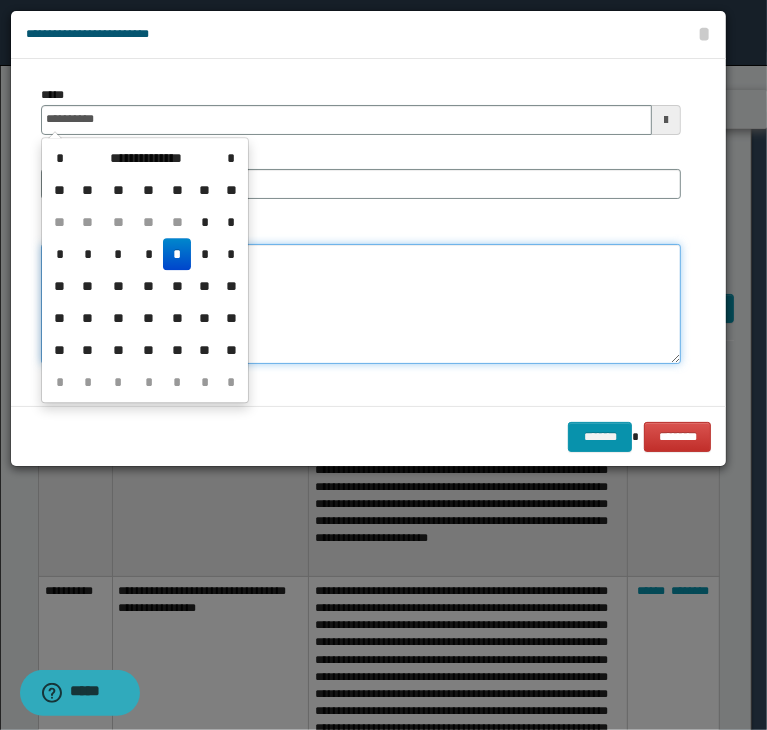 type on "**********" 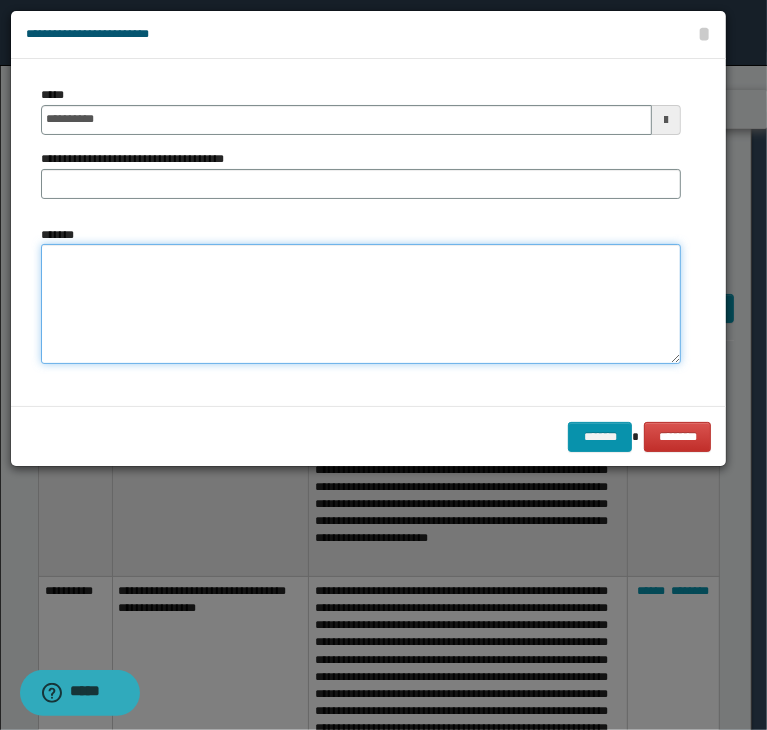 click on "*******" at bounding box center (361, 304) 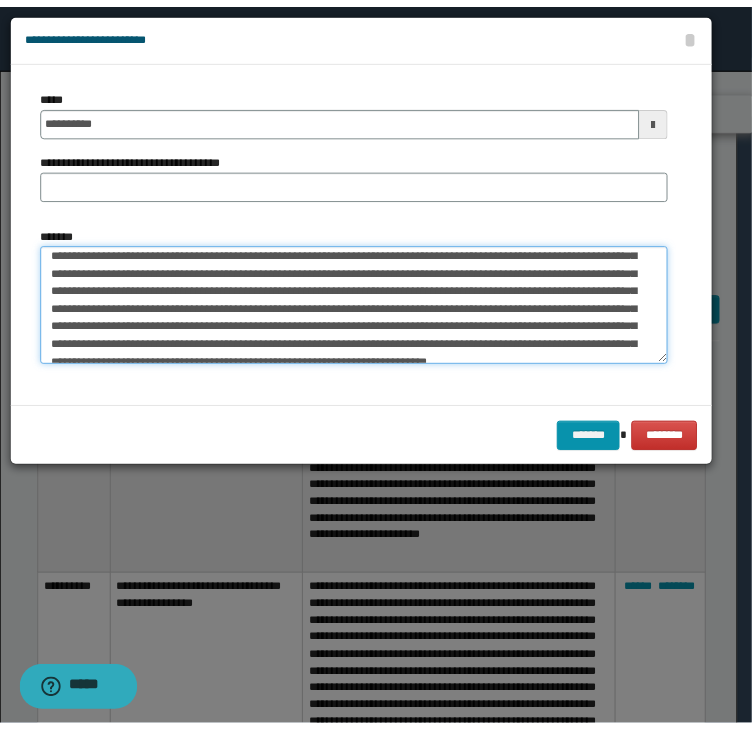scroll, scrollTop: 0, scrollLeft: 0, axis: both 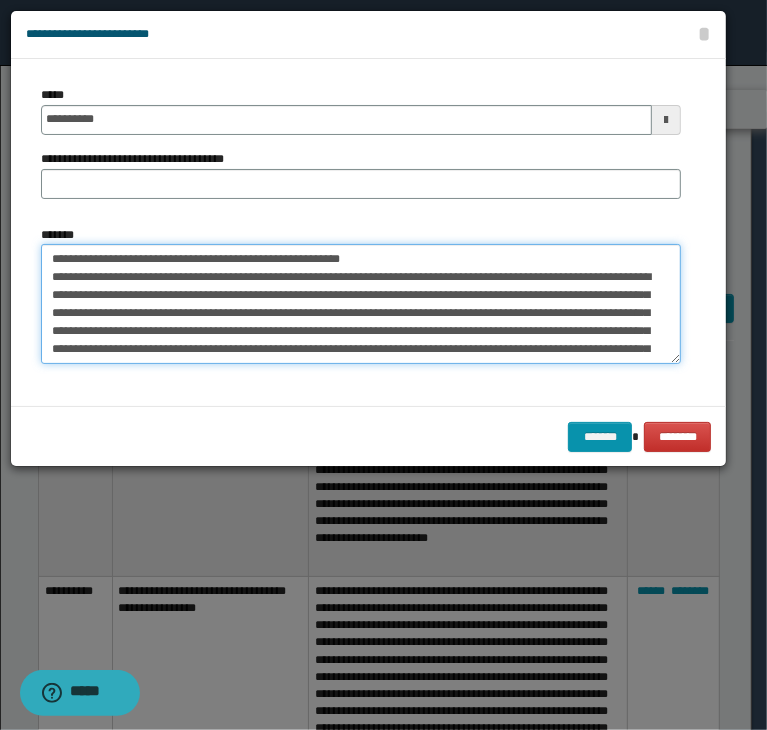 drag, startPoint x: 424, startPoint y: 261, endPoint x: -27, endPoint y: 260, distance: 451.0011 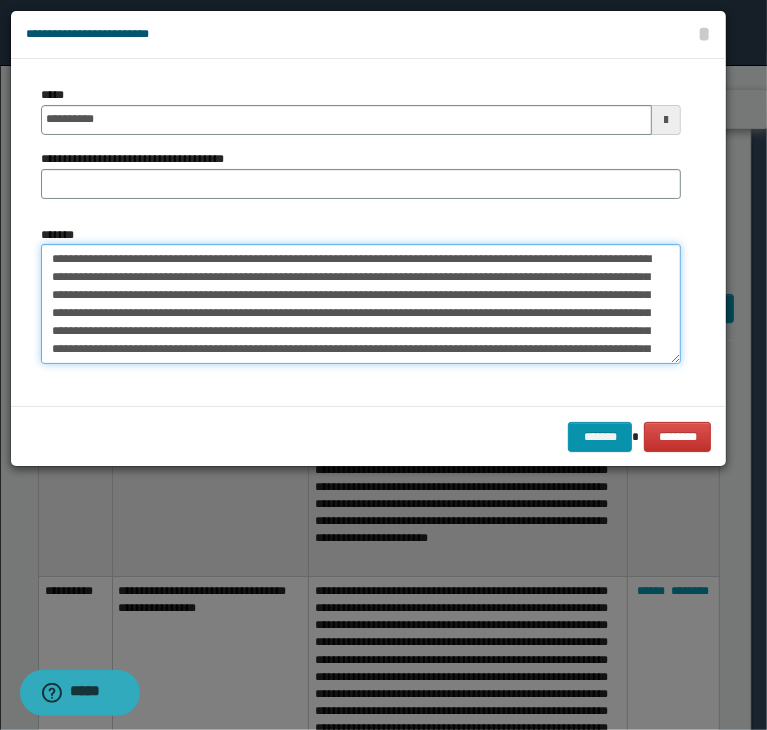type on "**********" 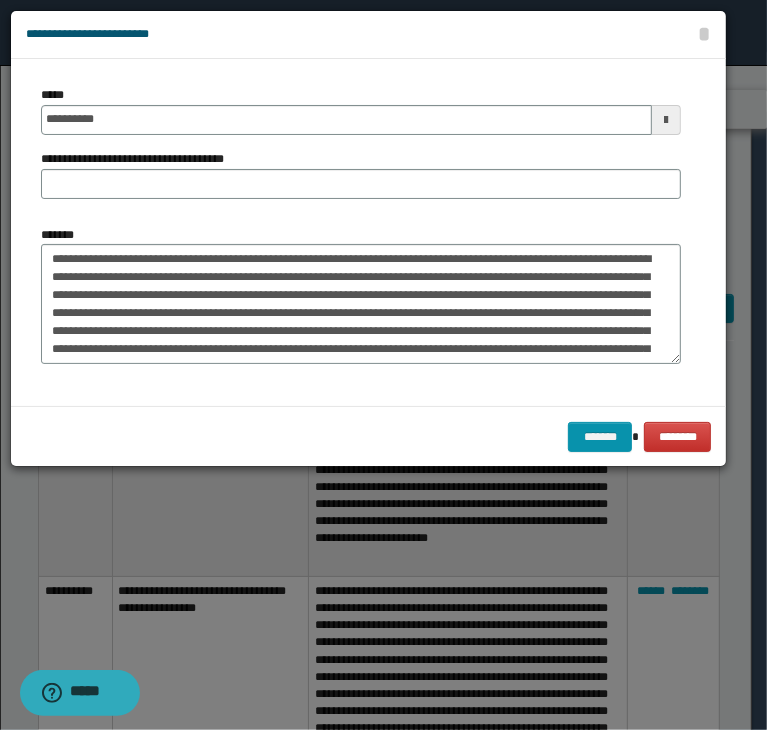 click on "**********" at bounding box center [361, 150] 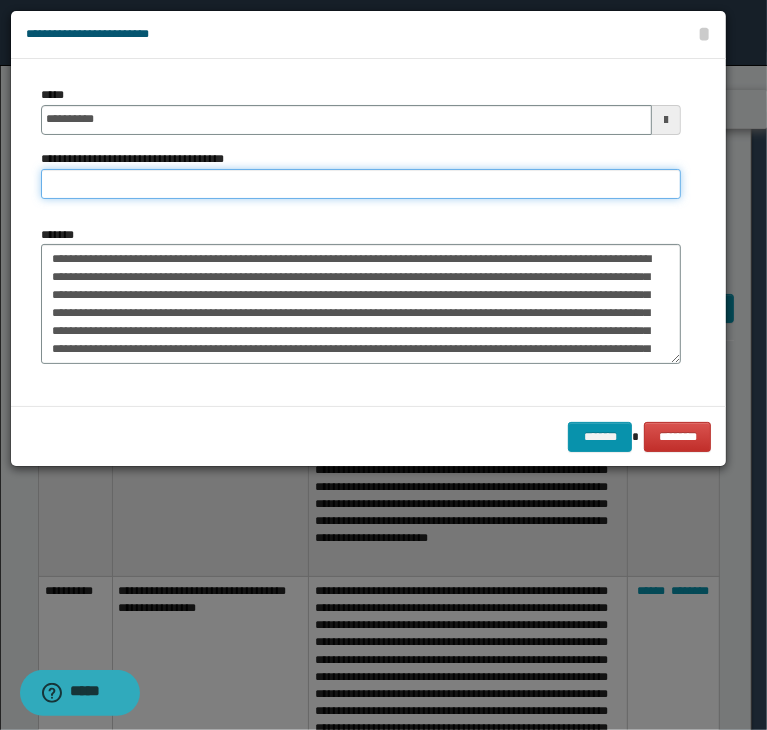 paste on "**********" 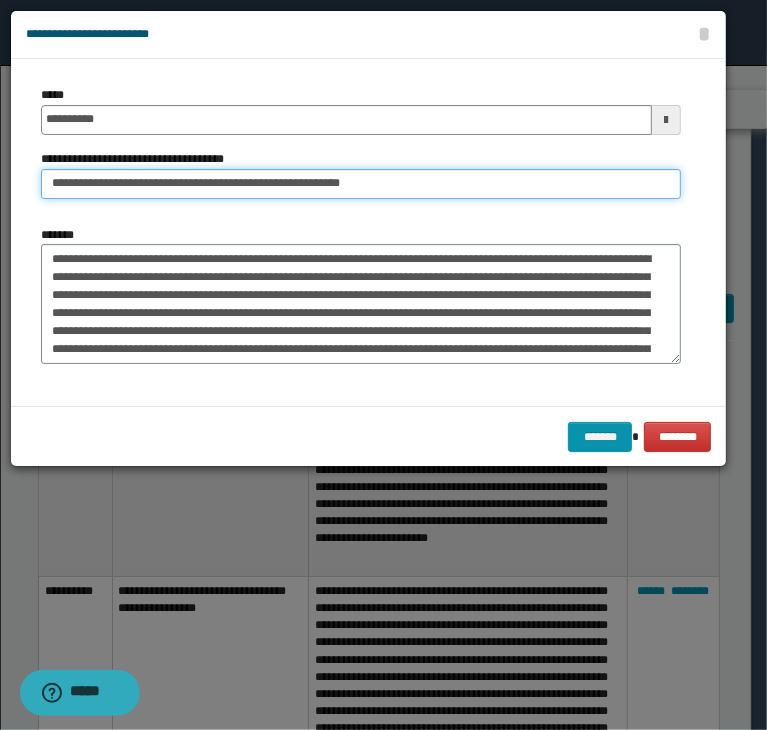 click on "**********" at bounding box center (361, 184) 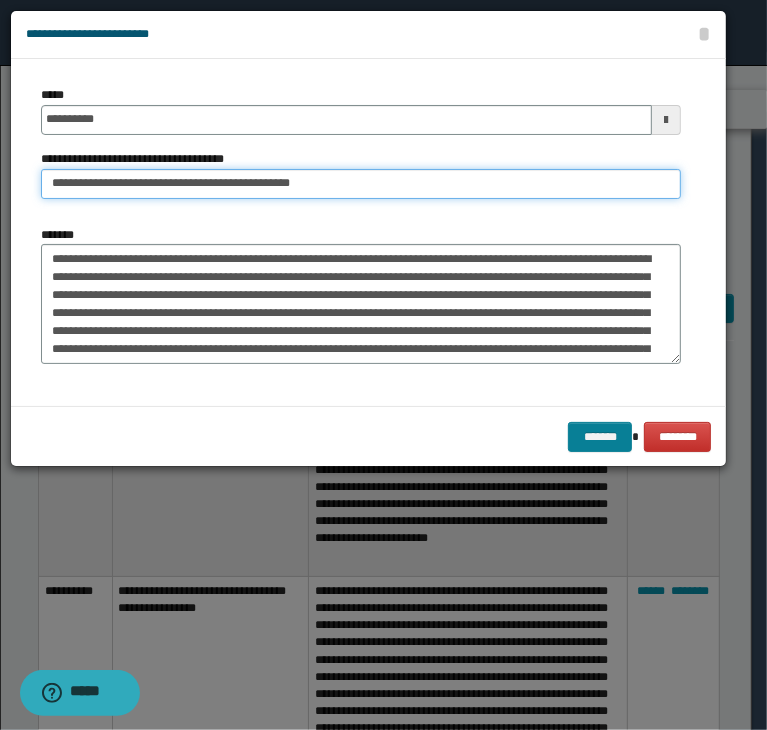 type on "**********" 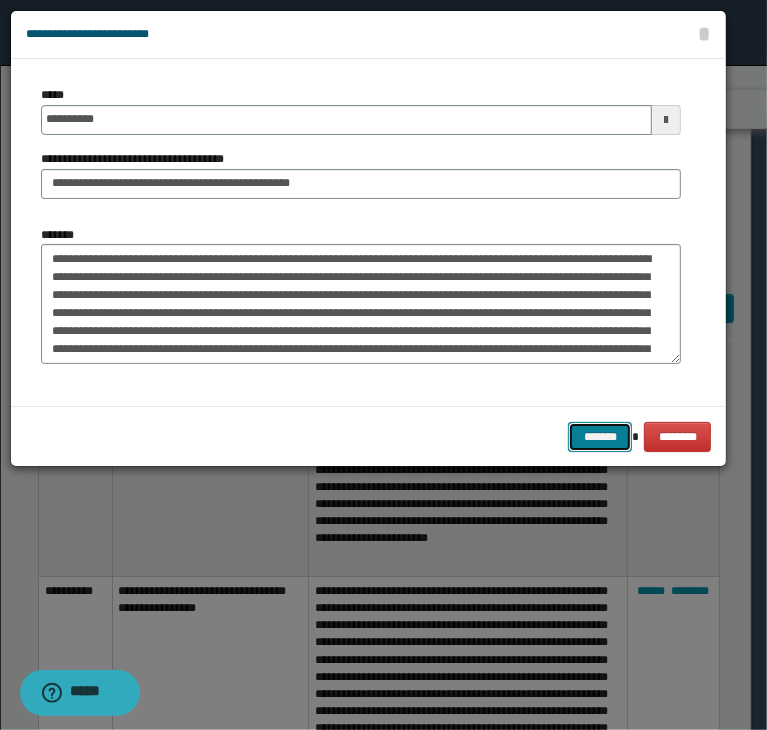 click on "*******" at bounding box center [600, 437] 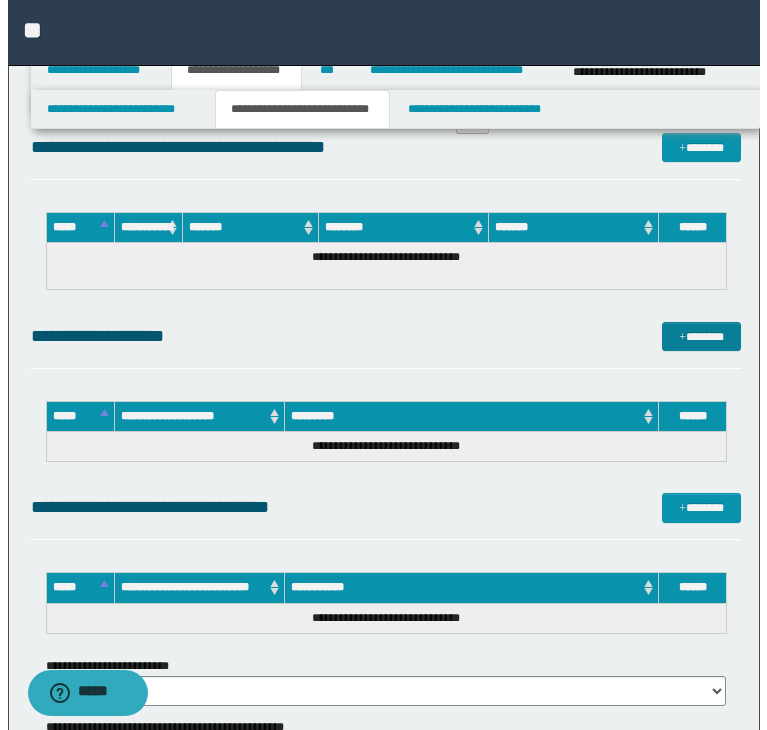 scroll, scrollTop: 4316, scrollLeft: 0, axis: vertical 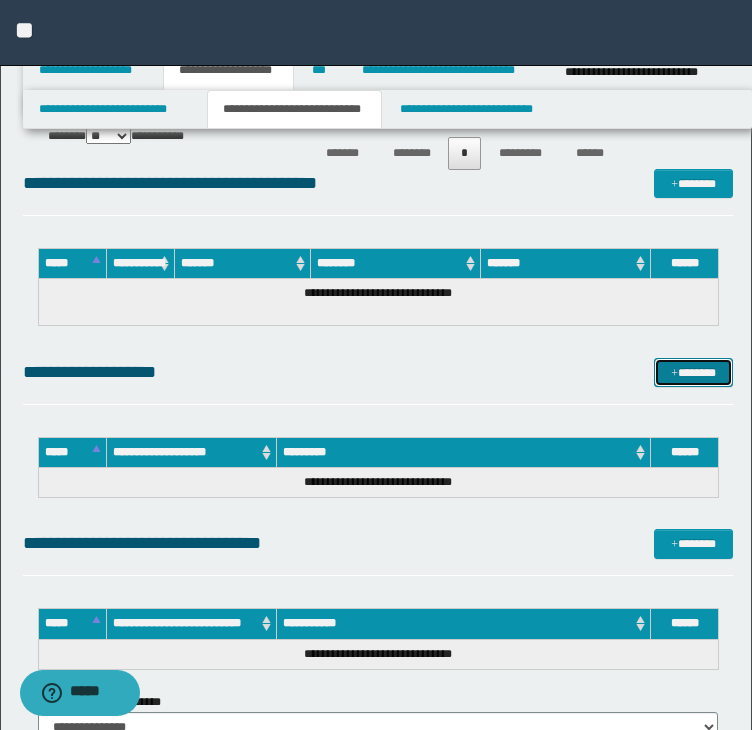 click on "*******" at bounding box center [693, 373] 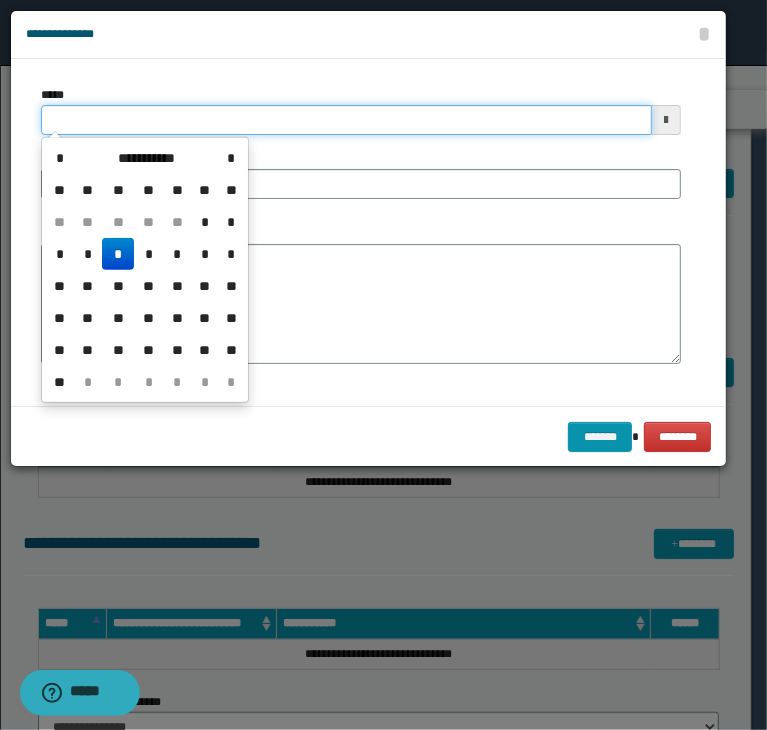 click on "*****" at bounding box center [346, 120] 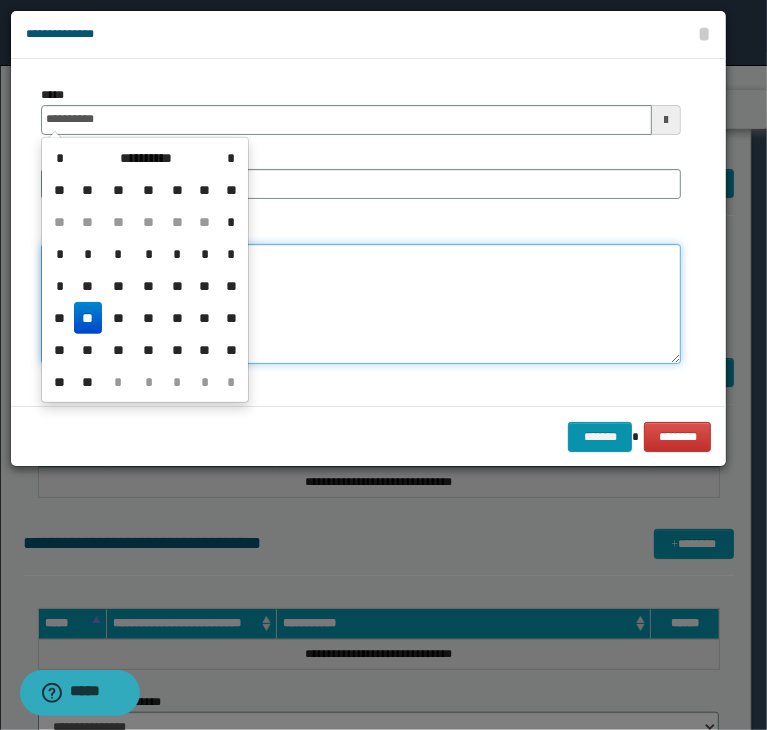 type on "**********" 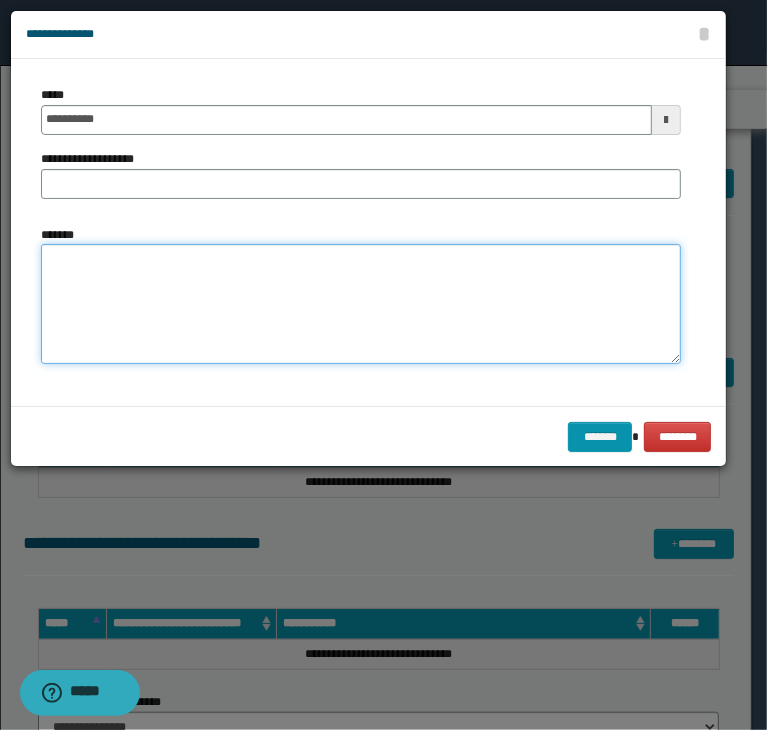 click on "*******" at bounding box center [361, 304] 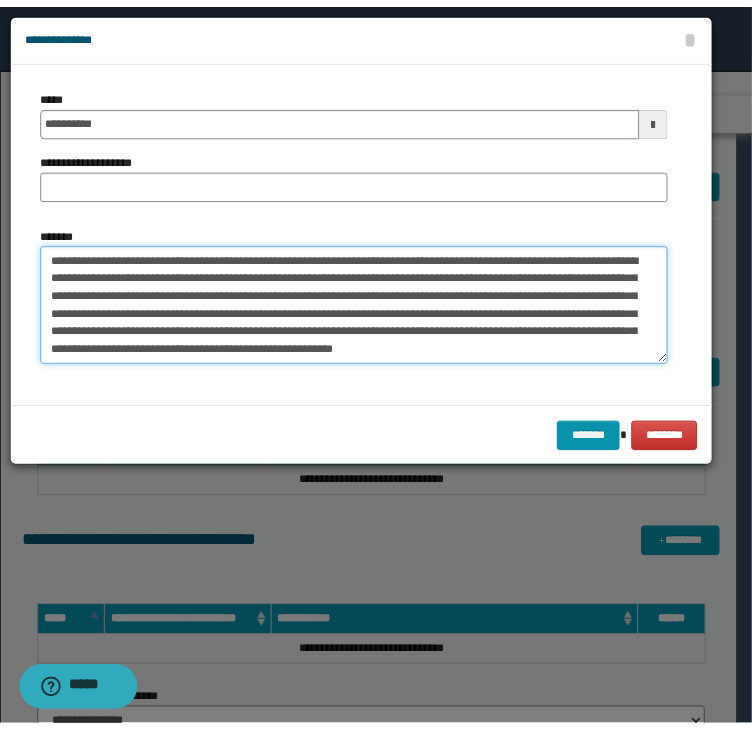 scroll, scrollTop: 0, scrollLeft: 0, axis: both 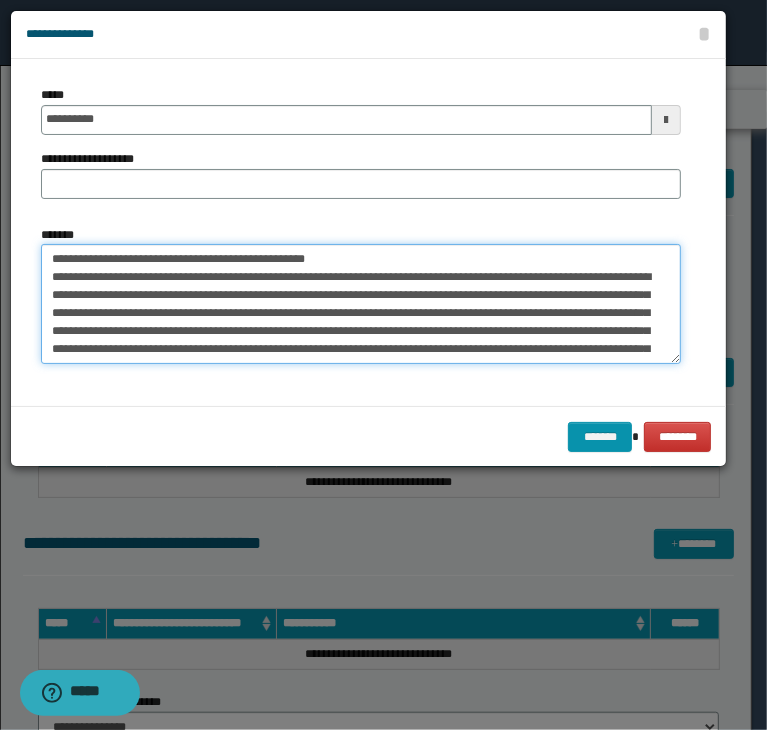 drag, startPoint x: 348, startPoint y: 253, endPoint x: 26, endPoint y: 261, distance: 322.09937 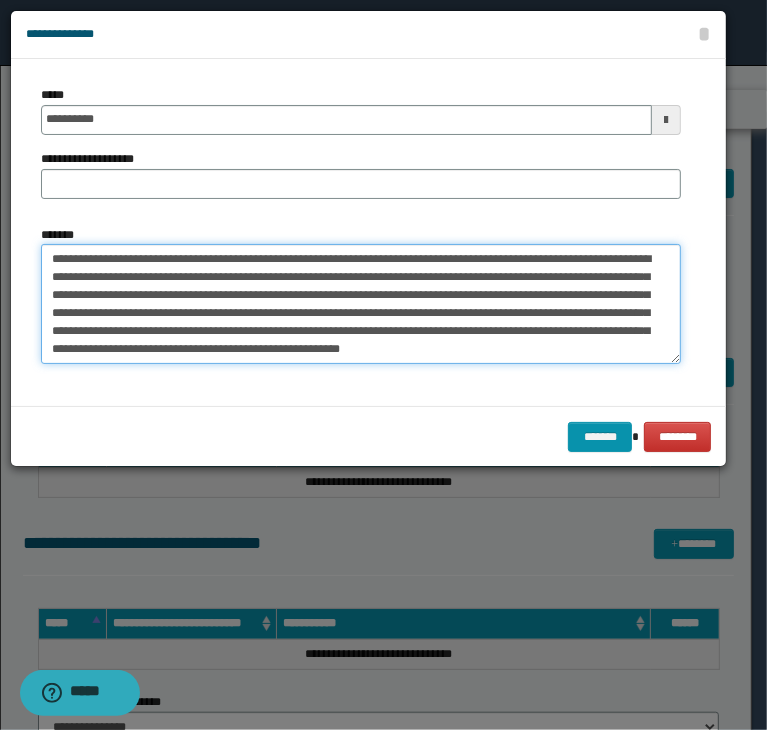 type on "**********" 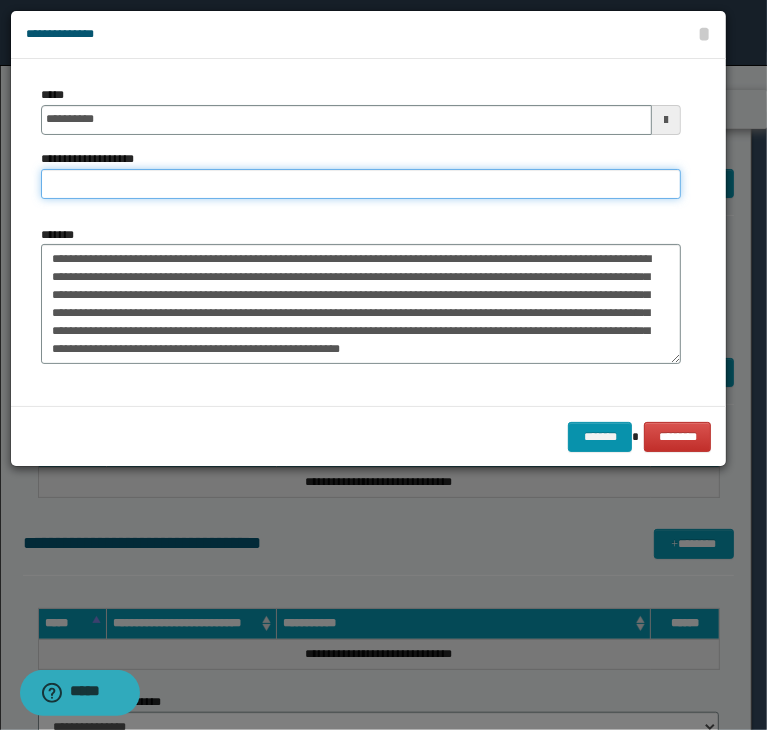 click on "**********" at bounding box center [361, 184] 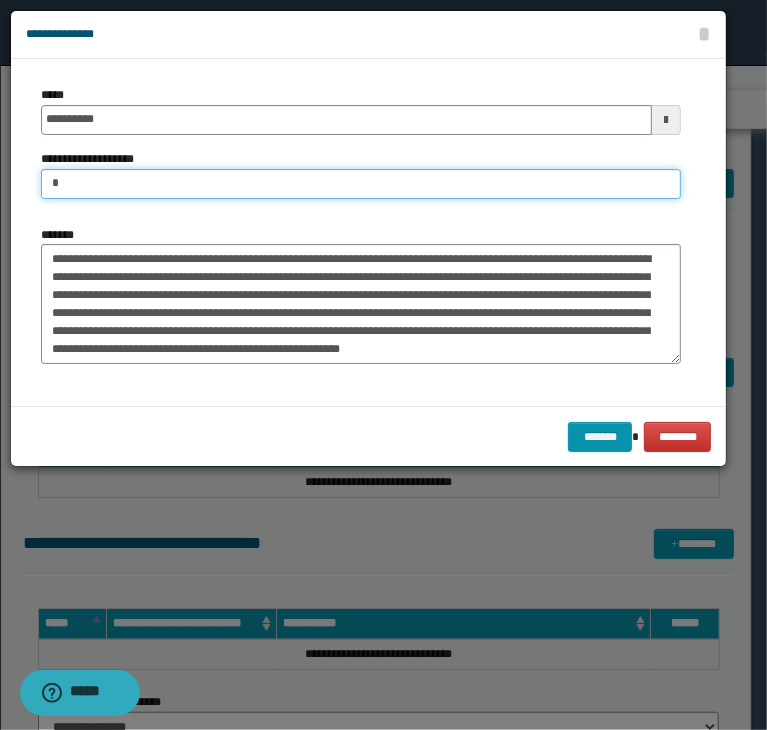drag, startPoint x: 90, startPoint y: 185, endPoint x: -6, endPoint y: 183, distance: 96.02083 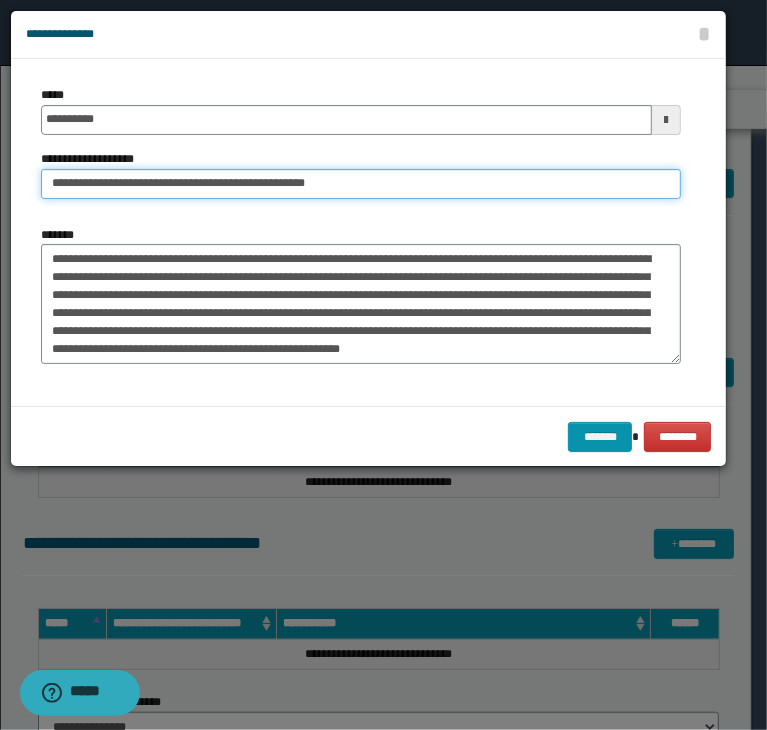 drag, startPoint x: 115, startPoint y: 186, endPoint x: -16, endPoint y: 185, distance: 131.00381 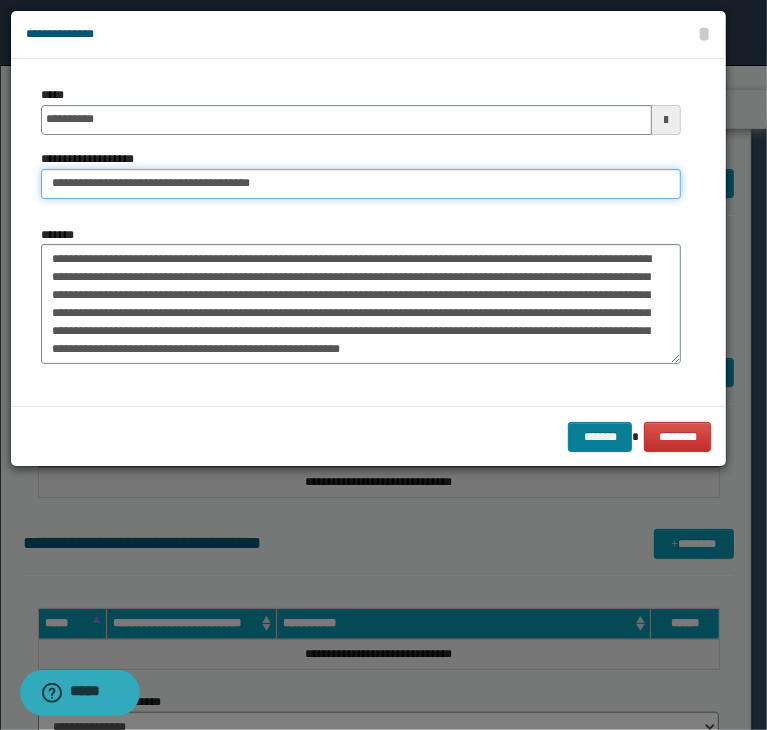 type on "**********" 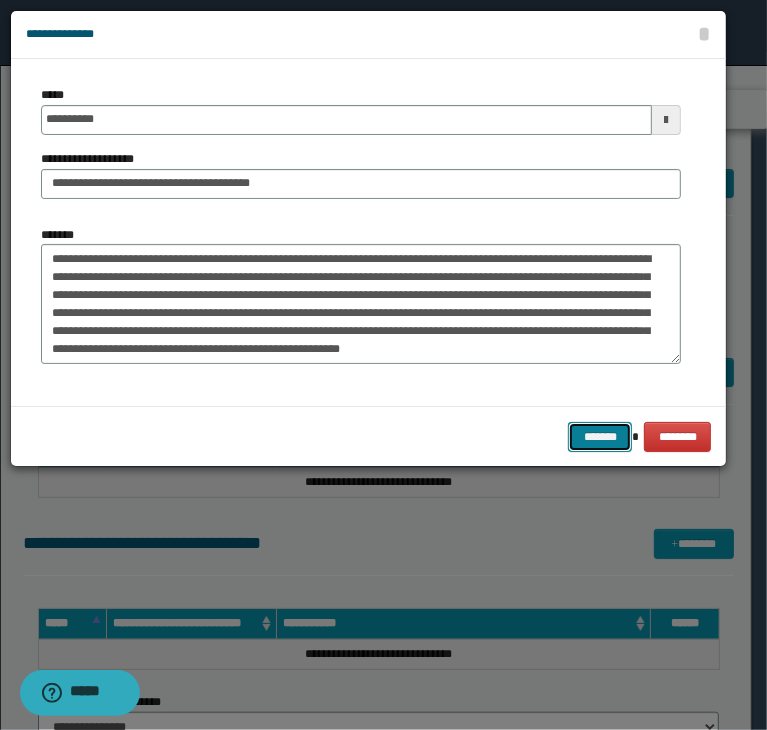 click on "*******" at bounding box center [600, 437] 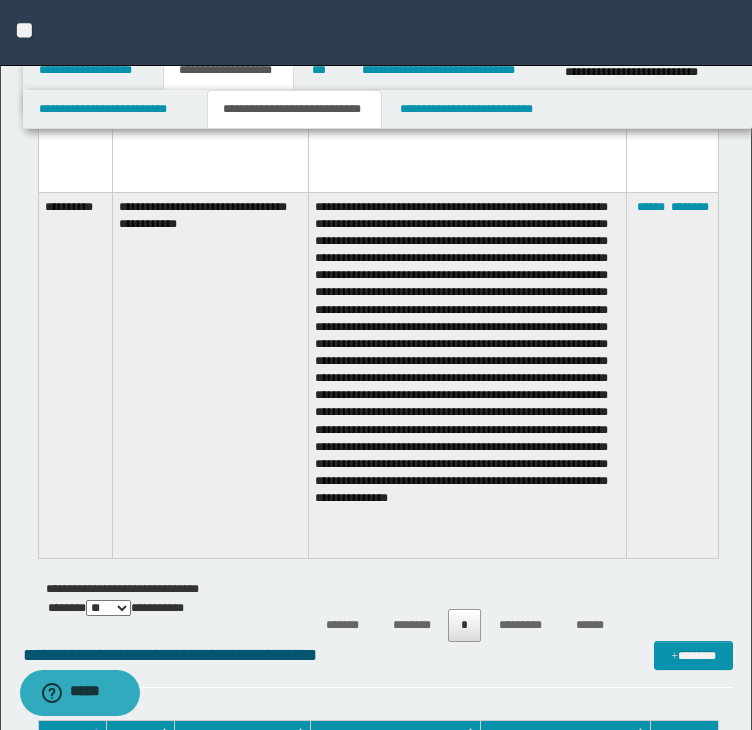 scroll, scrollTop: 3743, scrollLeft: 0, axis: vertical 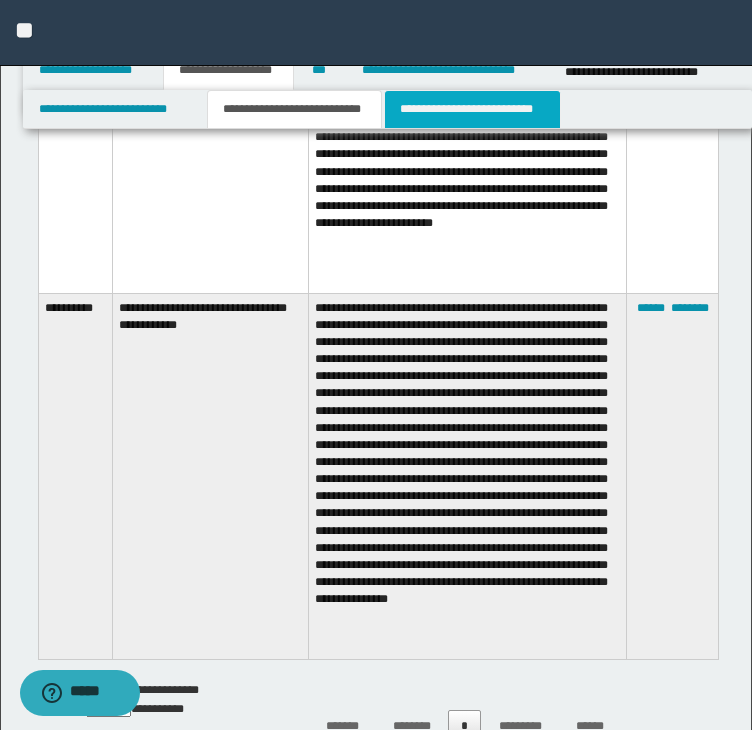 click on "**********" at bounding box center [472, 109] 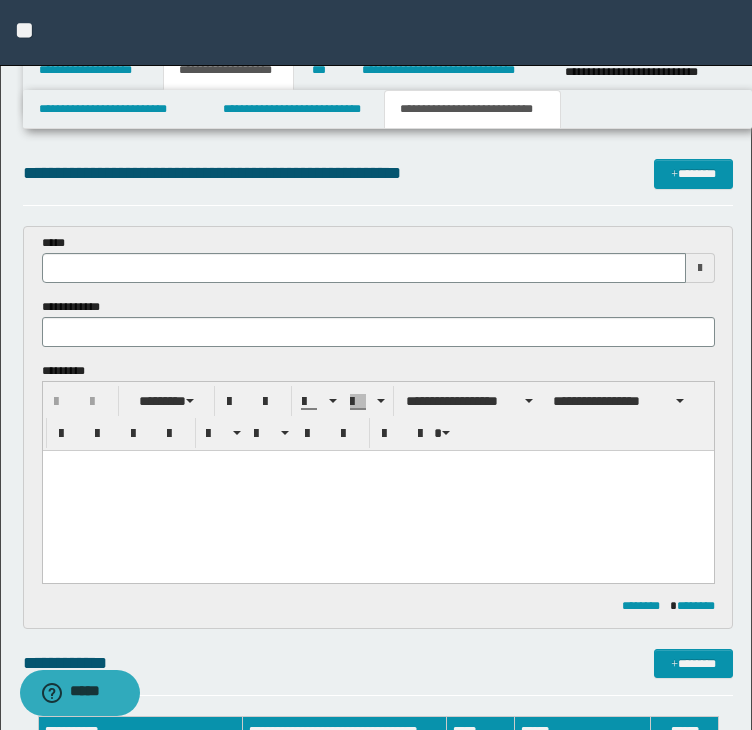 scroll, scrollTop: 0, scrollLeft: 0, axis: both 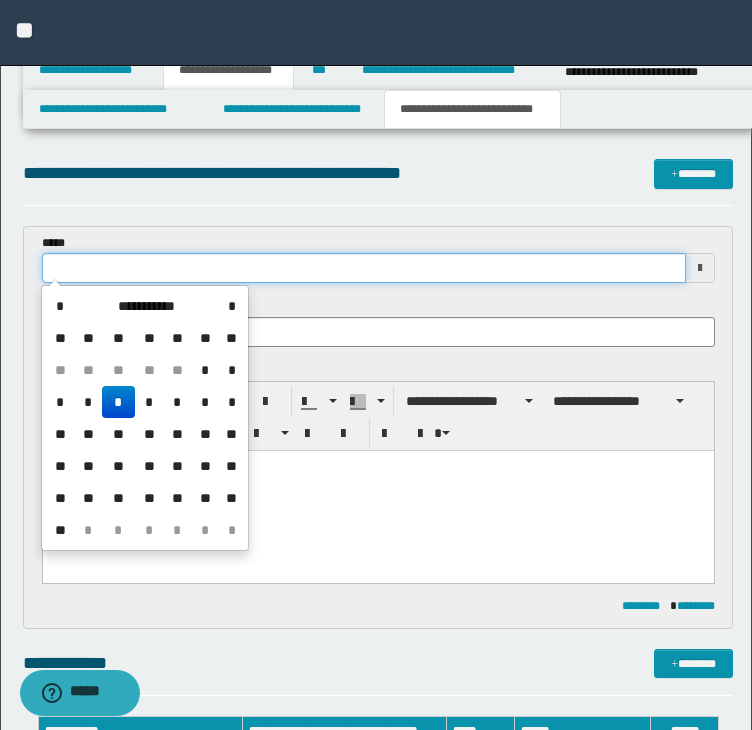 click at bounding box center (364, 268) 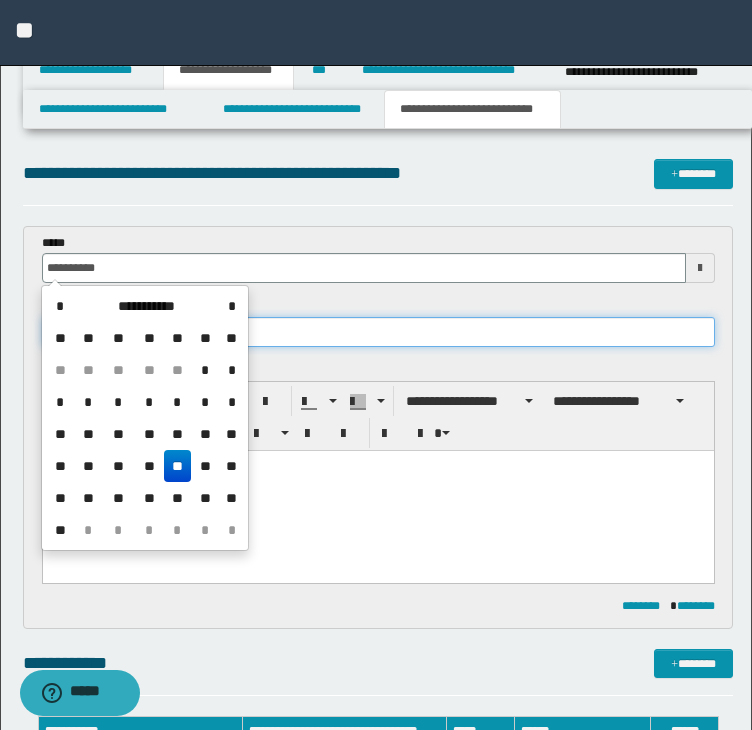 type on "**********" 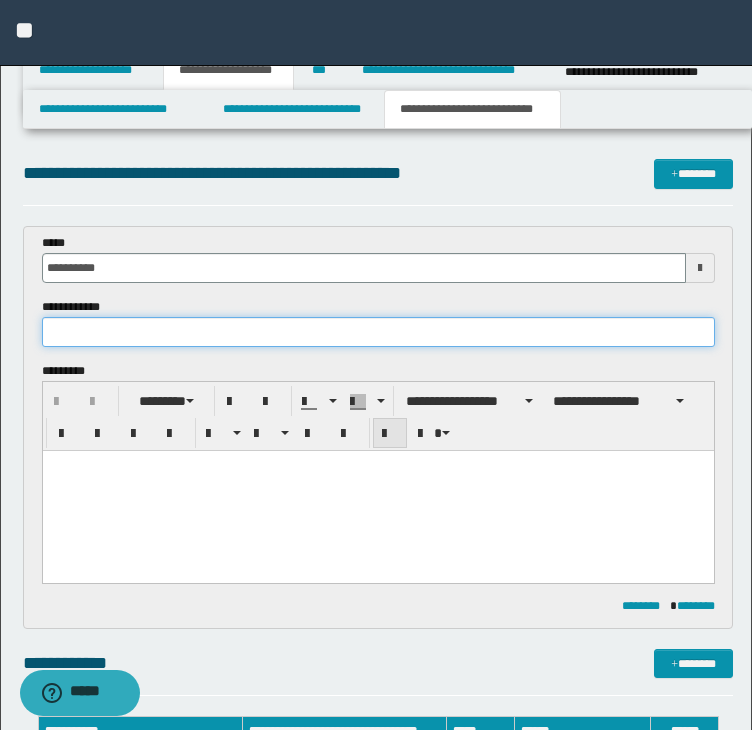 paste on "**********" 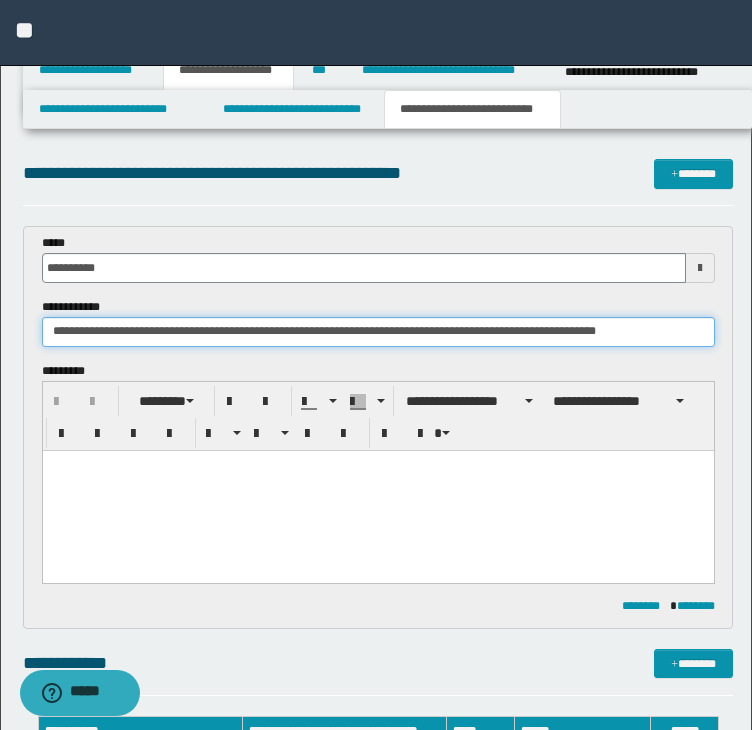 type on "**********" 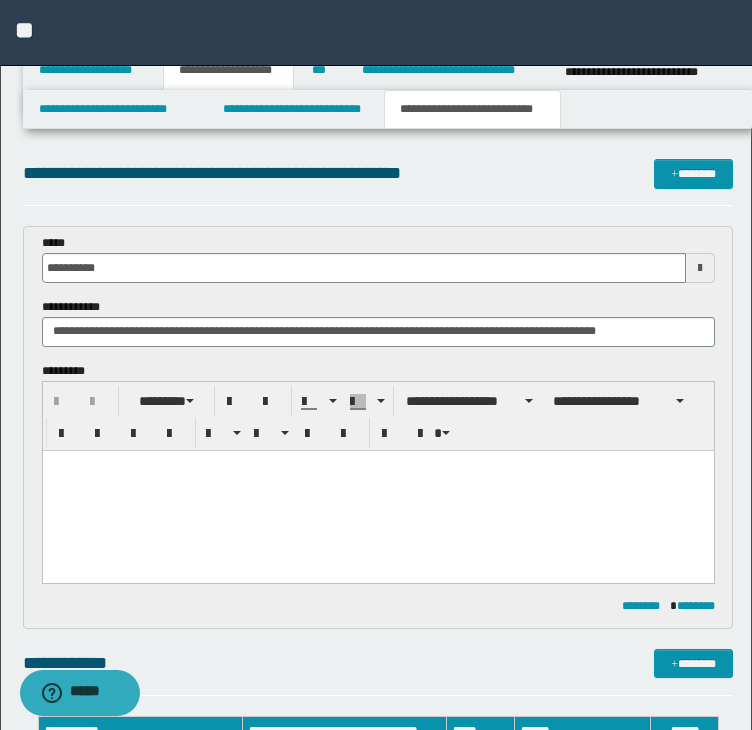 click at bounding box center (377, 490) 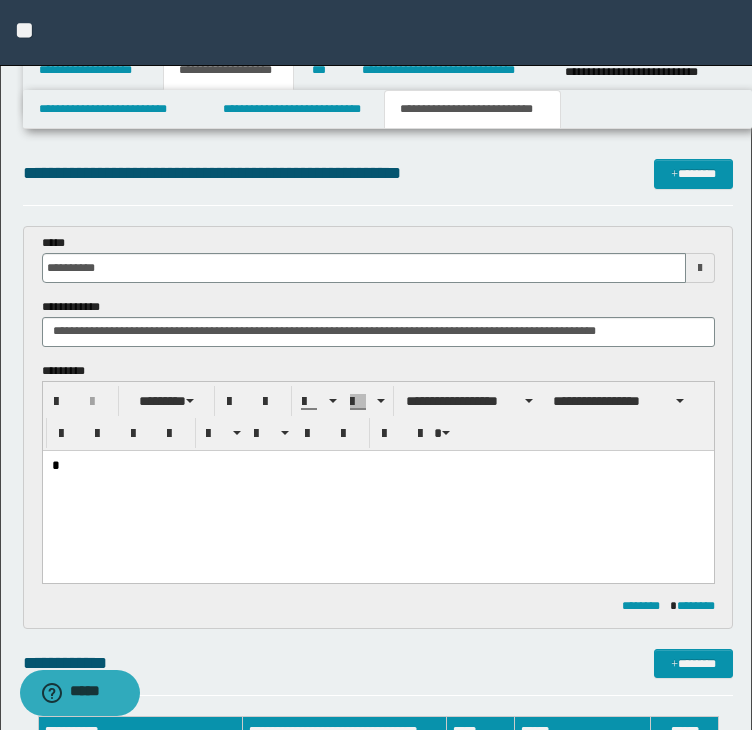 drag, startPoint x: 76, startPoint y: 464, endPoint x: -7, endPoint y: 461, distance: 83.0542 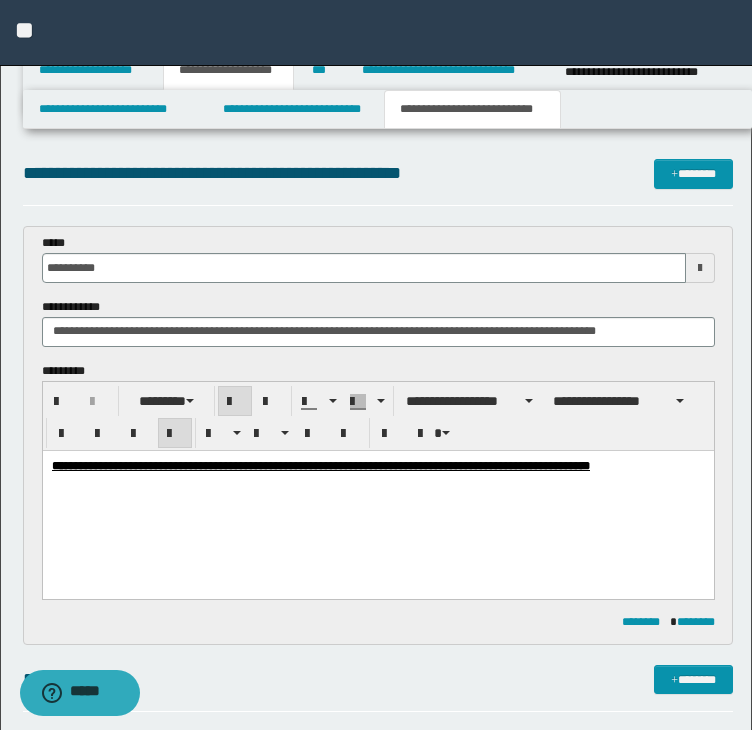 drag, startPoint x: 151, startPoint y: 484, endPoint x: 140, endPoint y: 480, distance: 11.7046995 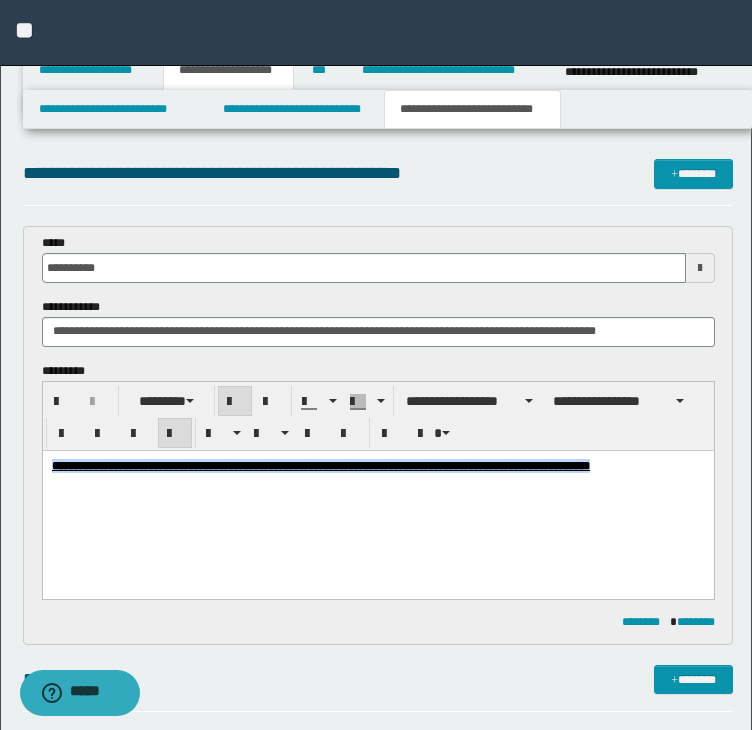 drag, startPoint x: 122, startPoint y: 472, endPoint x: 7, endPoint y: 436, distance: 120.50311 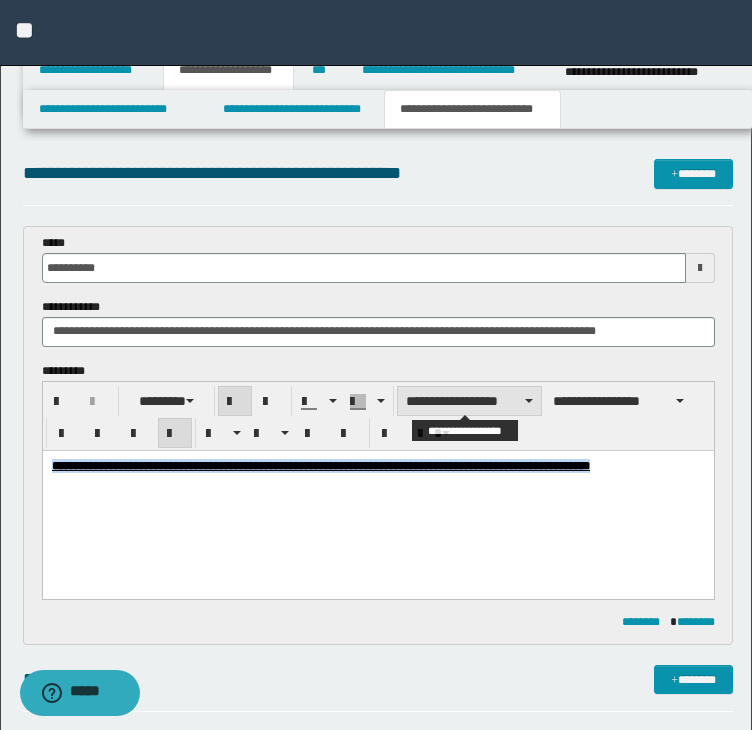 click on "**********" at bounding box center [469, 401] 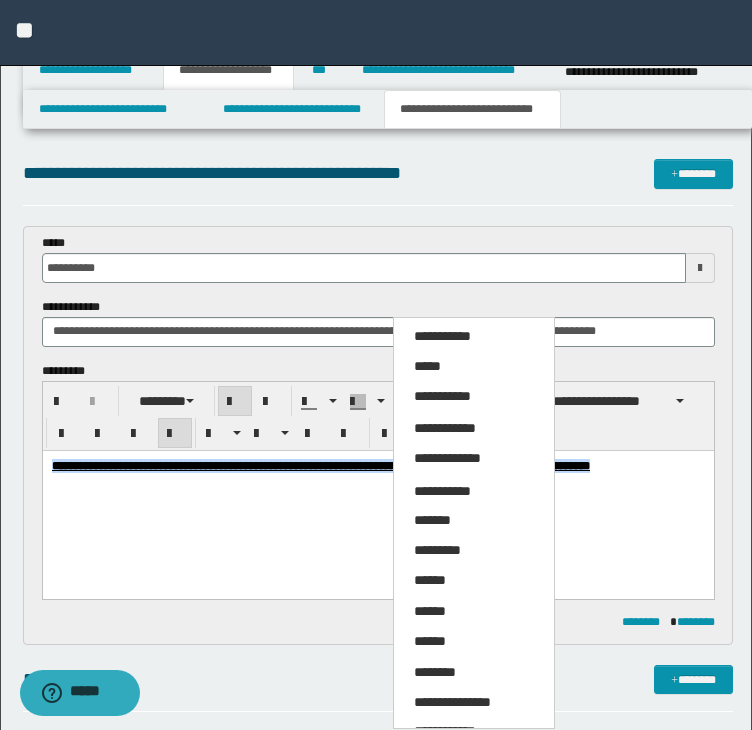 drag, startPoint x: 404, startPoint y: 360, endPoint x: 491, endPoint y: 382, distance: 89.73851 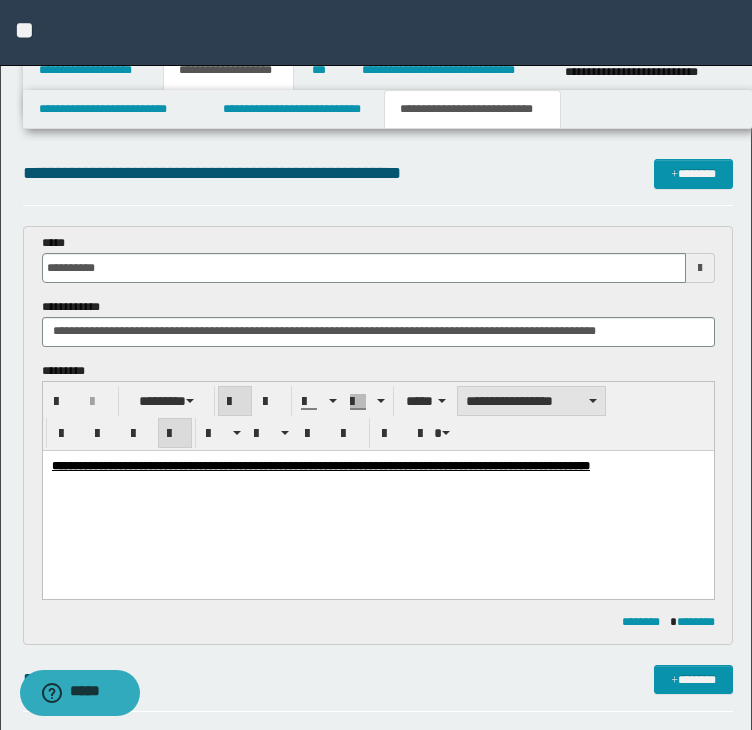click on "**********" at bounding box center (531, 401) 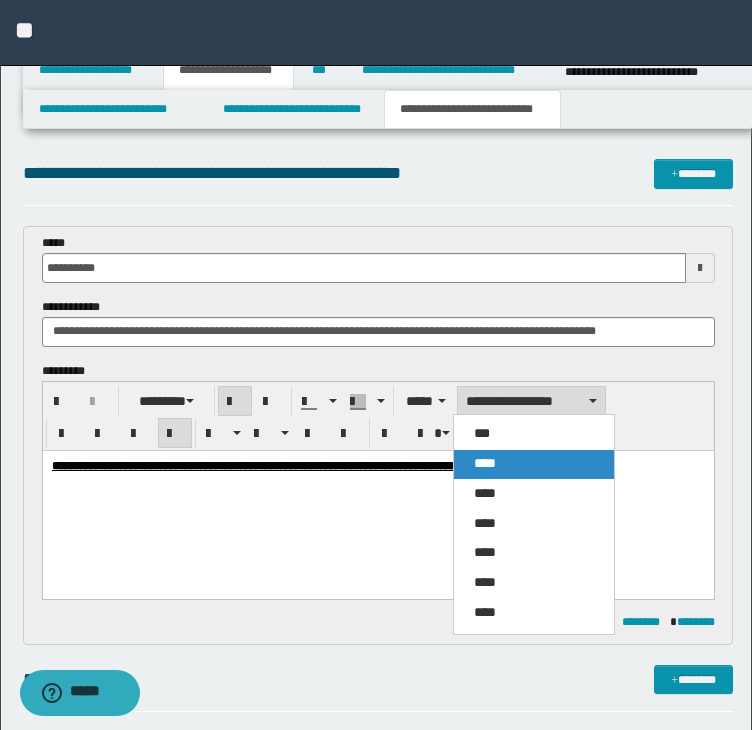 click on "****" at bounding box center (534, 464) 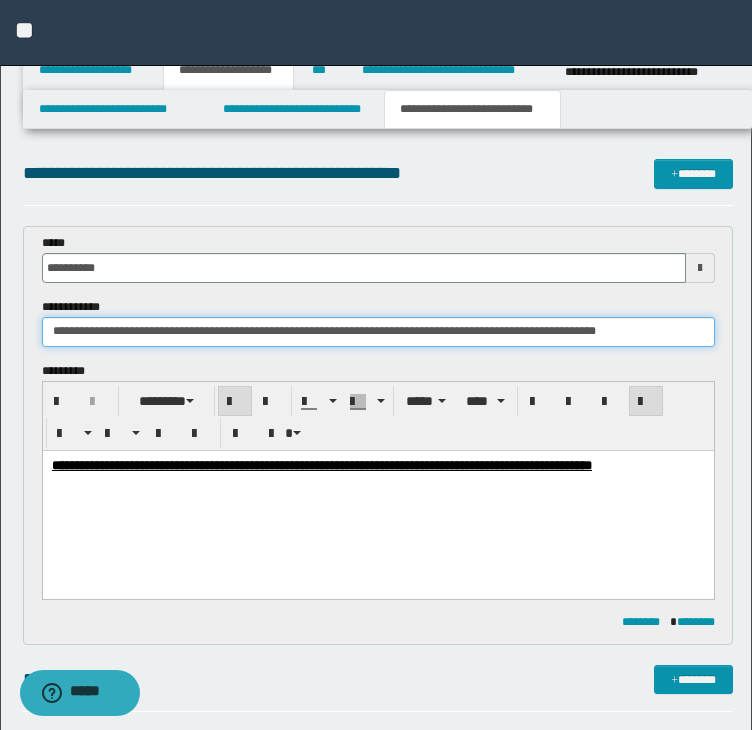 drag, startPoint x: 513, startPoint y: 333, endPoint x: -69, endPoint y: 334, distance: 582.00085 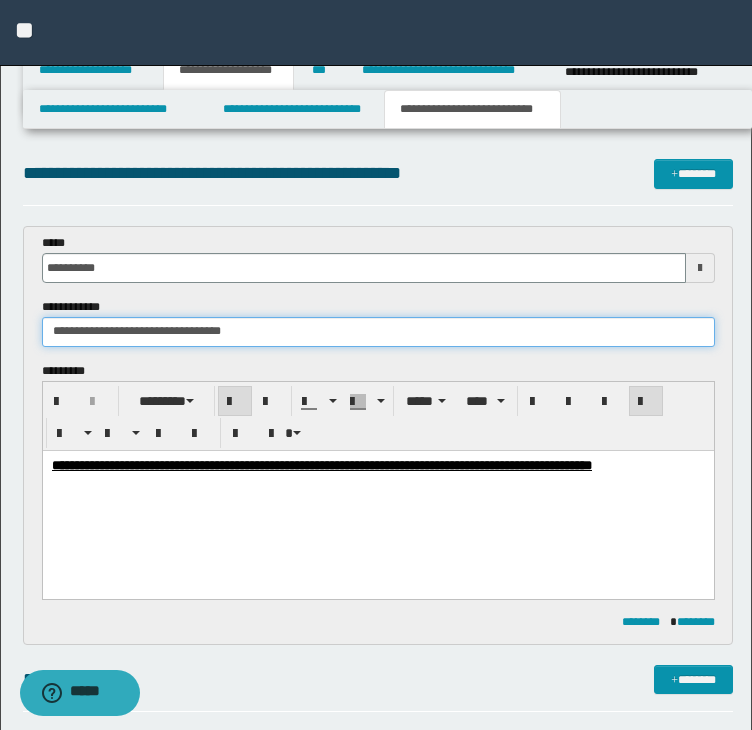 drag, startPoint x: 164, startPoint y: 330, endPoint x: 336, endPoint y: 330, distance: 172 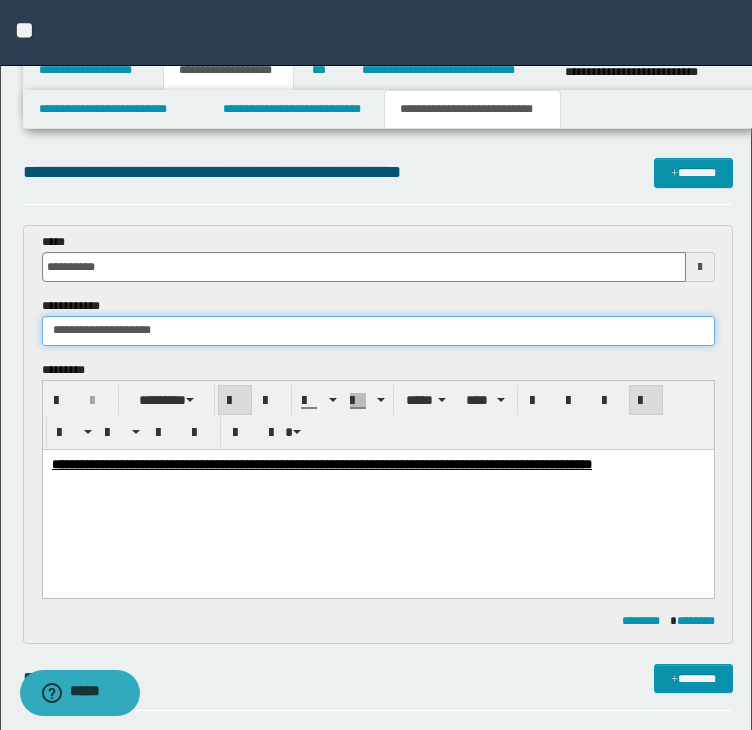 scroll, scrollTop: 0, scrollLeft: 0, axis: both 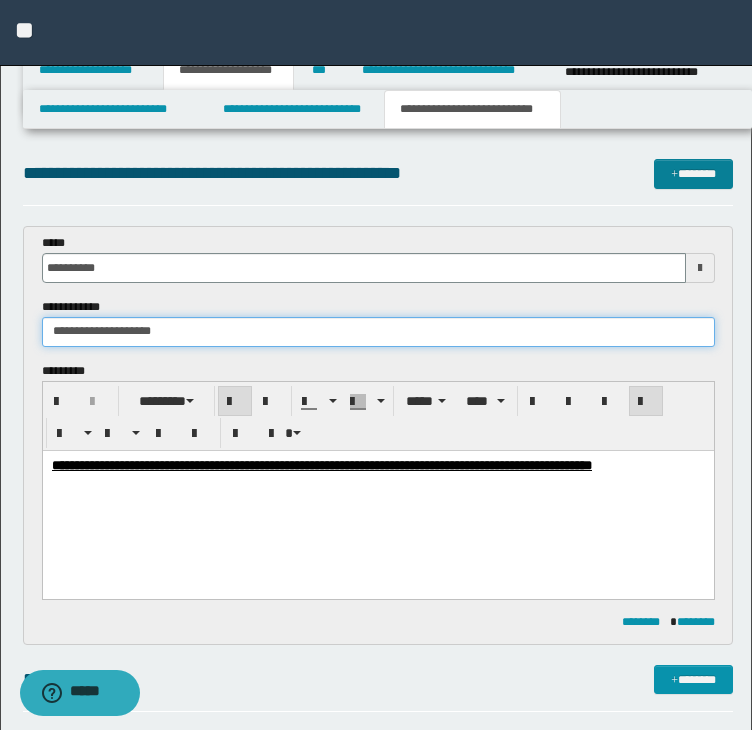 type on "**********" 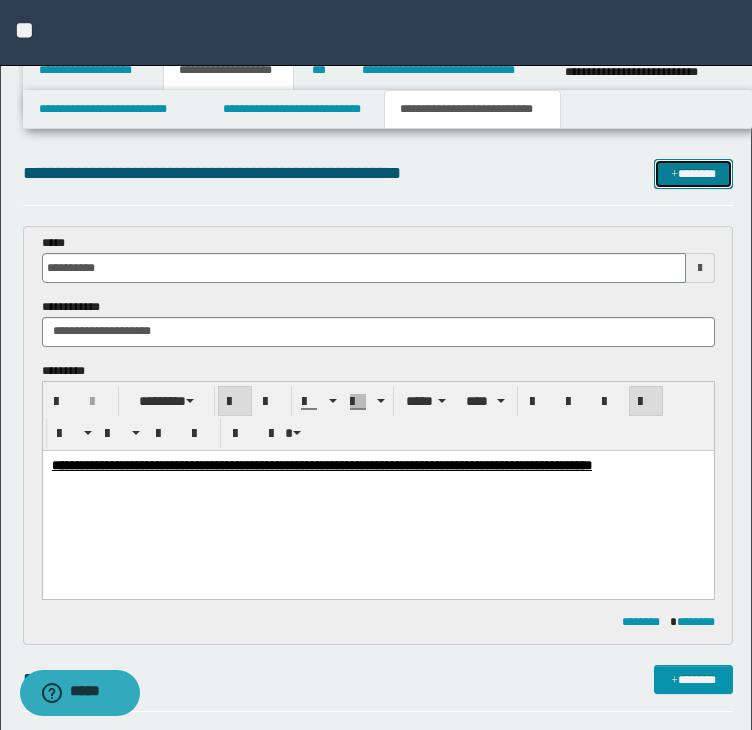 click on "*******" at bounding box center (693, 174) 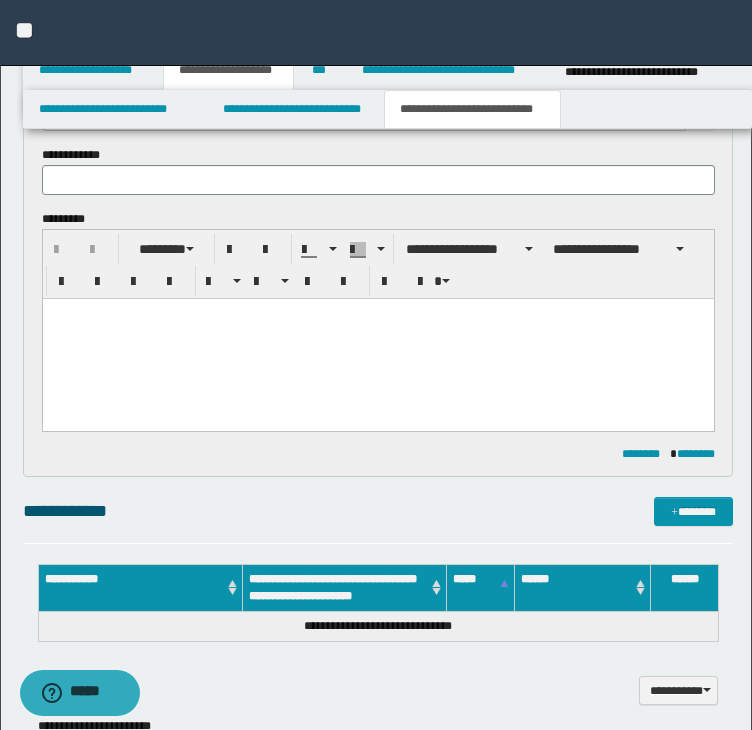 scroll, scrollTop: 391, scrollLeft: 0, axis: vertical 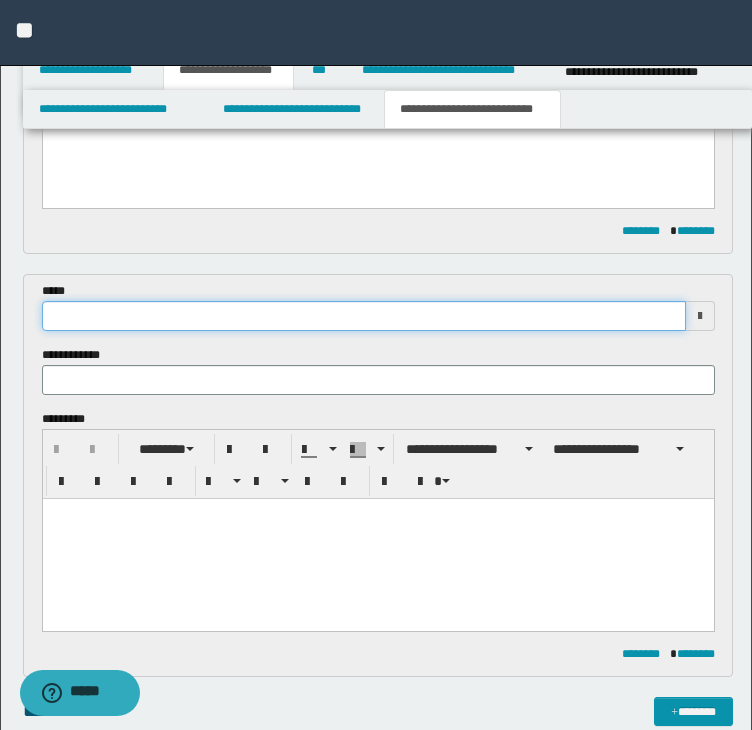 click at bounding box center (364, 316) 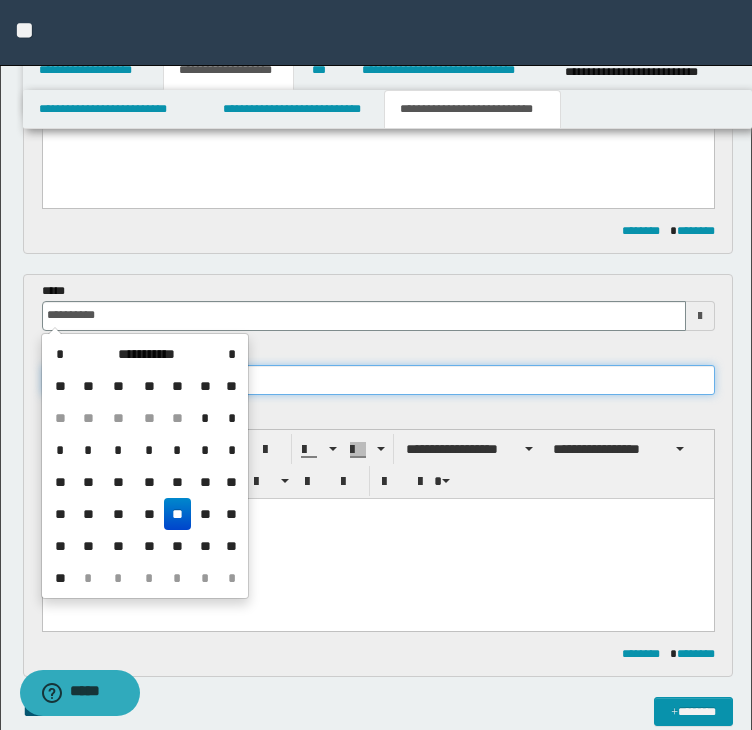 type on "**********" 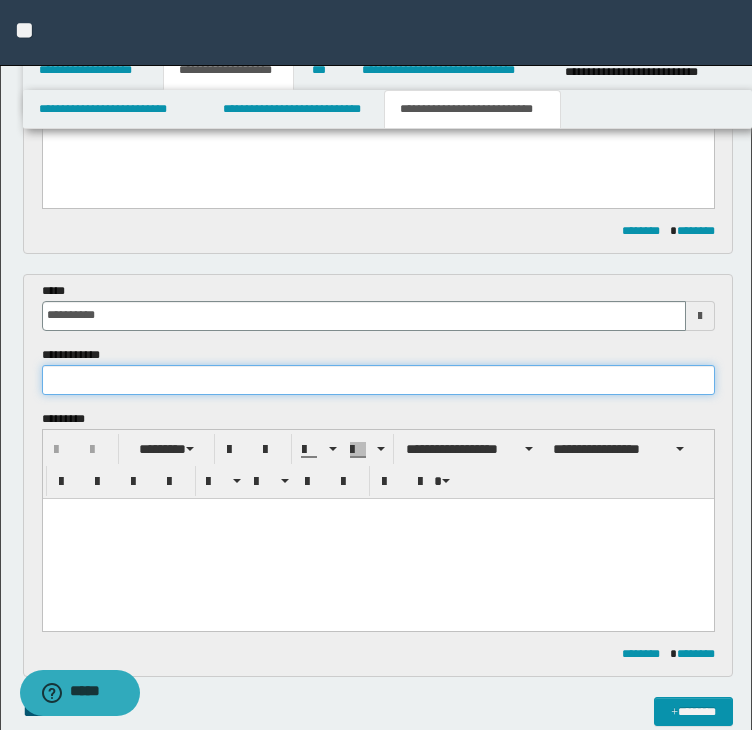 paste on "**********" 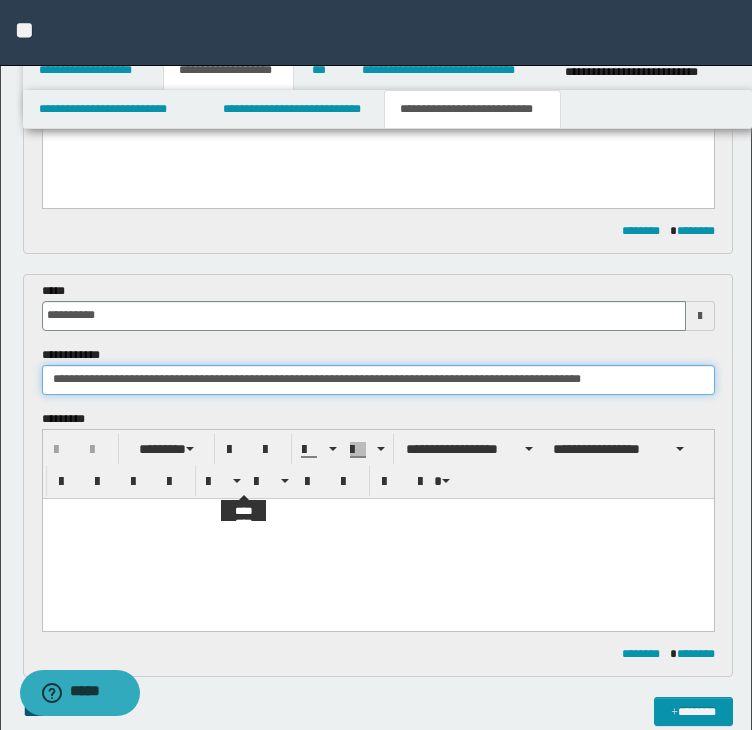 type on "**********" 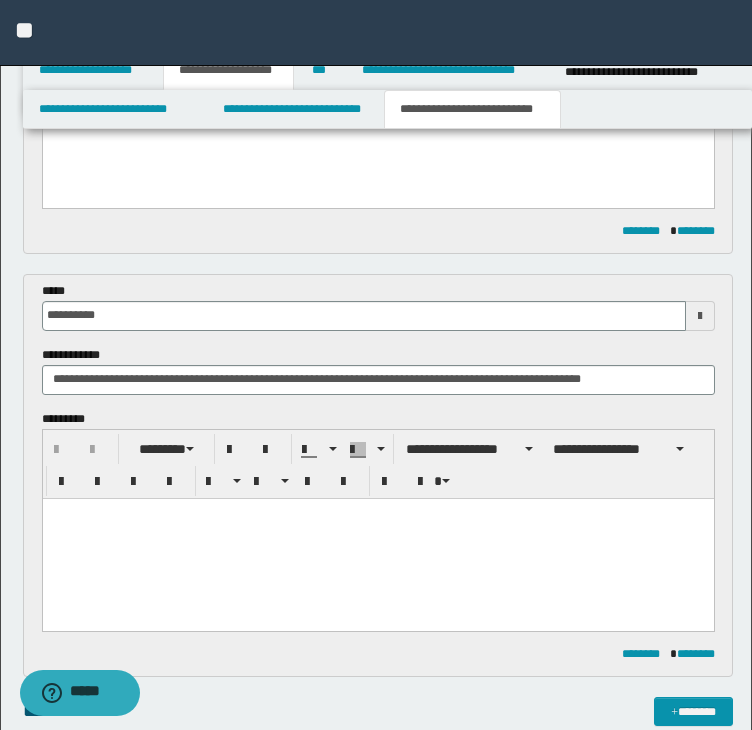 click at bounding box center (377, 538) 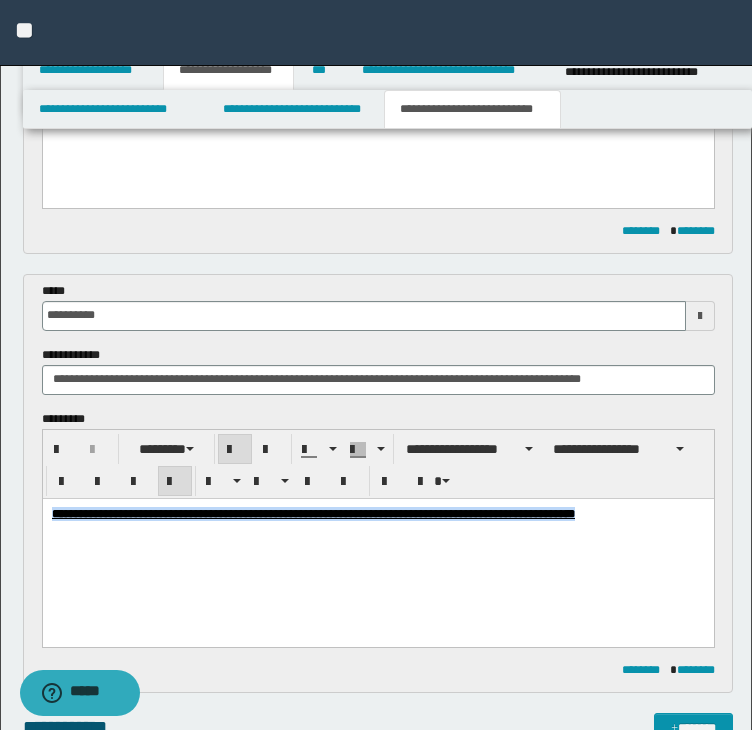 drag, startPoint x: 189, startPoint y: 542, endPoint x: -19, endPoint y: 494, distance: 213.46663 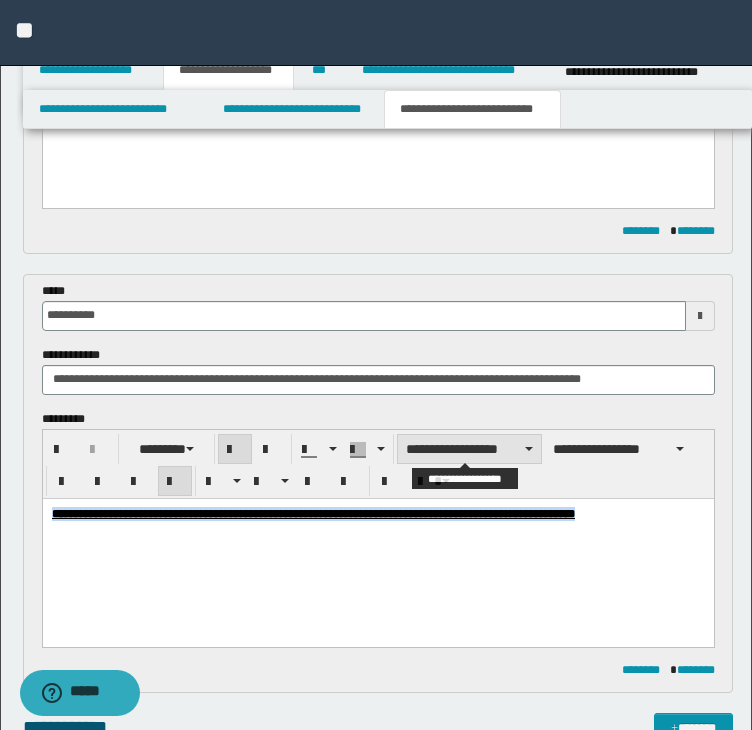 click on "**********" at bounding box center (469, 449) 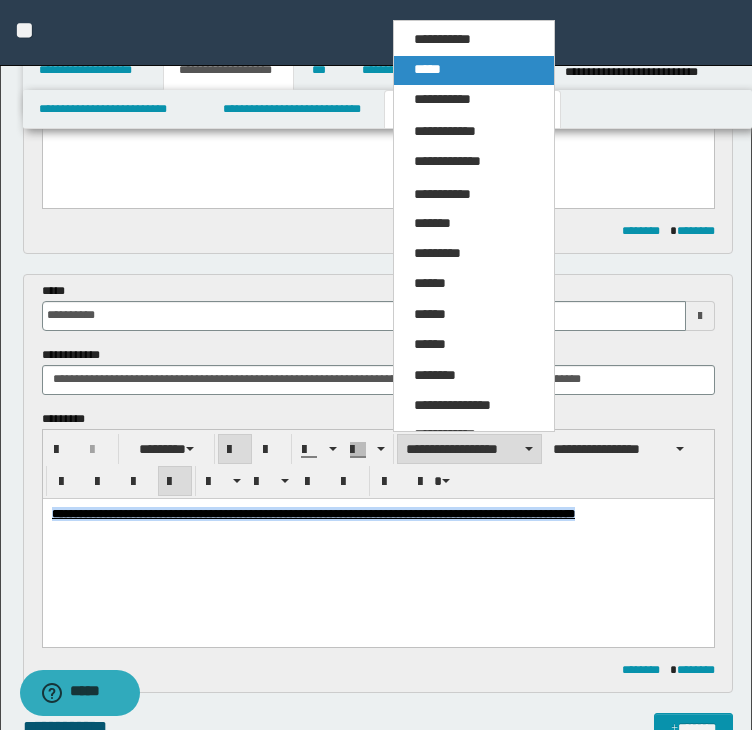 click on "*****" at bounding box center (427, 69) 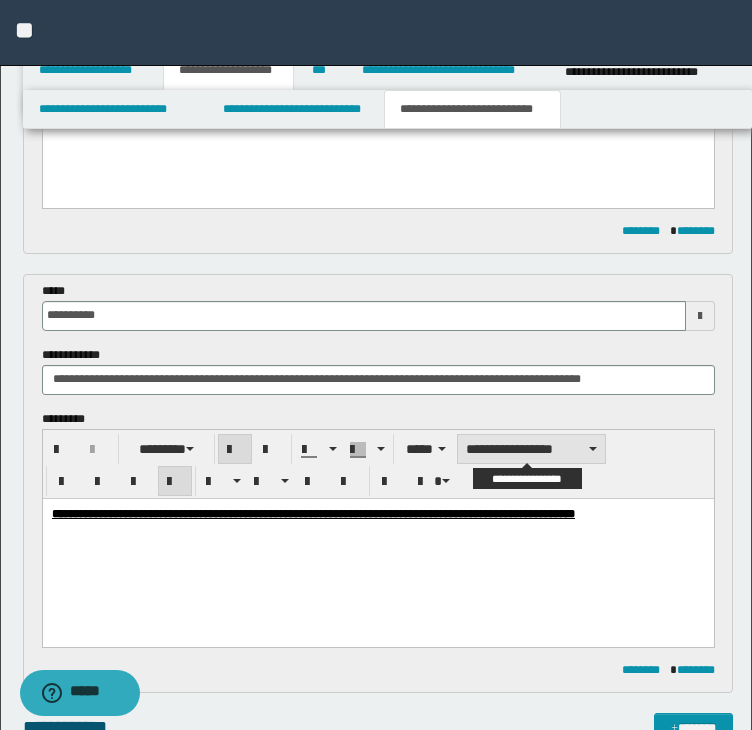 click on "**********" at bounding box center [531, 449] 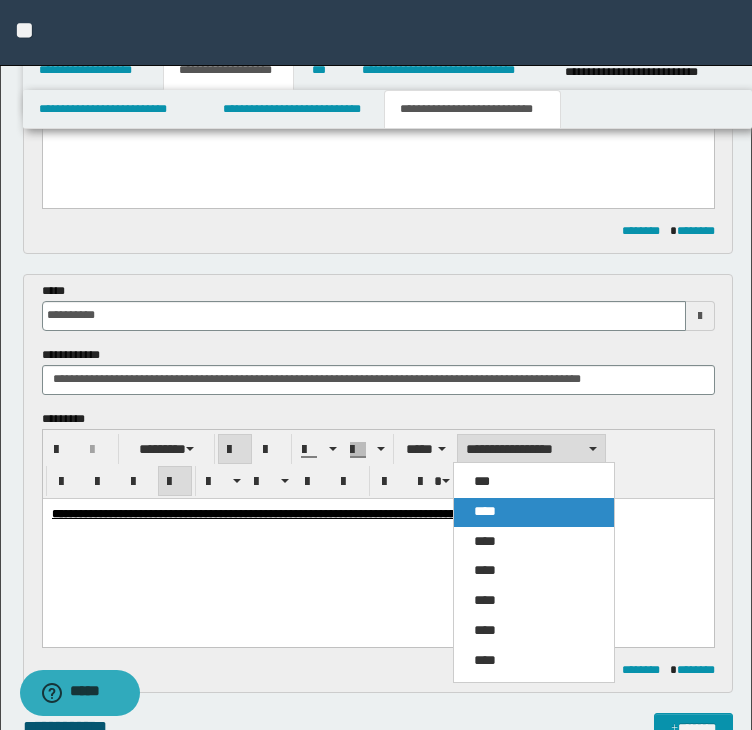 click on "****" at bounding box center (534, 512) 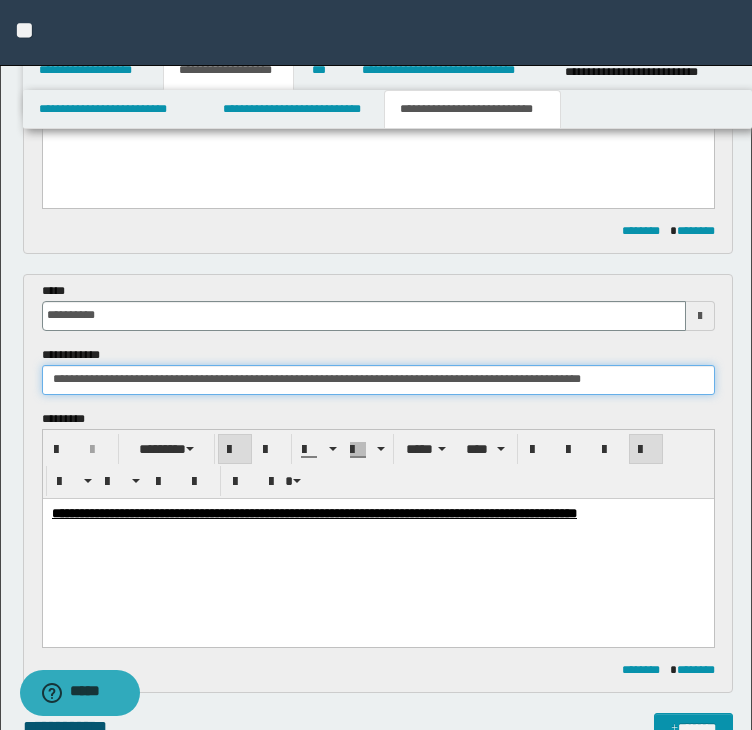 drag, startPoint x: 518, startPoint y: 383, endPoint x: -210, endPoint y: 389, distance: 728.0247 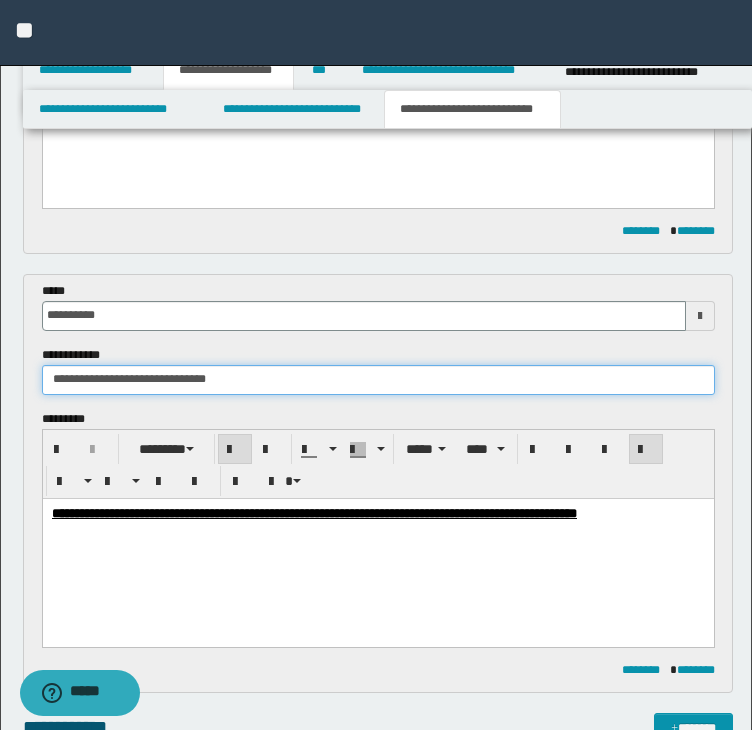 drag, startPoint x: 147, startPoint y: 376, endPoint x: 273, endPoint y: 381, distance: 126.09917 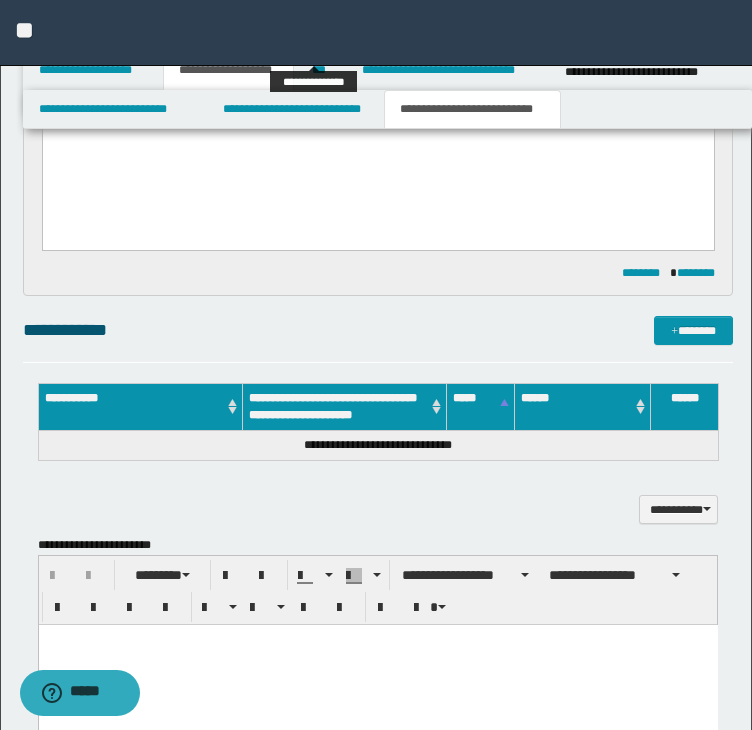 scroll, scrollTop: 791, scrollLeft: 0, axis: vertical 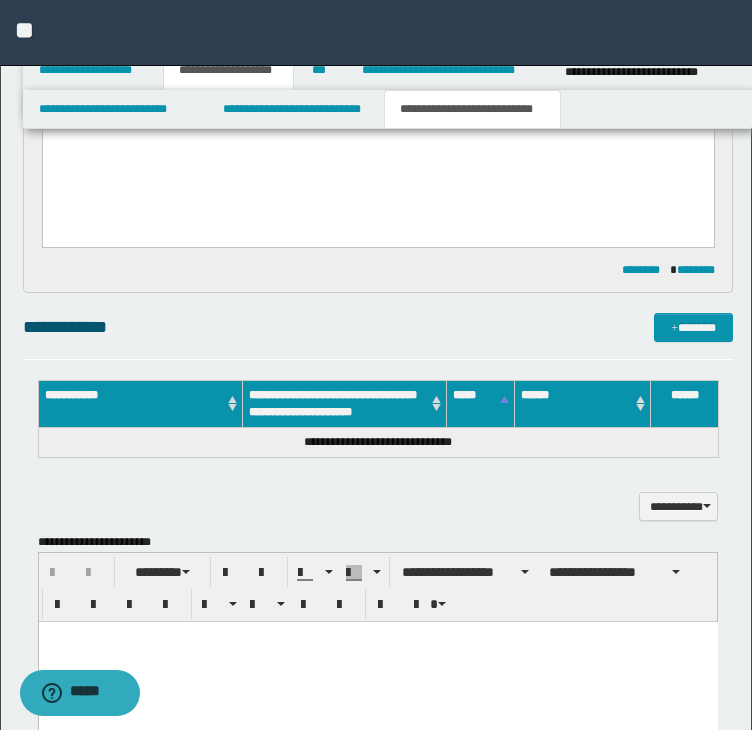 type on "**********" 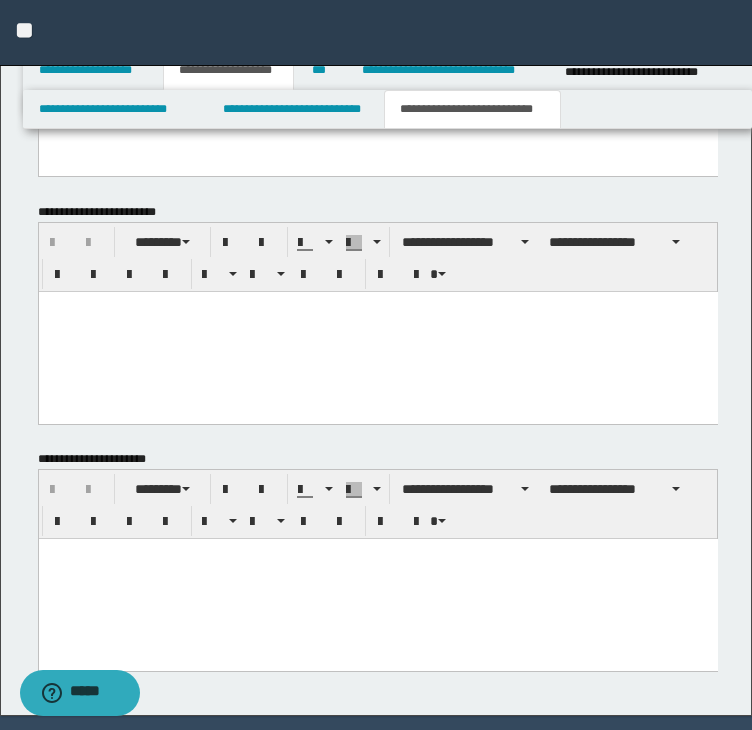 scroll, scrollTop: 1432, scrollLeft: 0, axis: vertical 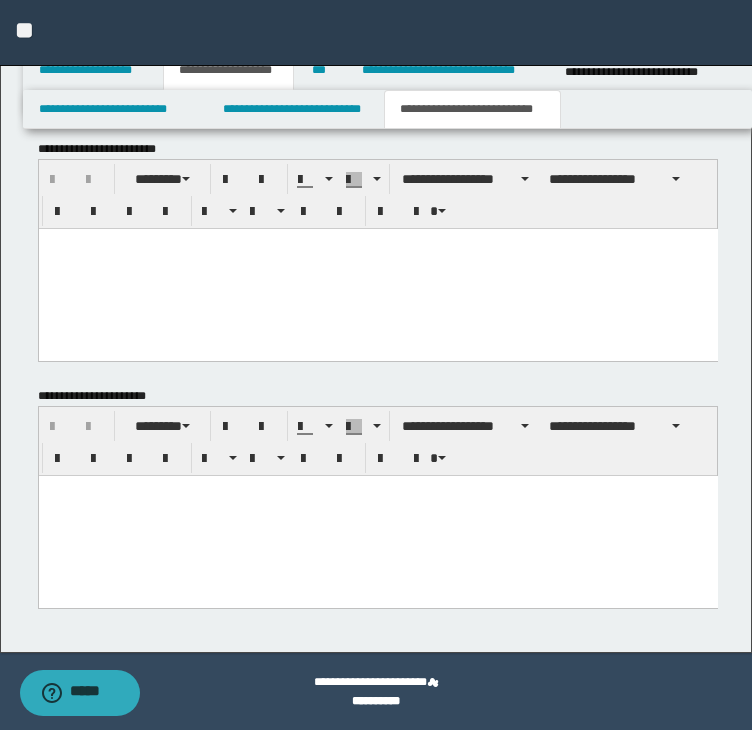click at bounding box center (377, 516) 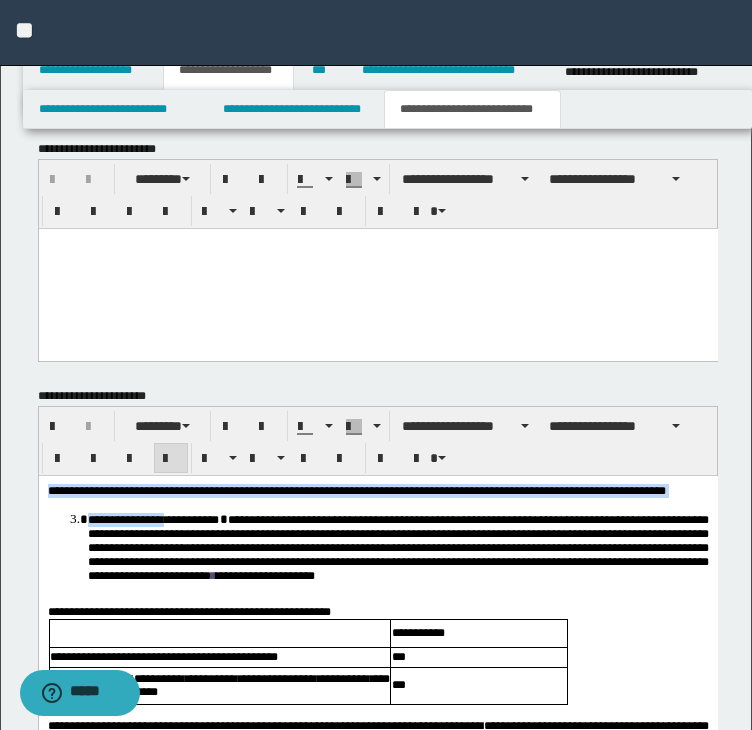 scroll, scrollTop: 1932, scrollLeft: 0, axis: vertical 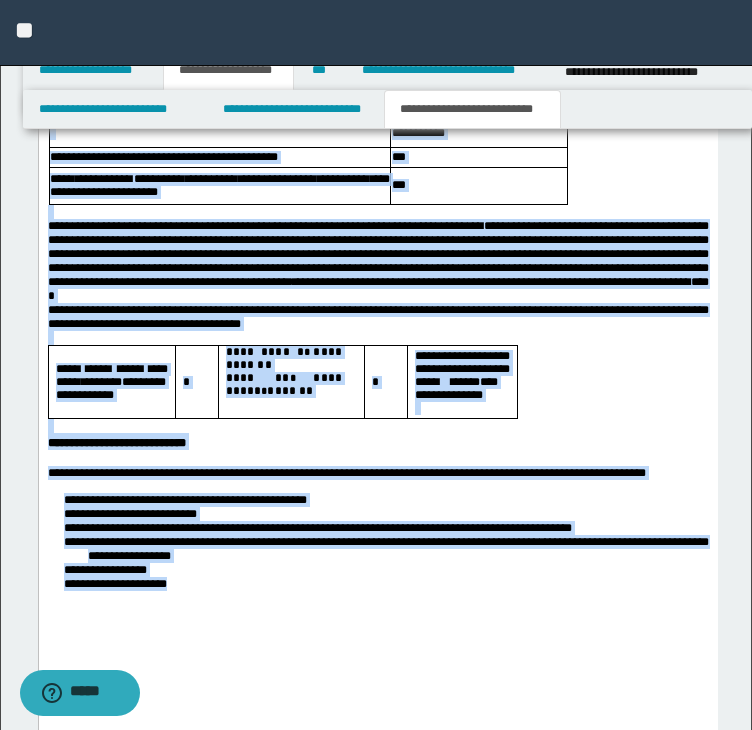 drag, startPoint x: 48, startPoint y: -8, endPoint x: 258, endPoint y: 613, distance: 655.5463 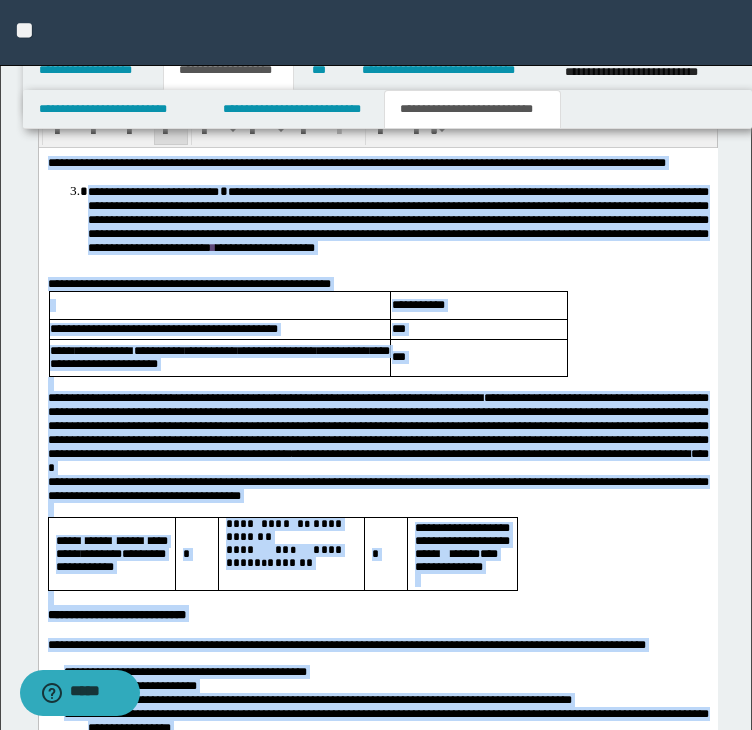 scroll, scrollTop: 1532, scrollLeft: 0, axis: vertical 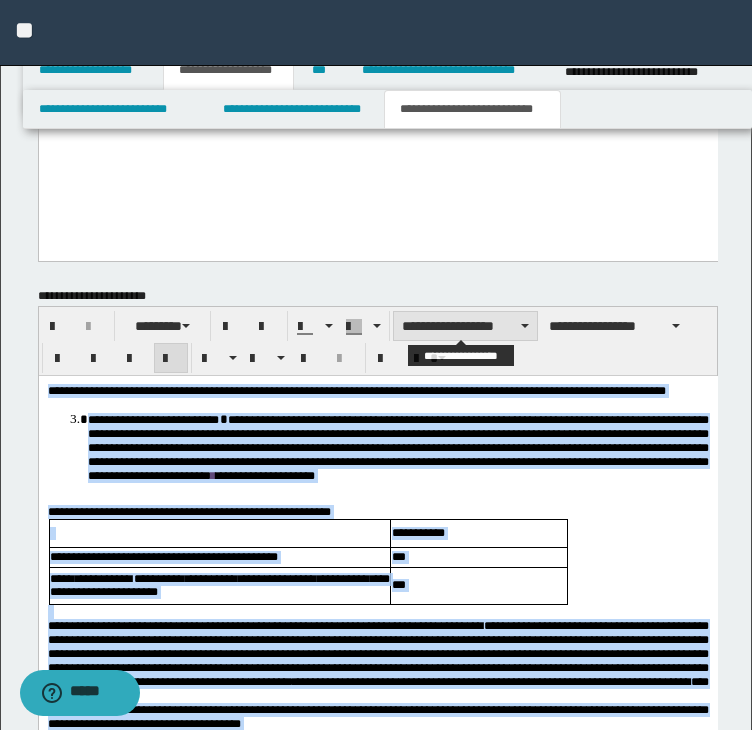 click on "**********" at bounding box center (465, 326) 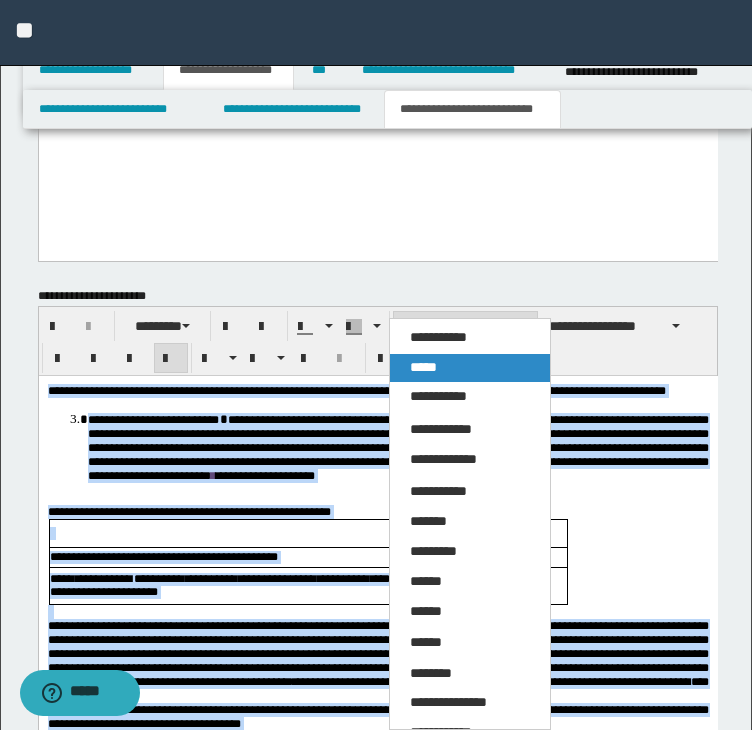 click on "*****" at bounding box center [423, 367] 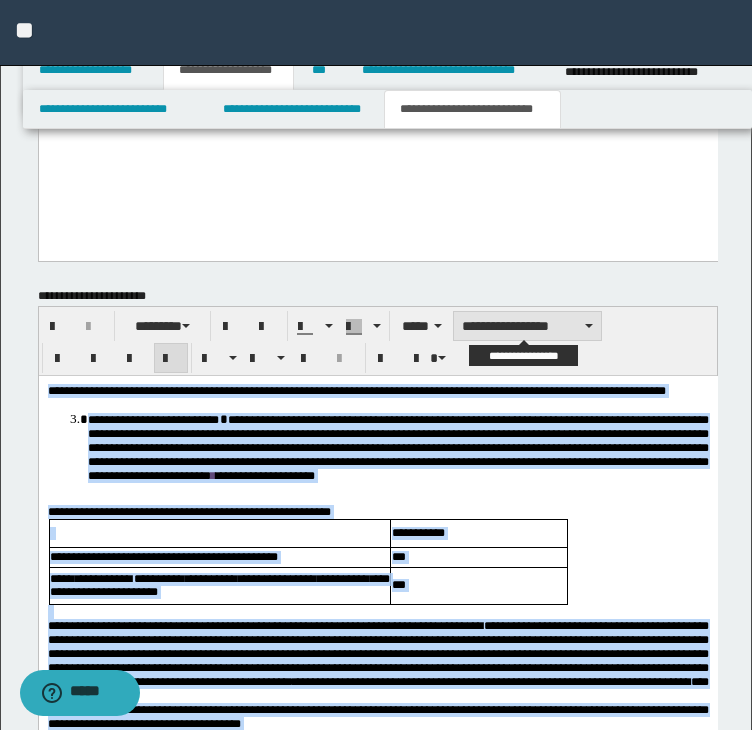 click on "**********" at bounding box center (527, 326) 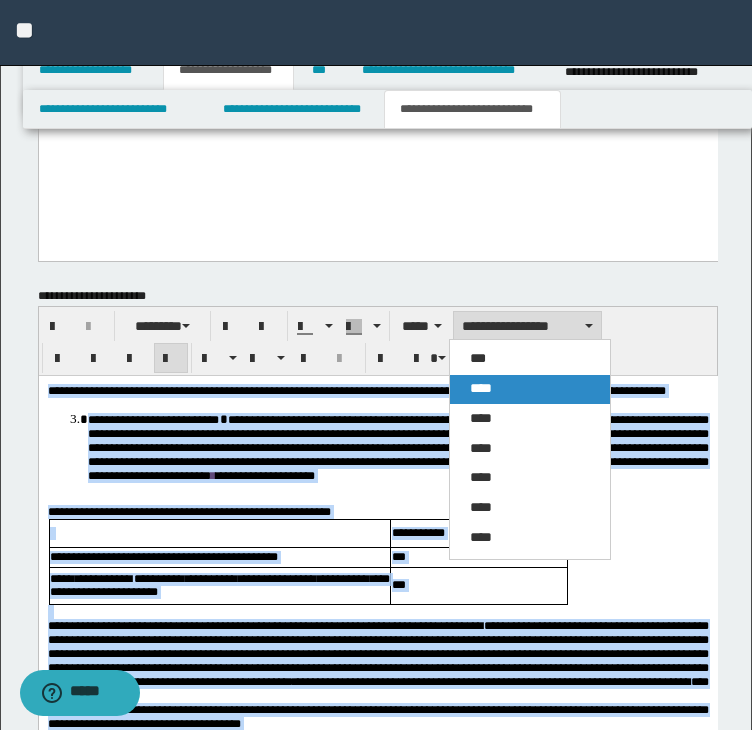 click on "****" at bounding box center [481, 388] 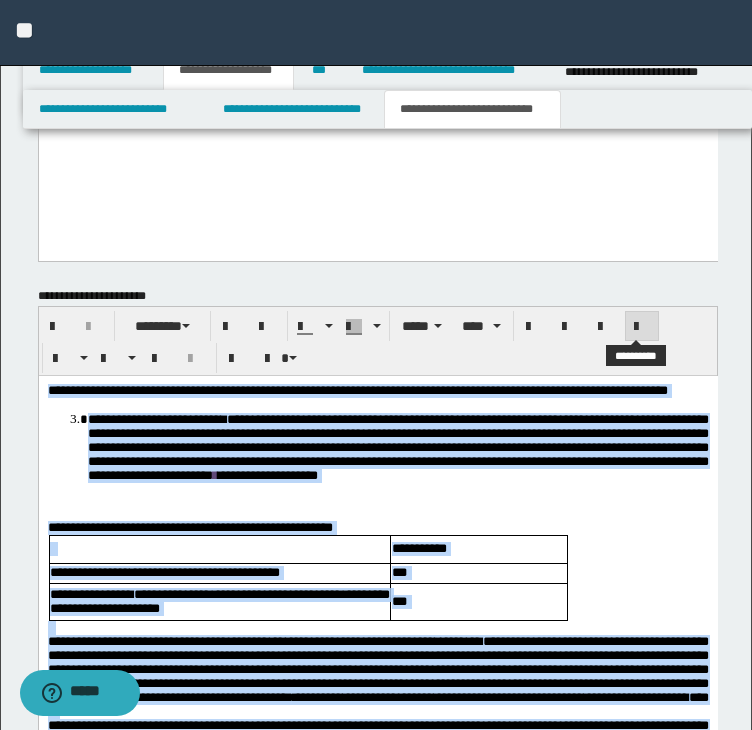 click at bounding box center (642, 326) 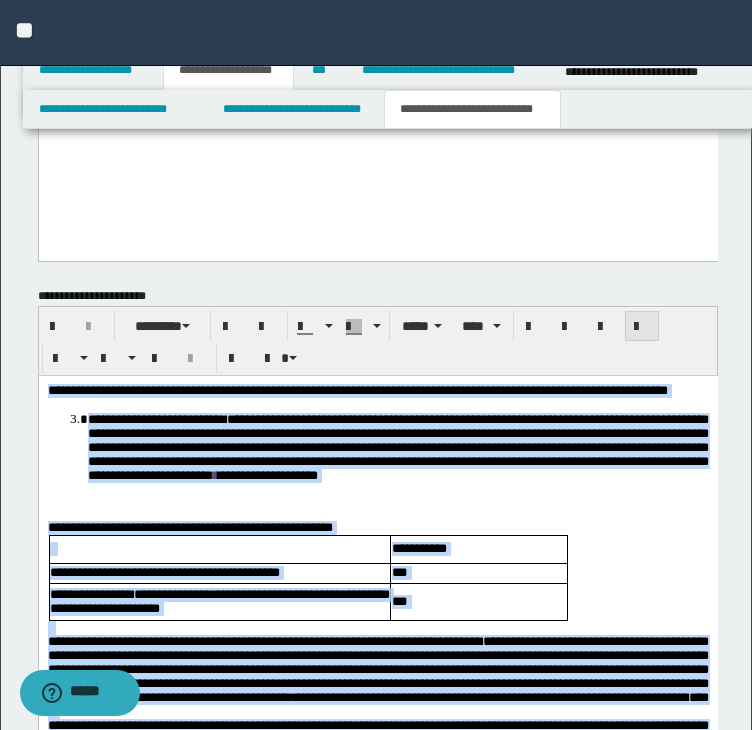 click at bounding box center (642, 326) 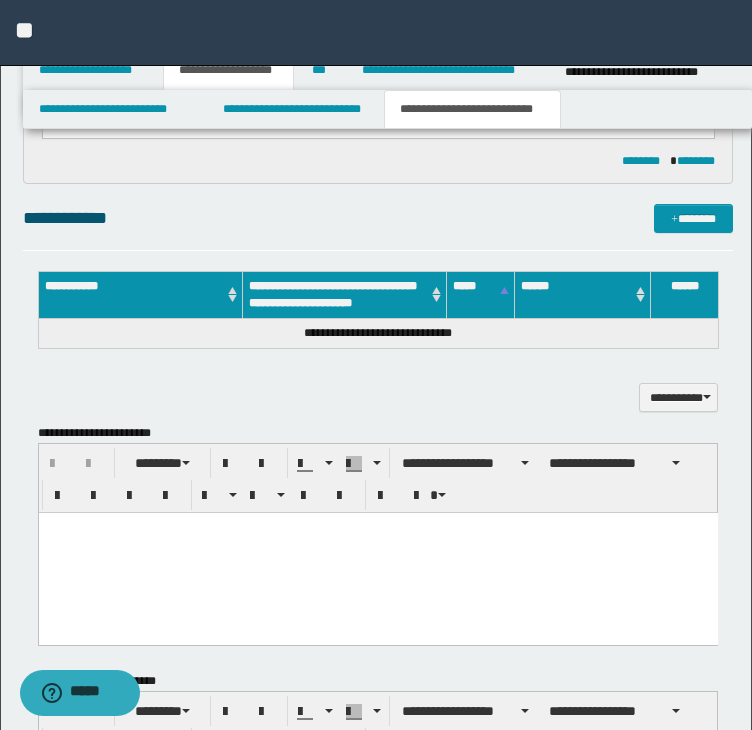scroll, scrollTop: 732, scrollLeft: 0, axis: vertical 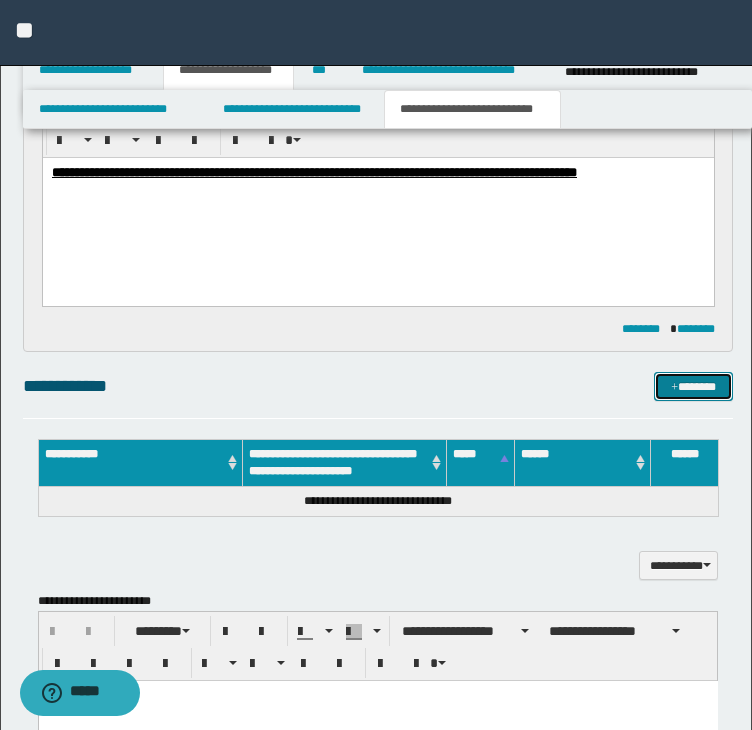 click on "*******" at bounding box center [693, 387] 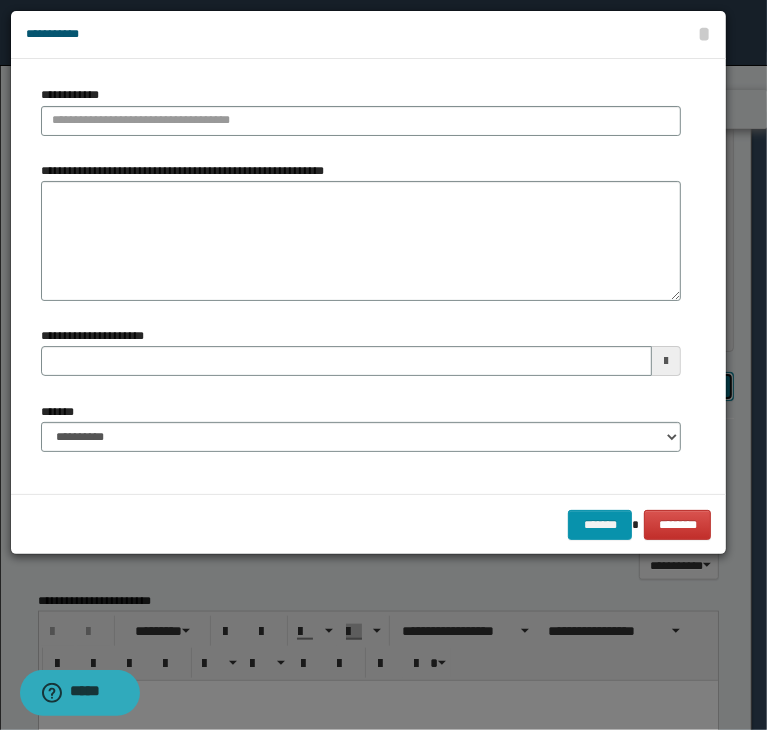 type 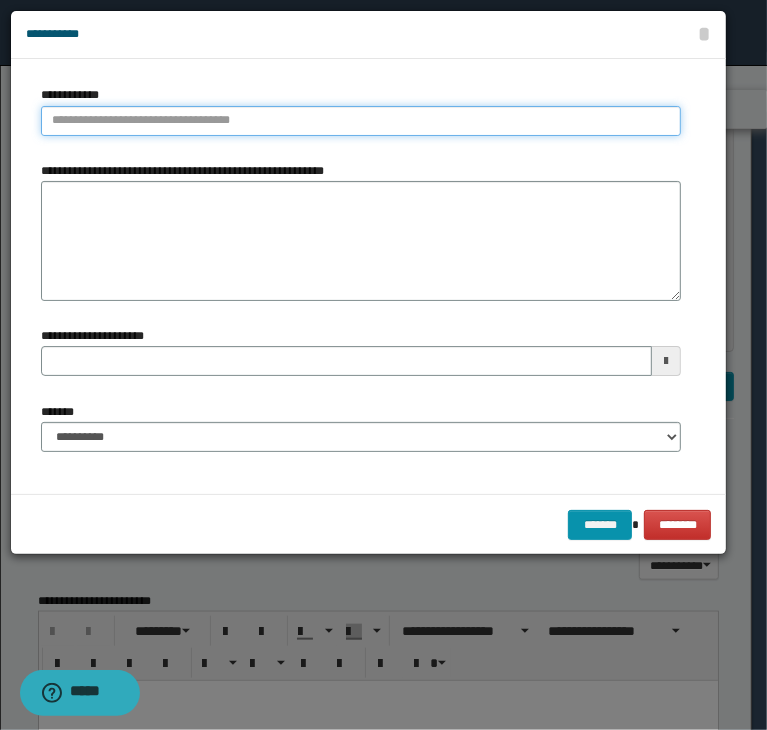 click on "**********" at bounding box center (361, 121) 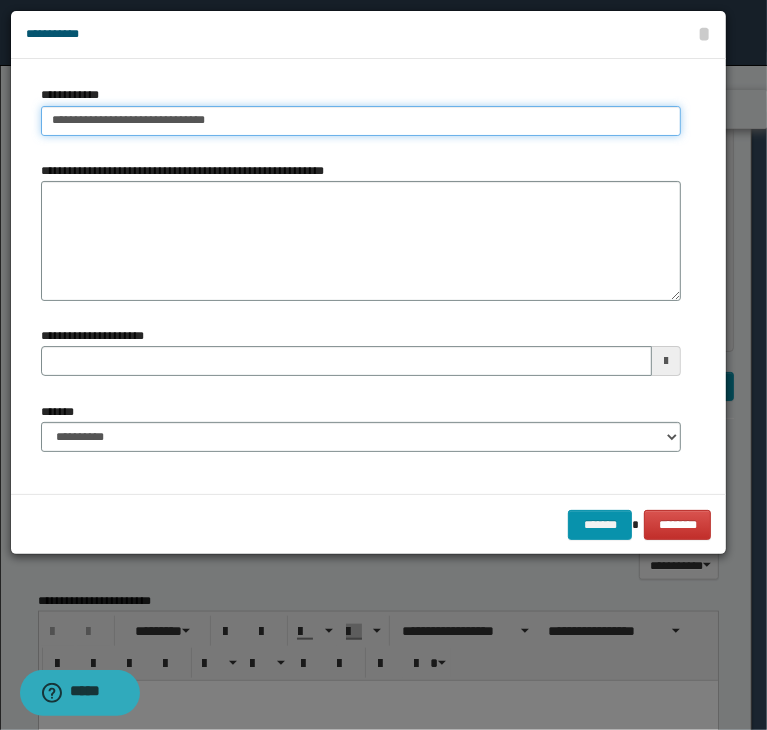 drag, startPoint x: 36, startPoint y: 121, endPoint x: -53, endPoint y: 121, distance: 89 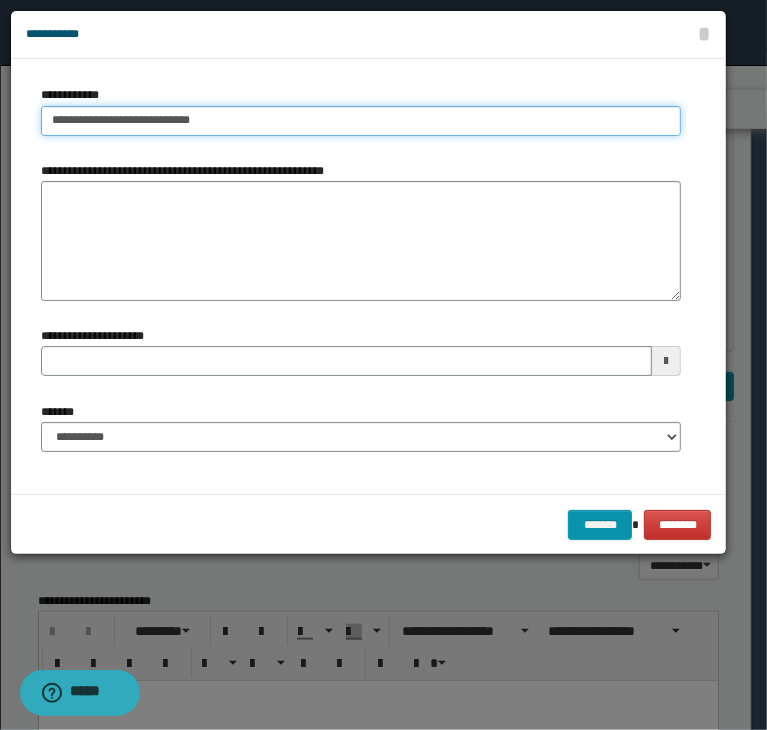 type on "**********" 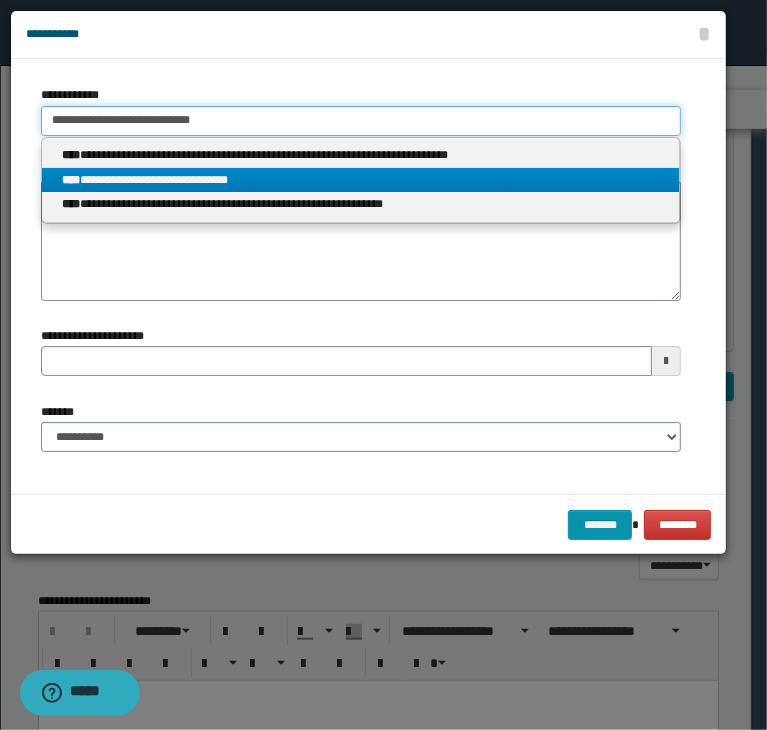 type on "**********" 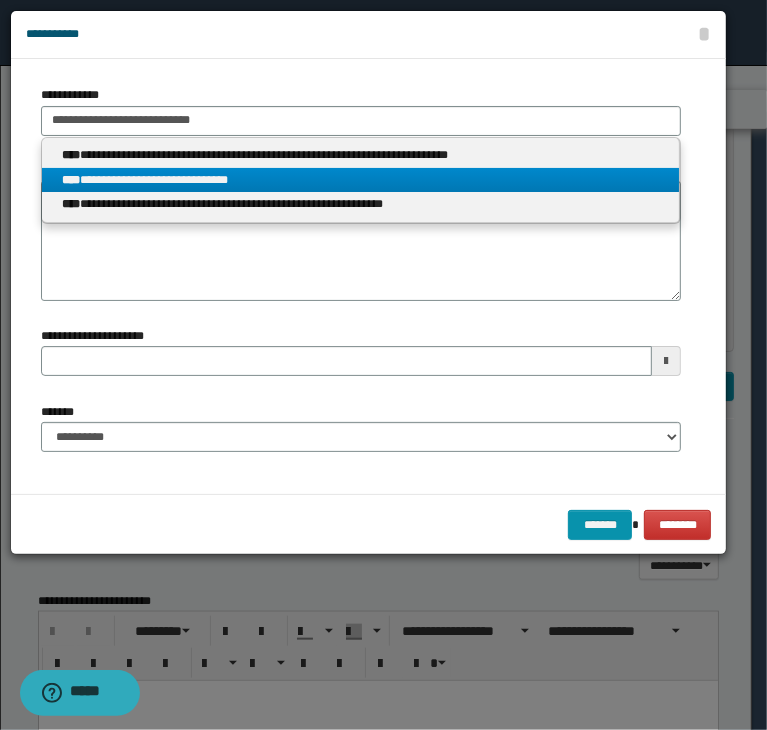 click on "**********" at bounding box center [361, 180] 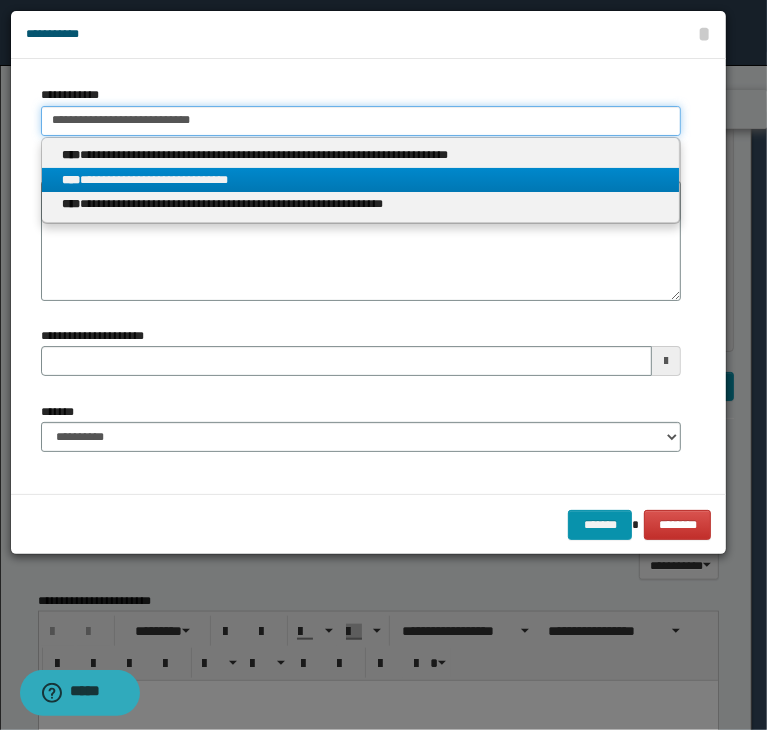 type 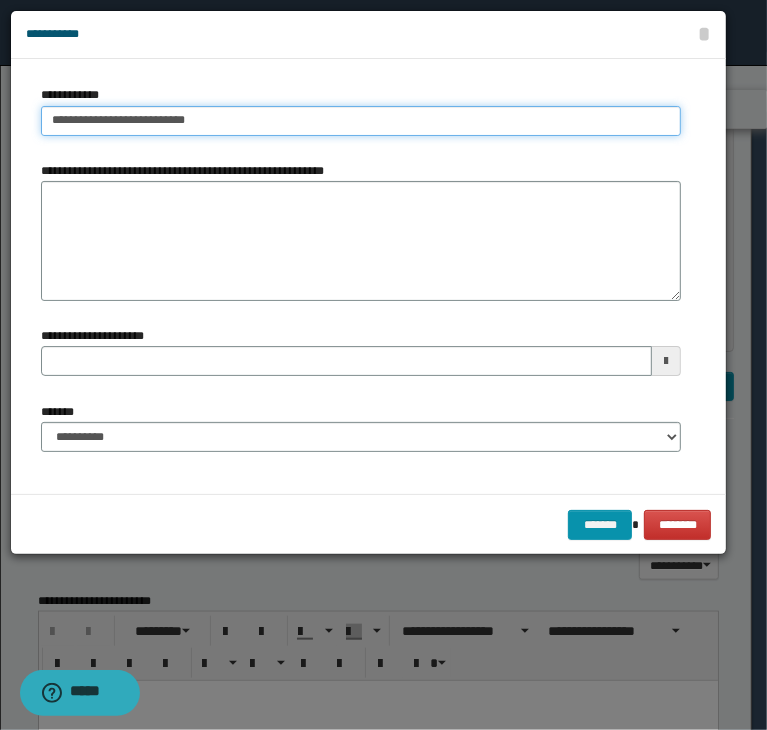 type 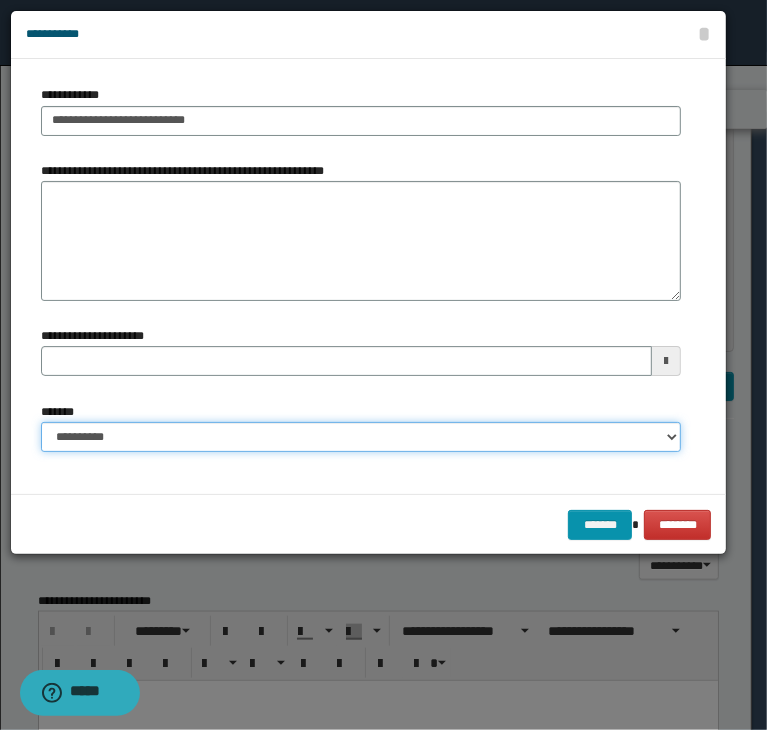 click on "**********" at bounding box center (361, 437) 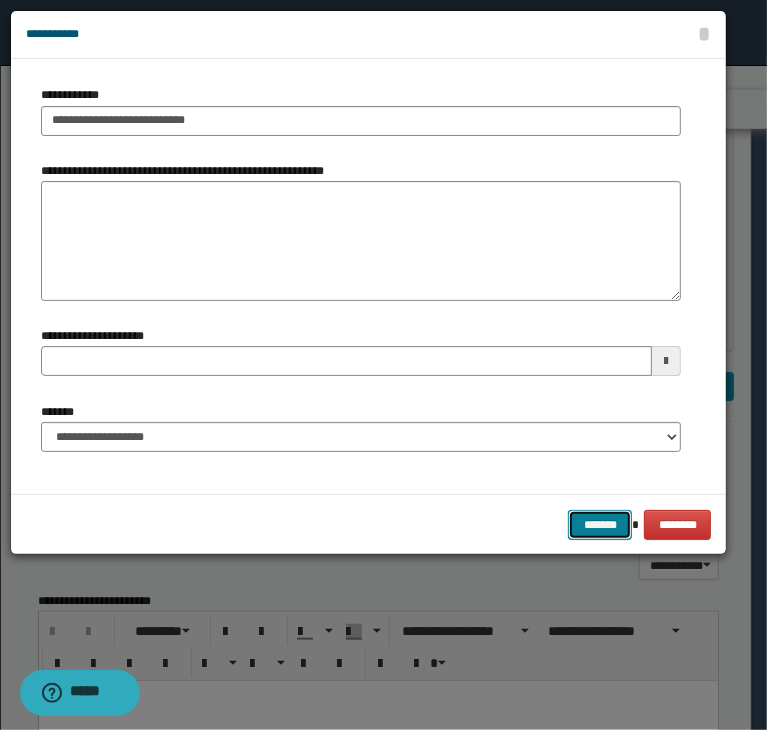 click on "*******" at bounding box center (600, 525) 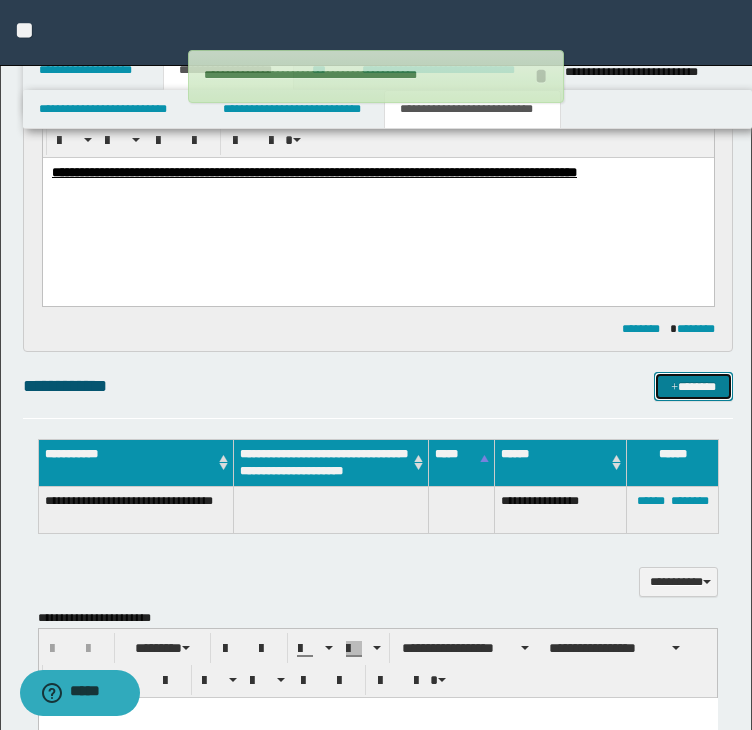 type 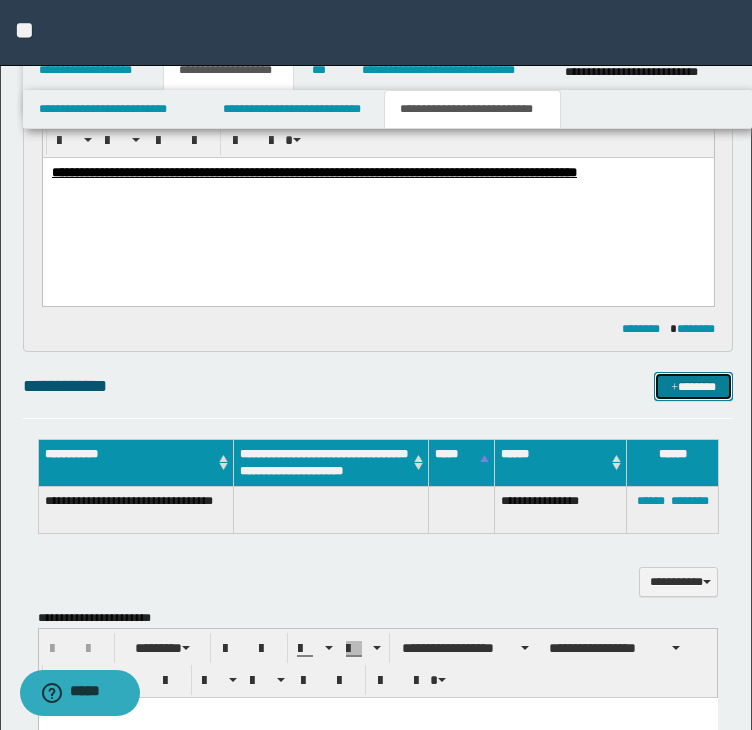 click on "*******" at bounding box center [693, 387] 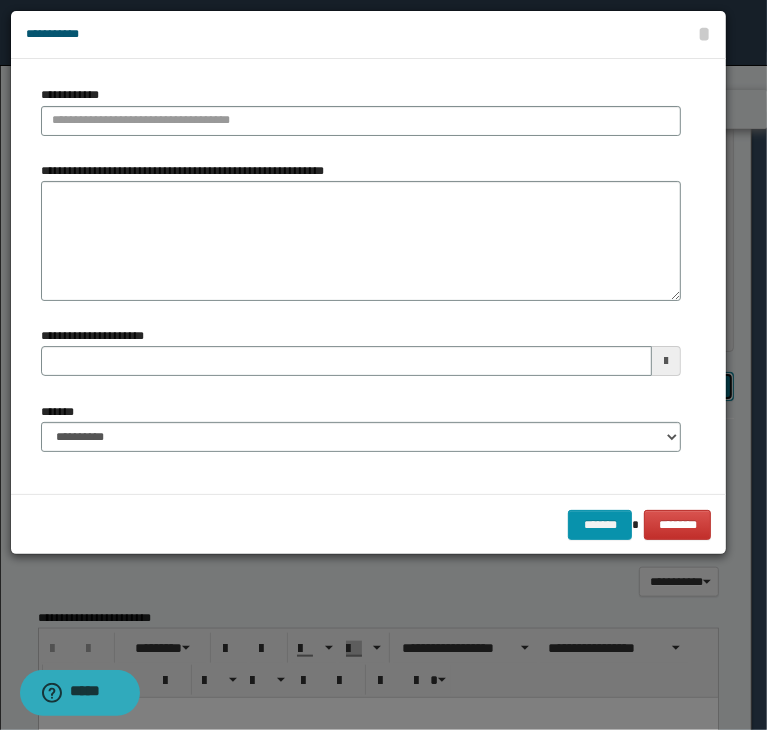 type 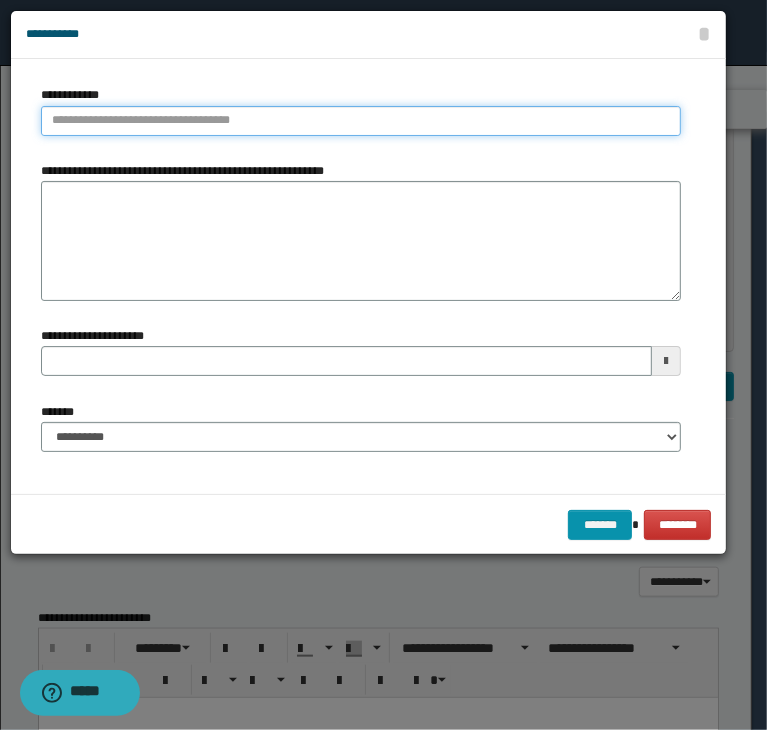 type on "**********" 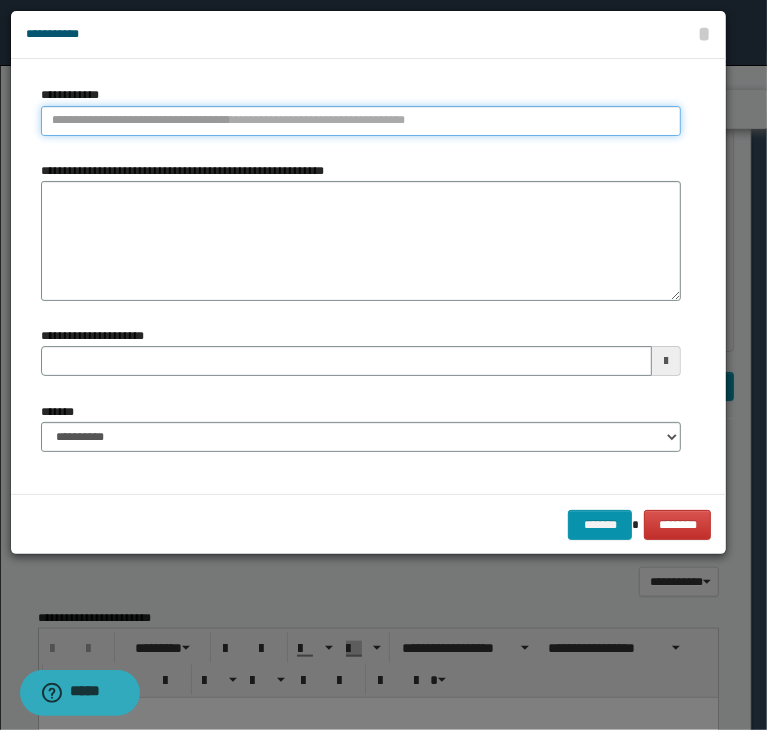 click on "**********" at bounding box center [361, 121] 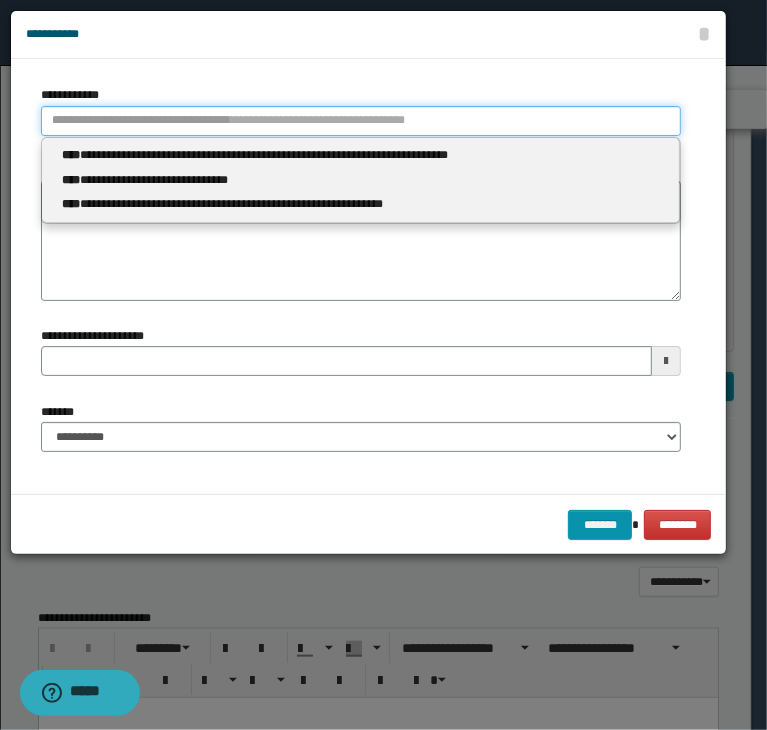 paste on "**********" 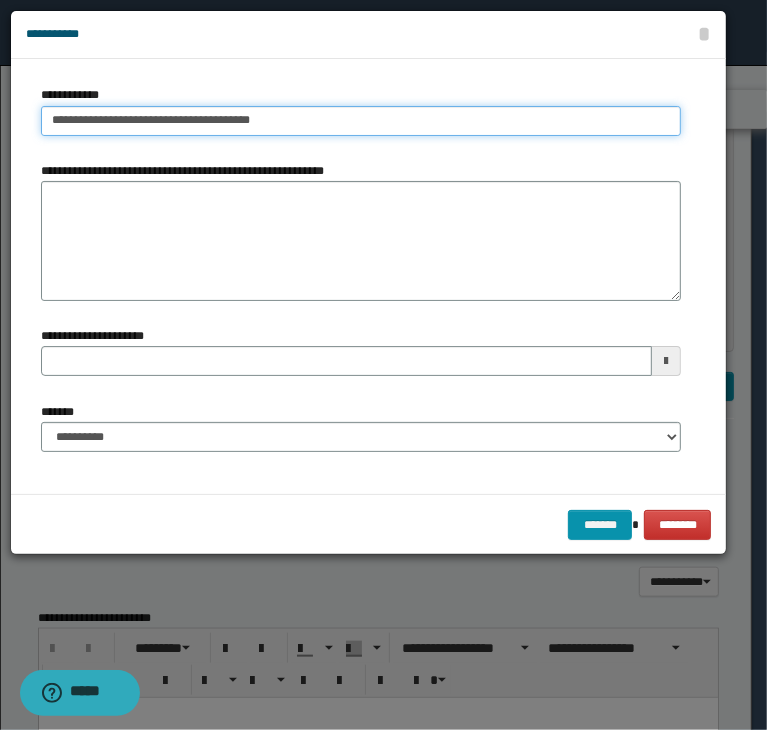 drag, startPoint x: 71, startPoint y: 120, endPoint x: -11, endPoint y: 121, distance: 82.006096 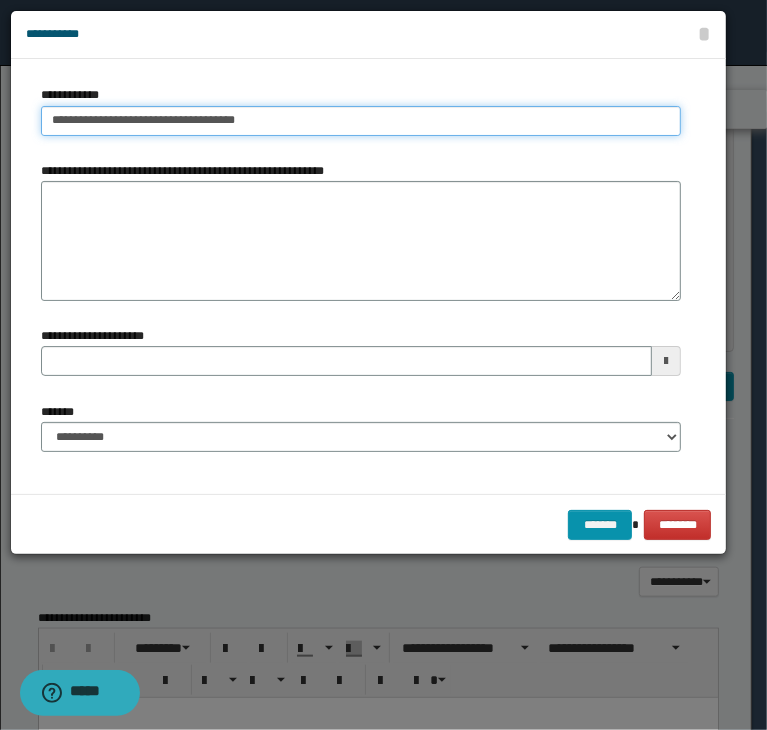 type on "**********" 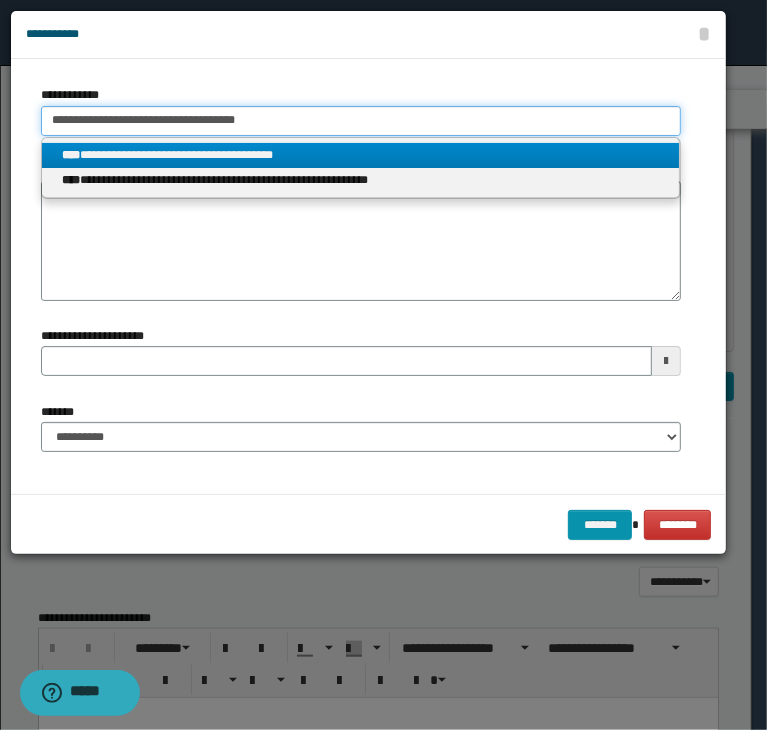 type on "**********" 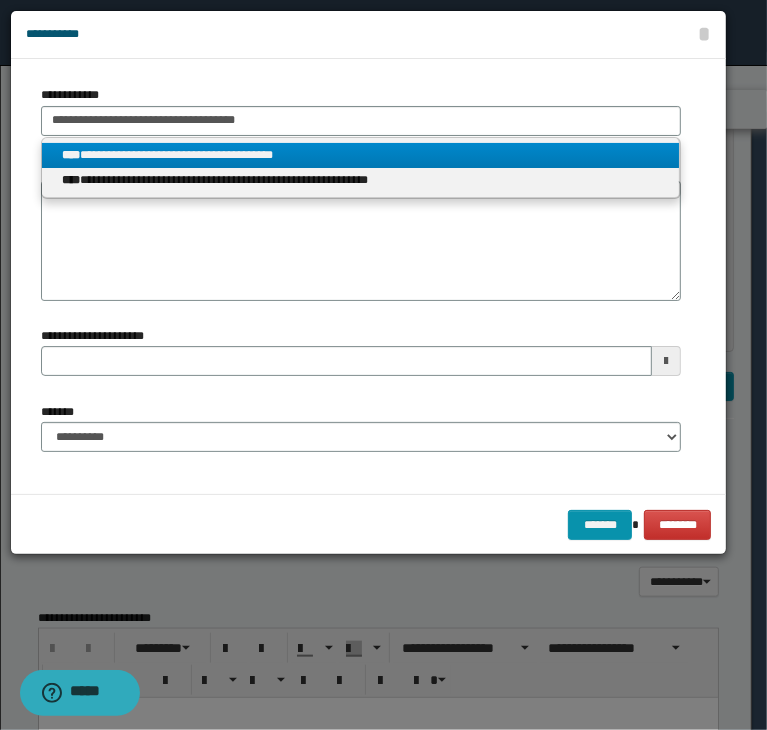 click on "**********" at bounding box center [361, 155] 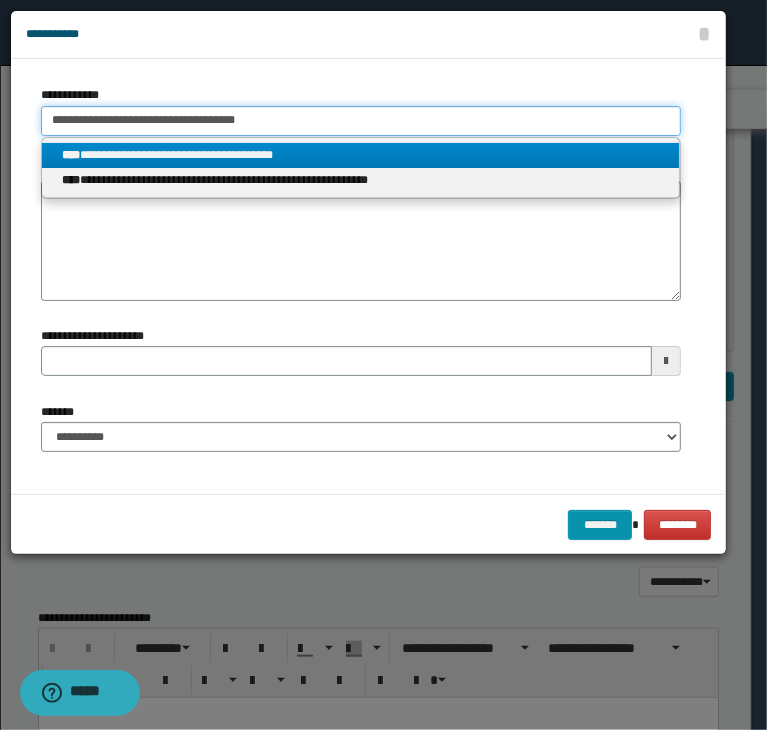 type 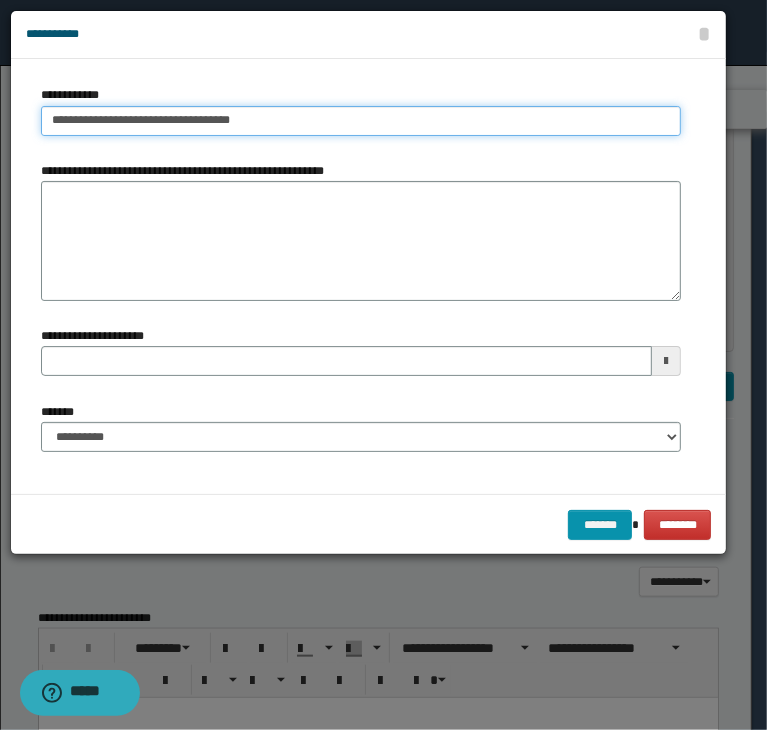 type 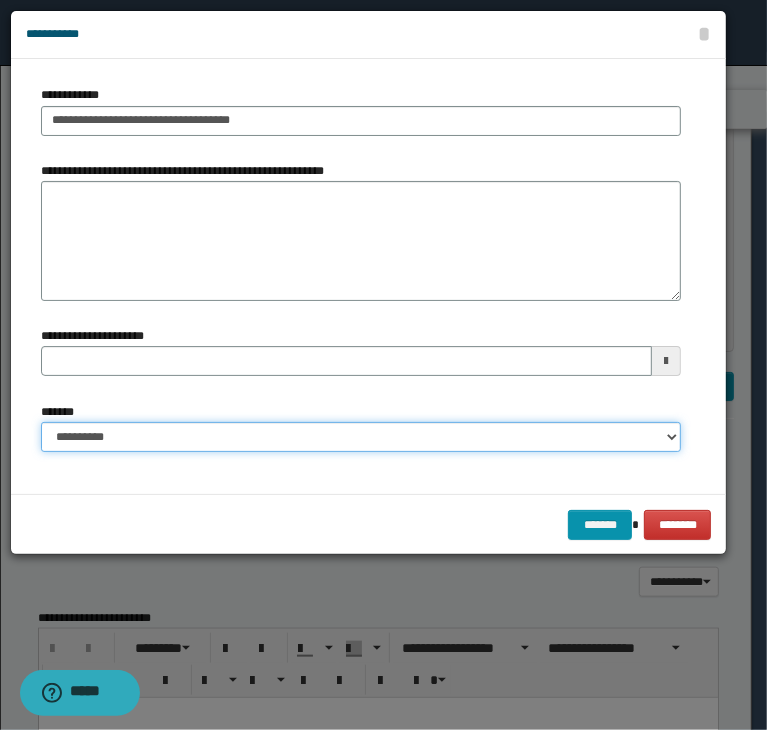 click on "**********" at bounding box center (361, 437) 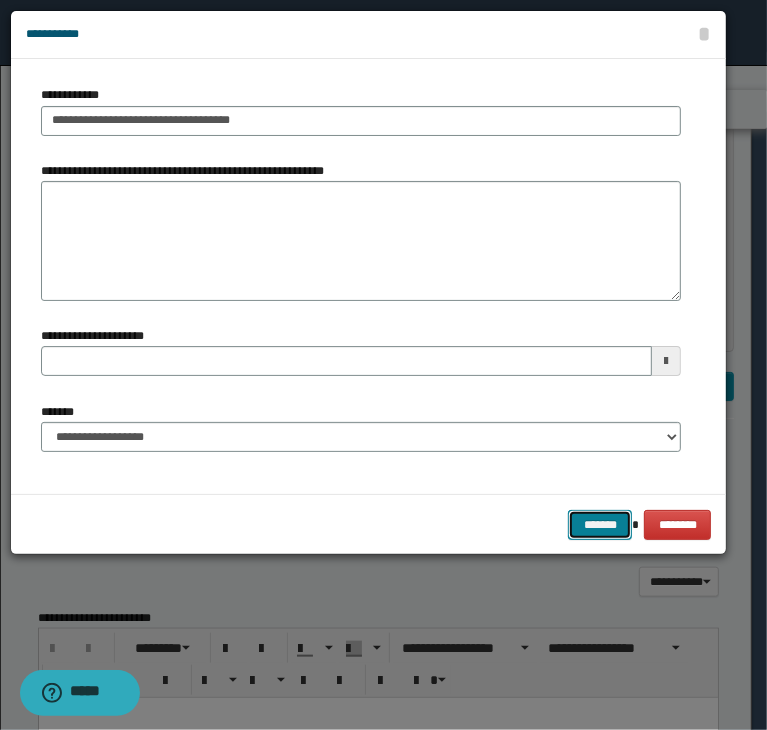 click on "*******" at bounding box center (600, 525) 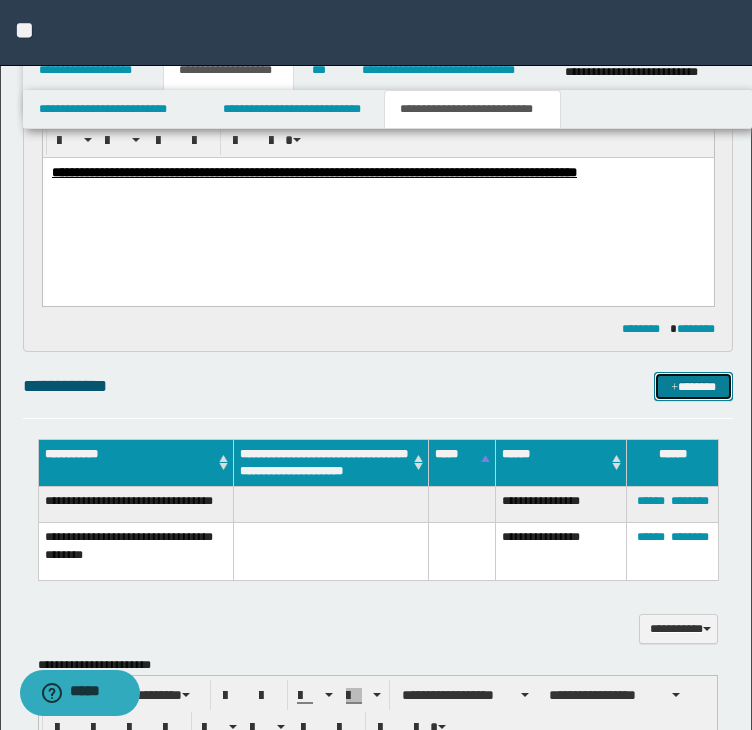 drag, startPoint x: 667, startPoint y: 376, endPoint x: 638, endPoint y: 381, distance: 29.427877 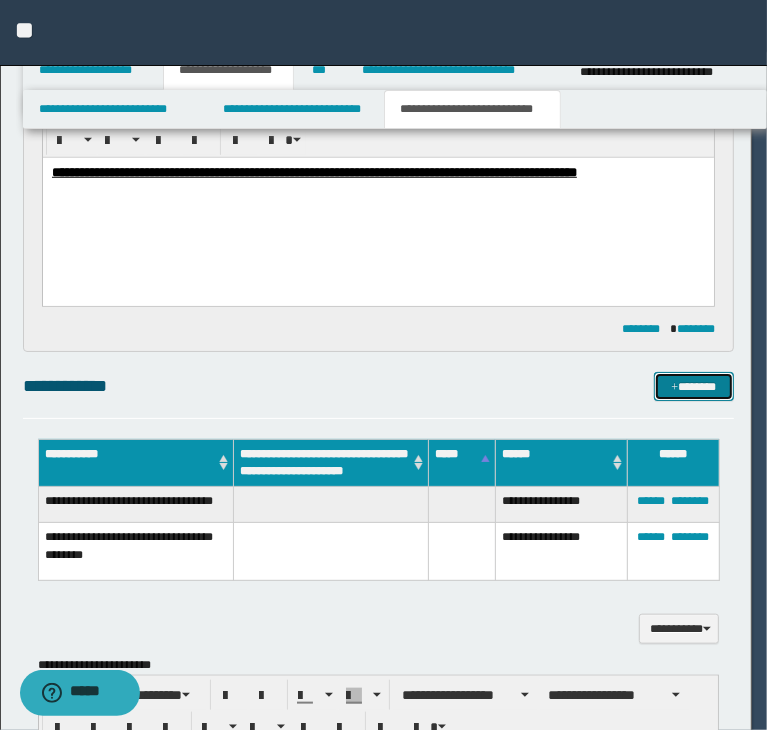 type 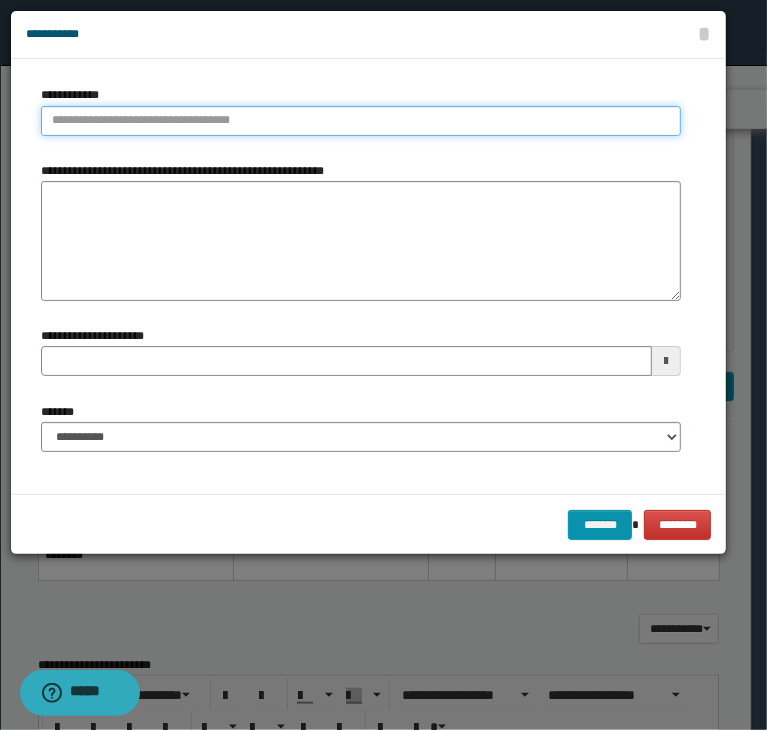 type on "**********" 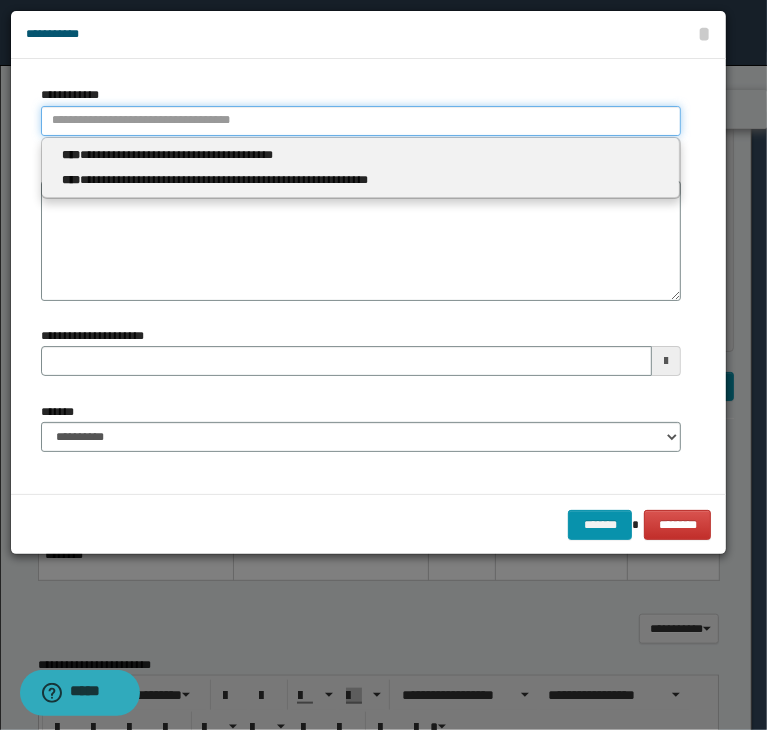 click on "**********" at bounding box center (361, 121) 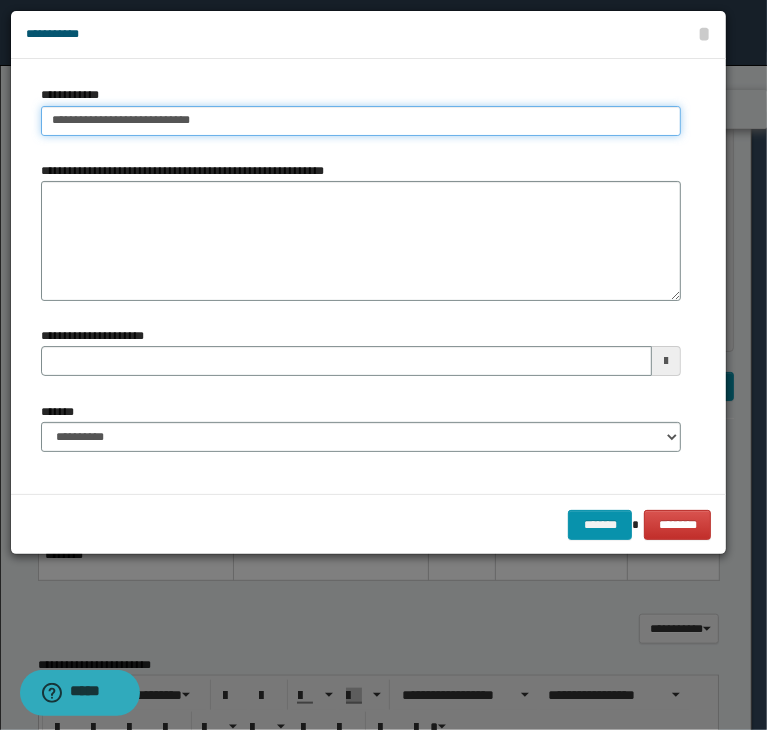 drag, startPoint x: 72, startPoint y: 117, endPoint x: -43, endPoint y: 121, distance: 115.06954 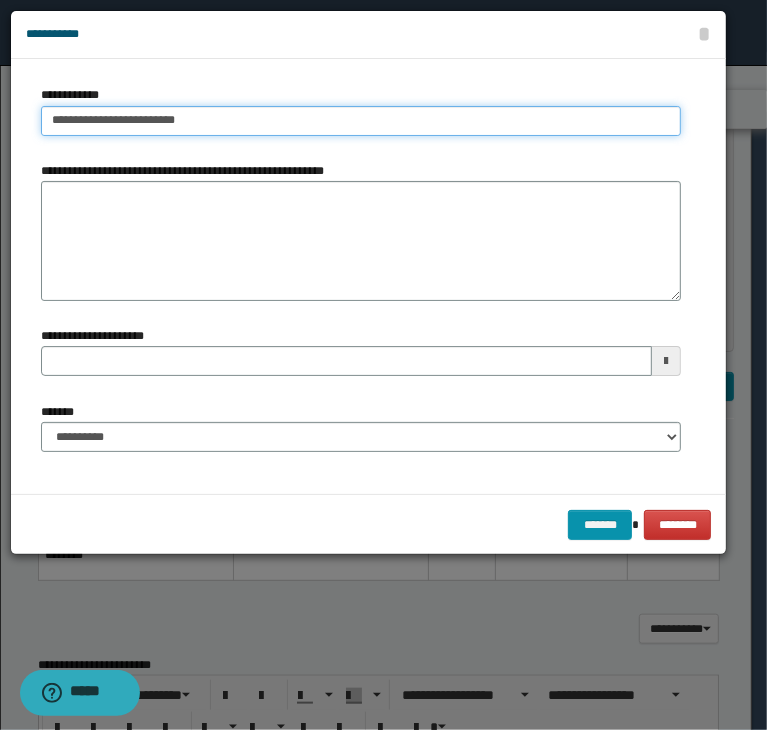 type on "**********" 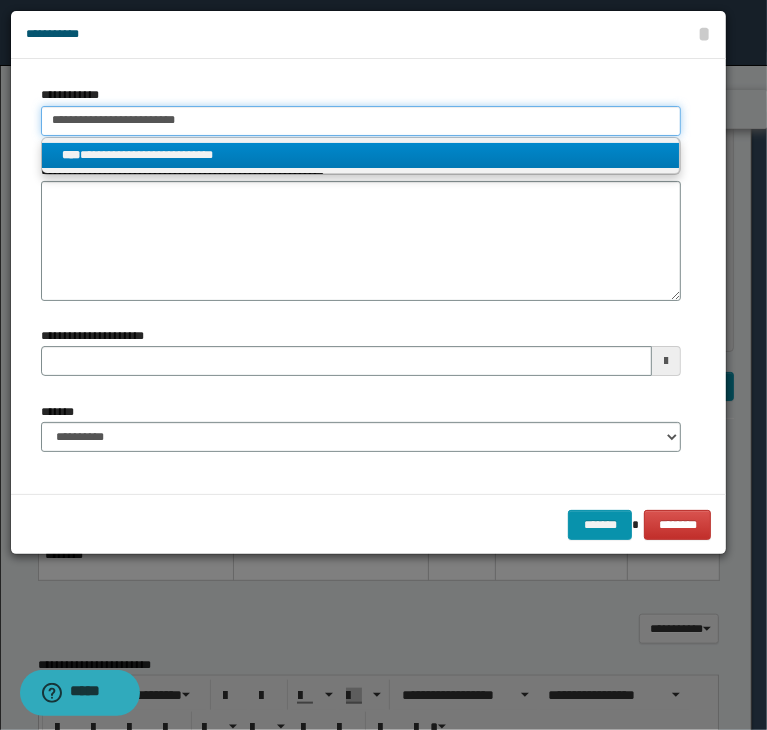 type on "**********" 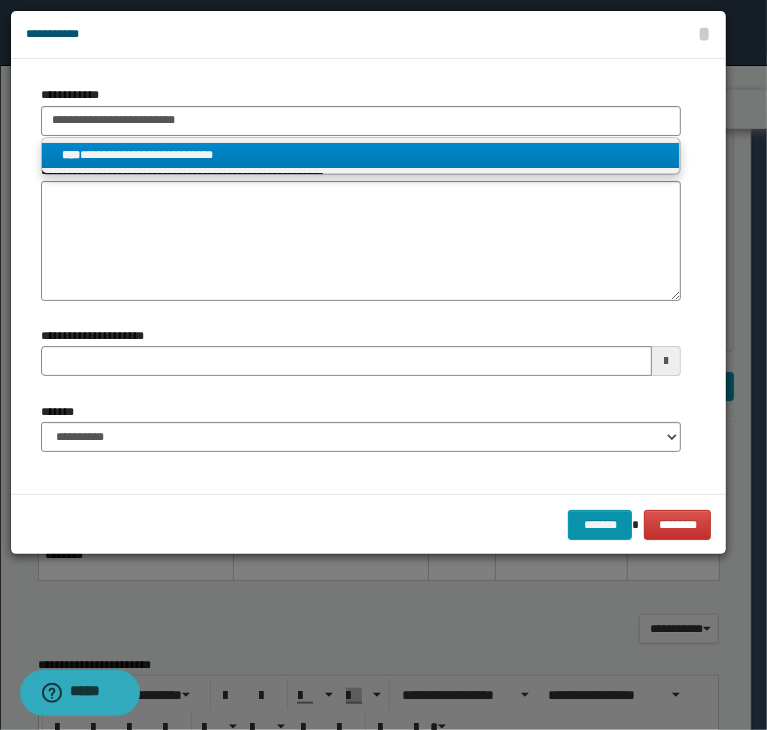 click on "**********" at bounding box center (361, 155) 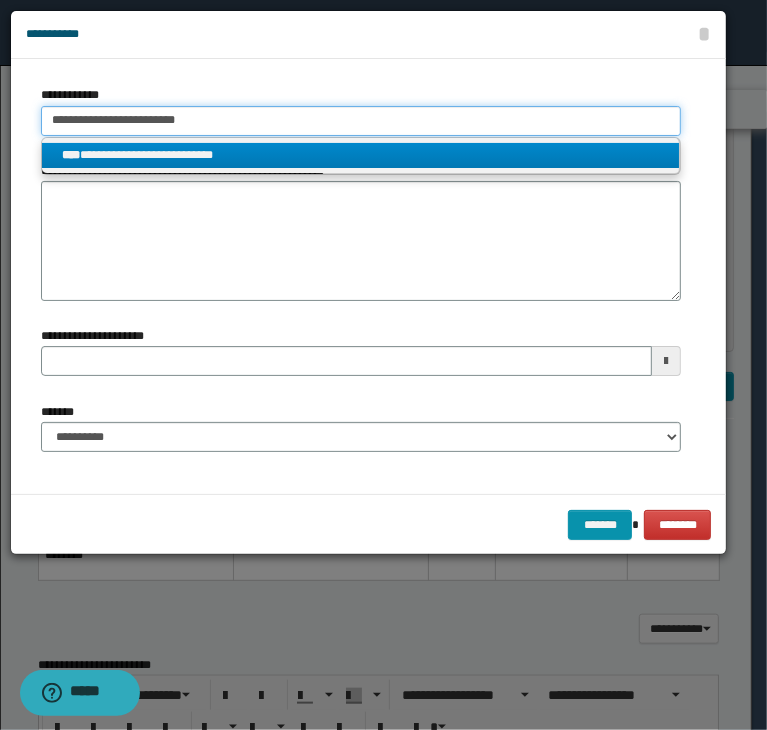 type 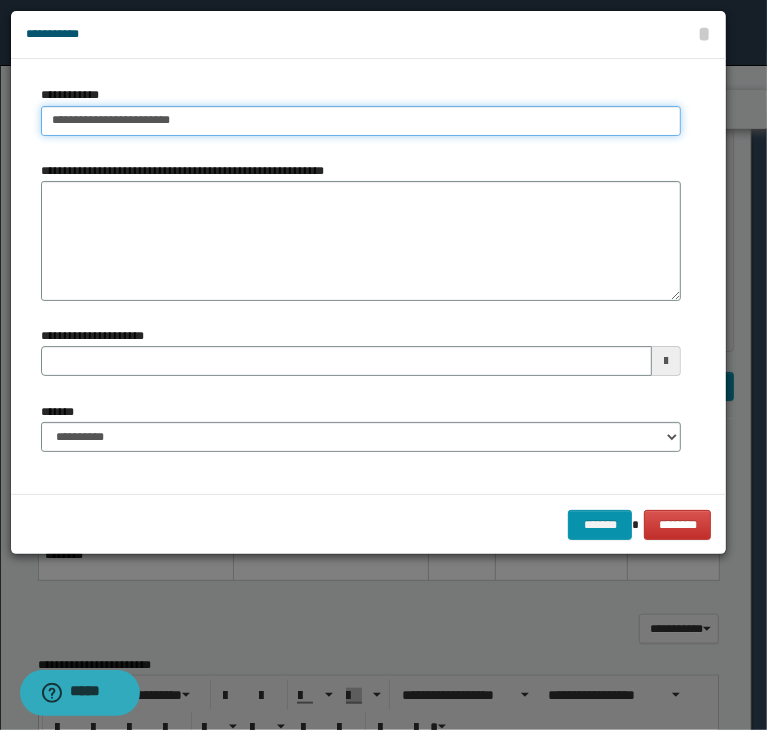 type 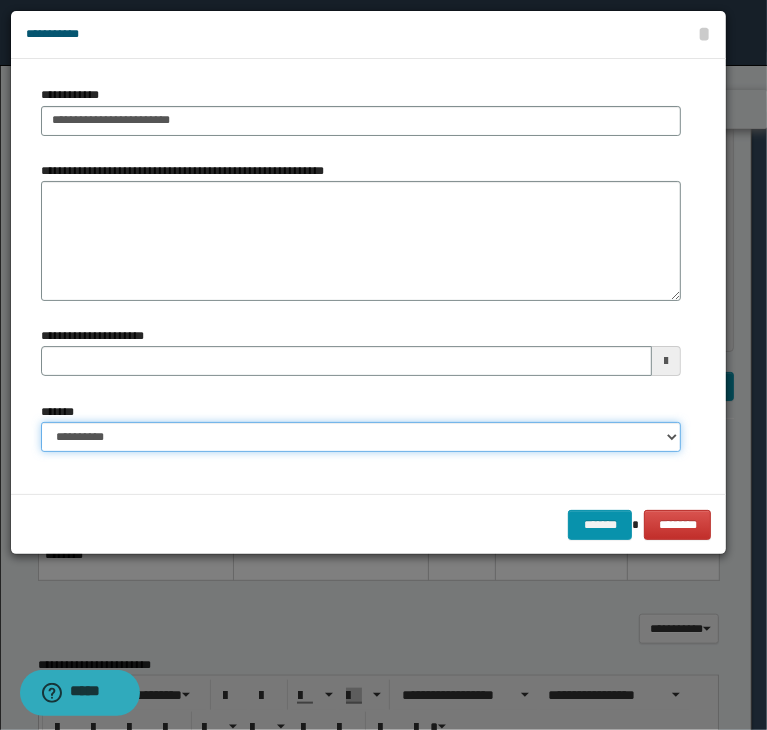 click on "**********" at bounding box center (361, 437) 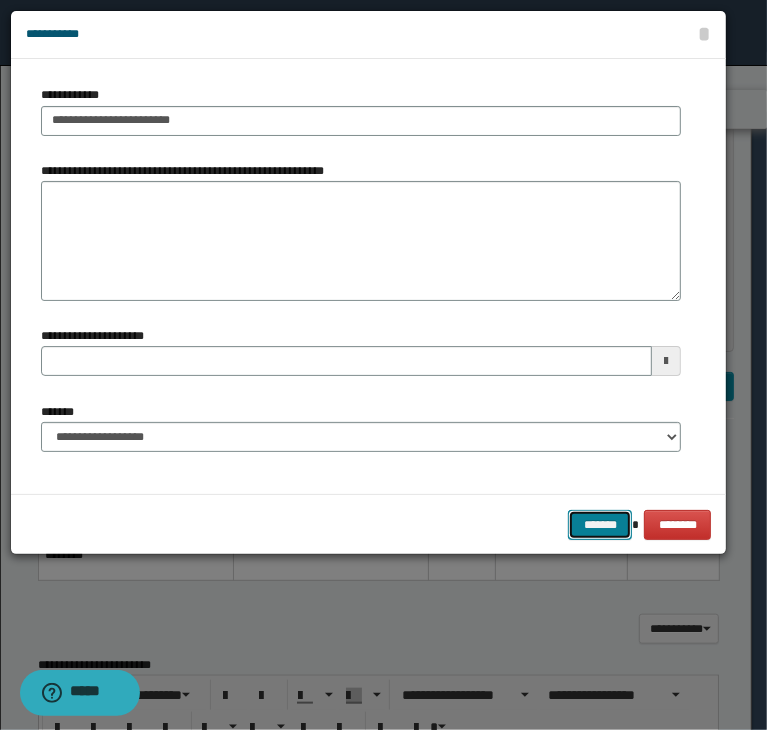 click on "*******" at bounding box center (600, 525) 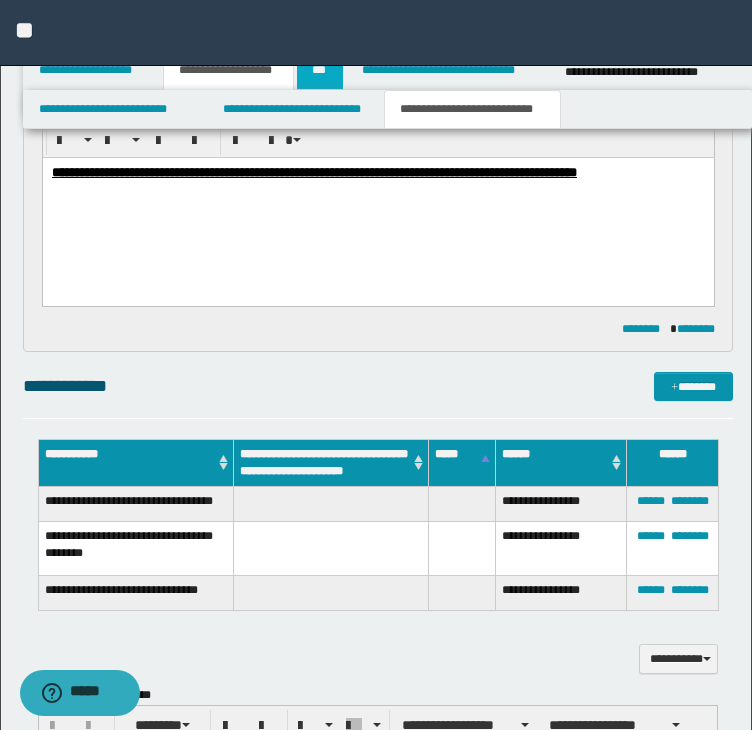click on "***" at bounding box center (320, 70) 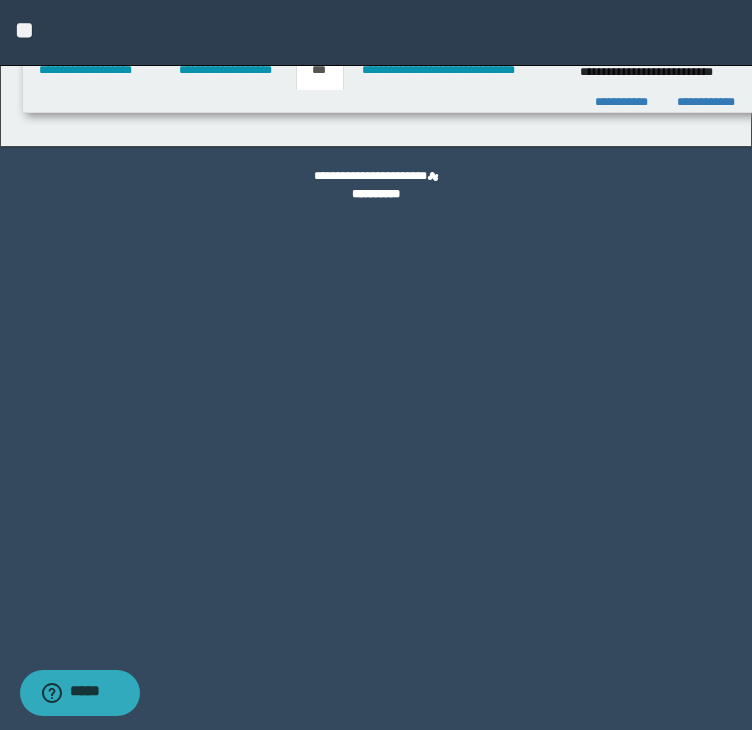 scroll, scrollTop: 0, scrollLeft: 0, axis: both 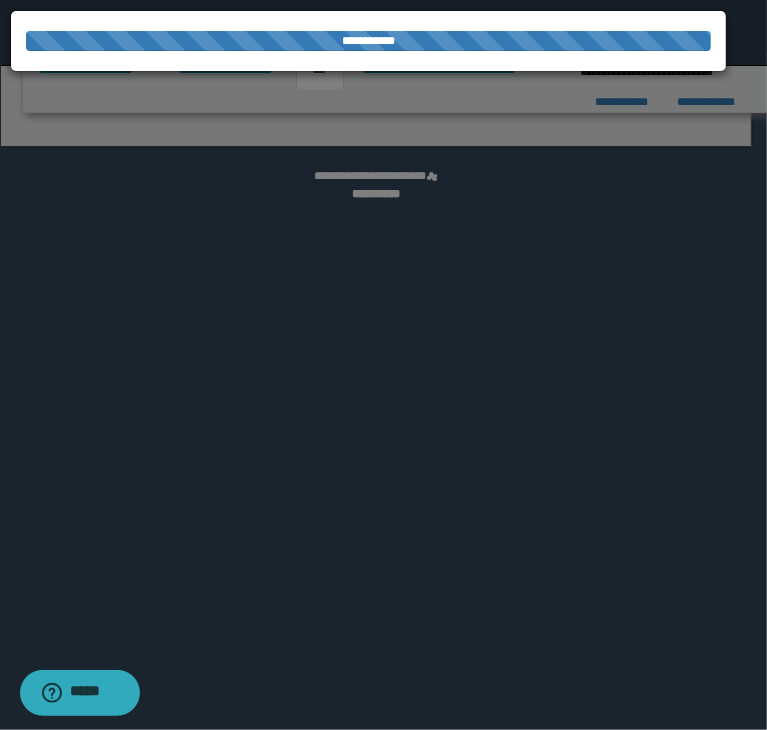 select on "*" 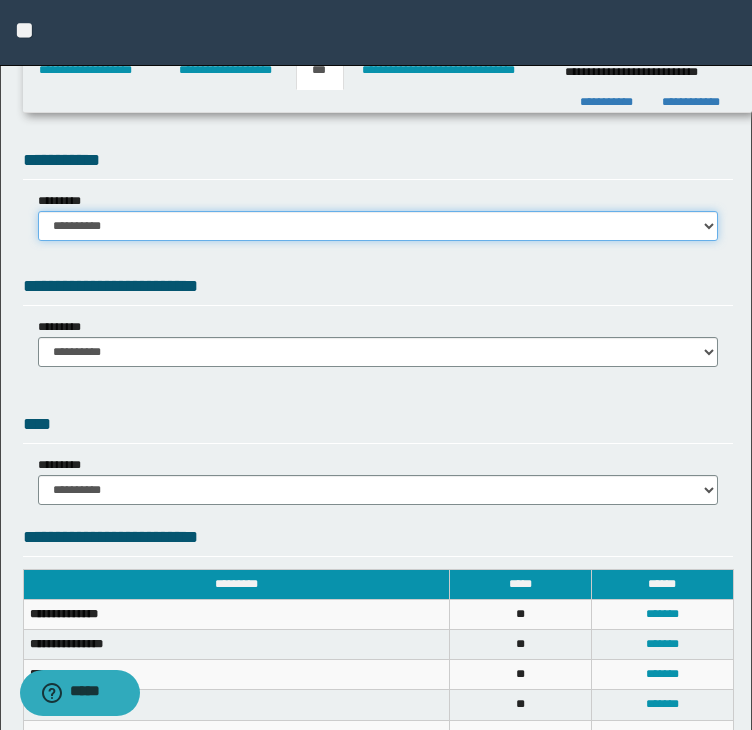 click on "**********" at bounding box center (378, 226) 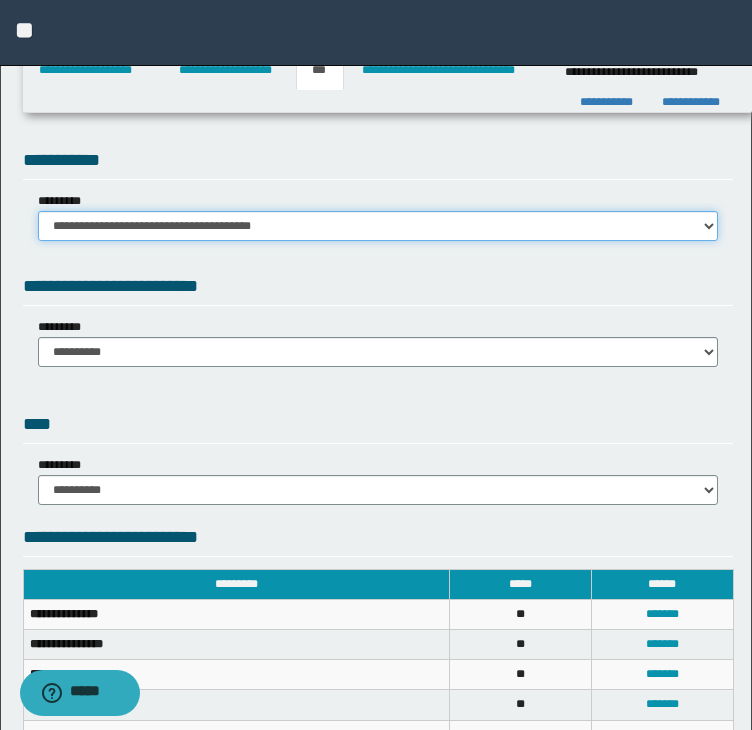 click on "**********" at bounding box center (378, 226) 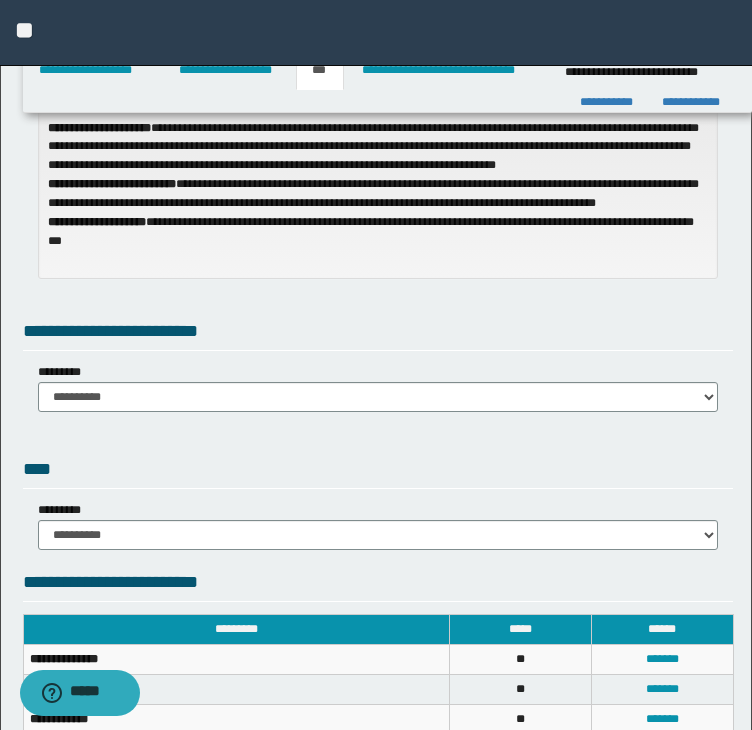 scroll, scrollTop: 300, scrollLeft: 0, axis: vertical 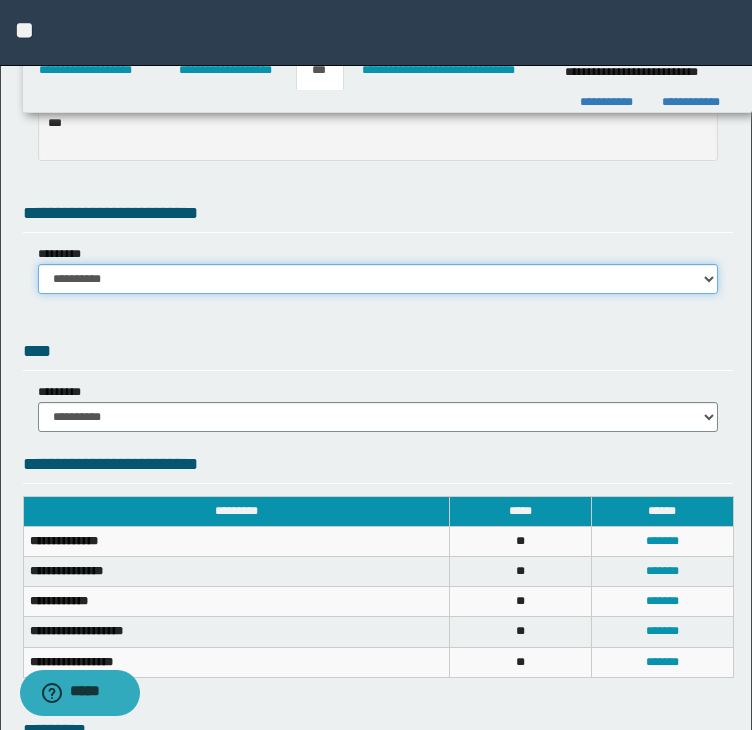 click on "**********" at bounding box center (378, 279) 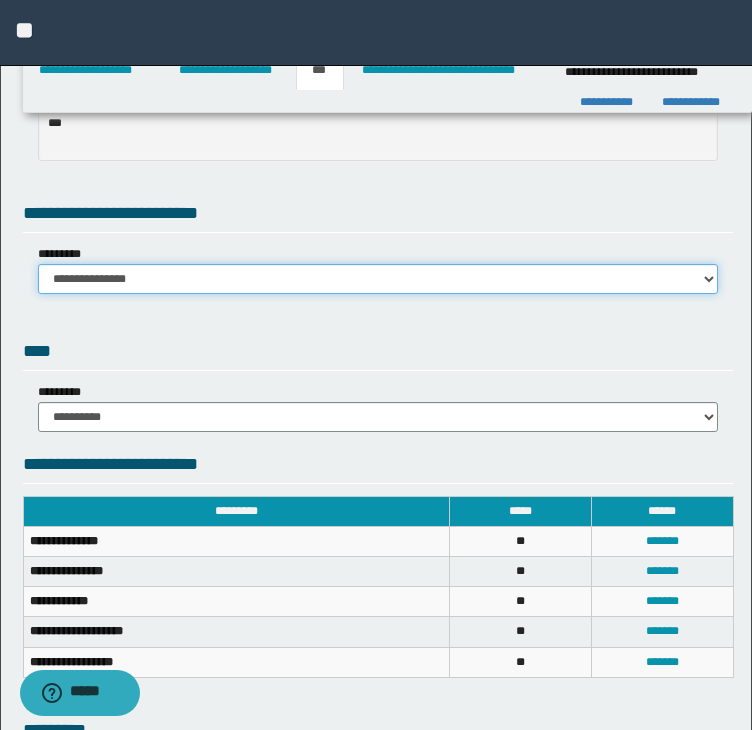 click on "**********" at bounding box center (378, 279) 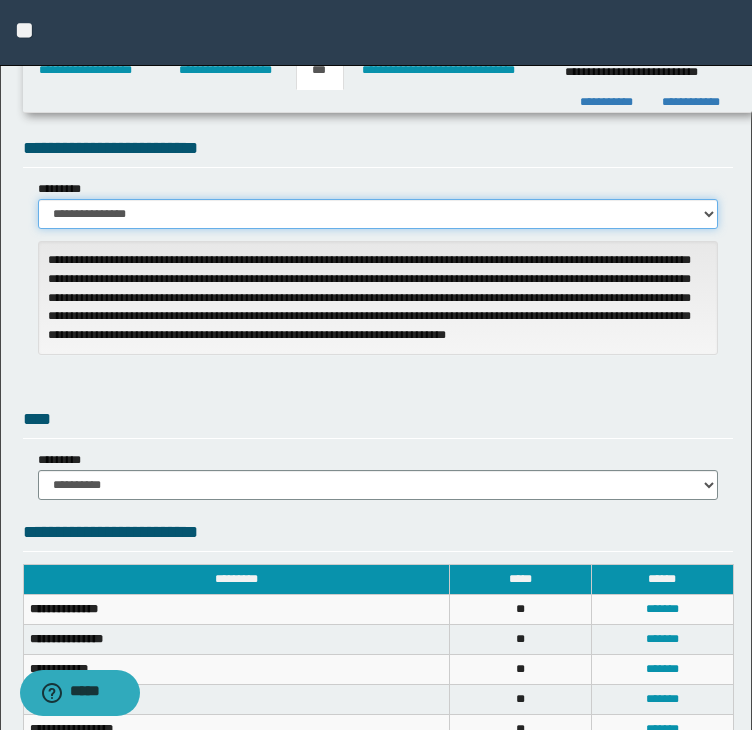 scroll, scrollTop: 500, scrollLeft: 0, axis: vertical 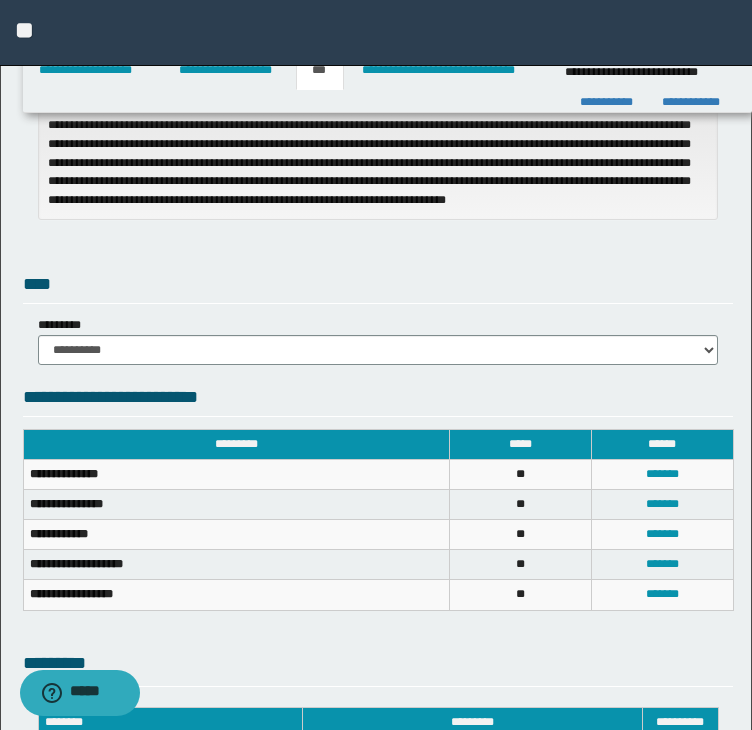 drag, startPoint x: 249, startPoint y: 281, endPoint x: 263, endPoint y: 275, distance: 15.231546 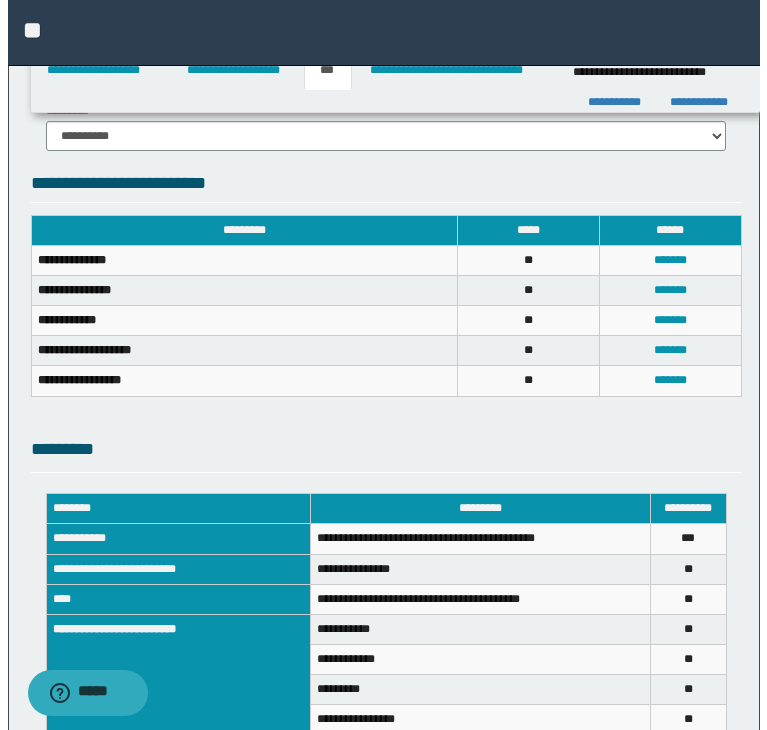 scroll, scrollTop: 706, scrollLeft: 0, axis: vertical 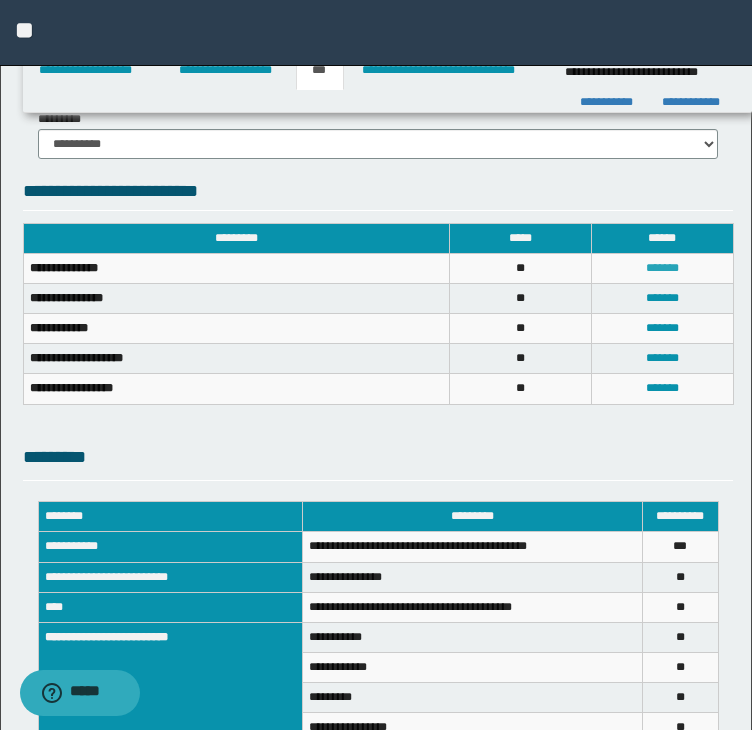 click on "*******" at bounding box center (662, 268) 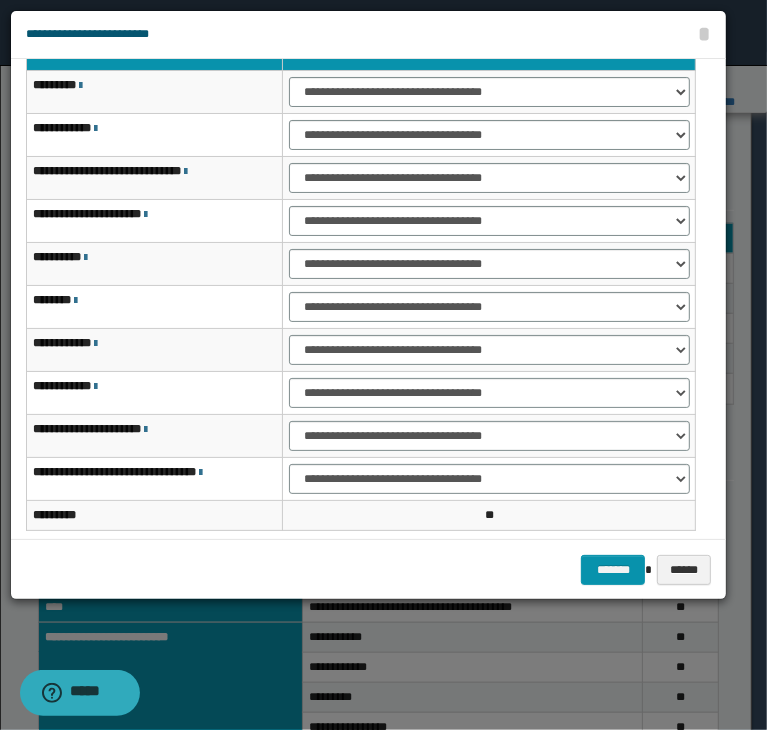 scroll, scrollTop: 100, scrollLeft: 0, axis: vertical 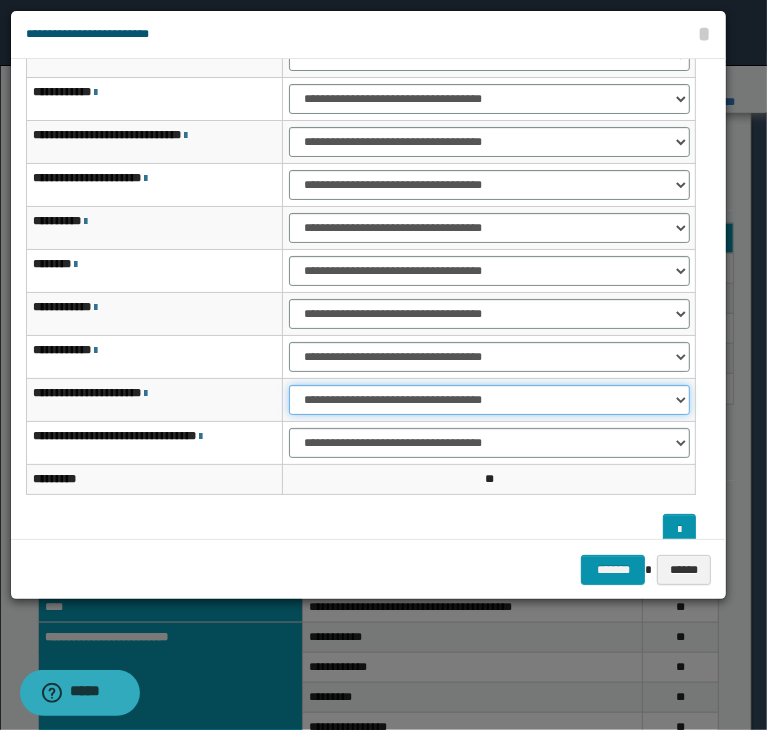 click on "**********" at bounding box center [489, 400] 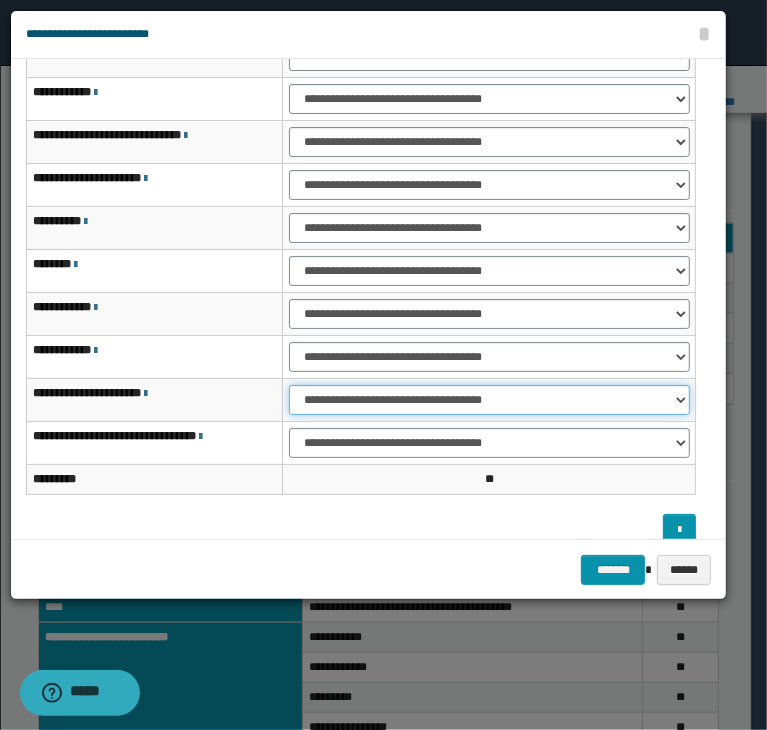 select on "***" 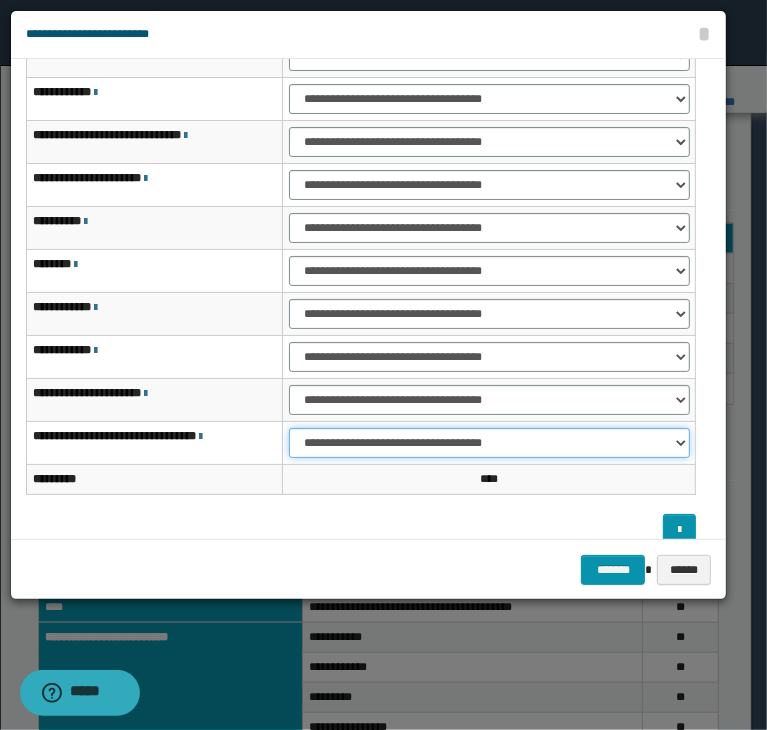 select on "***" 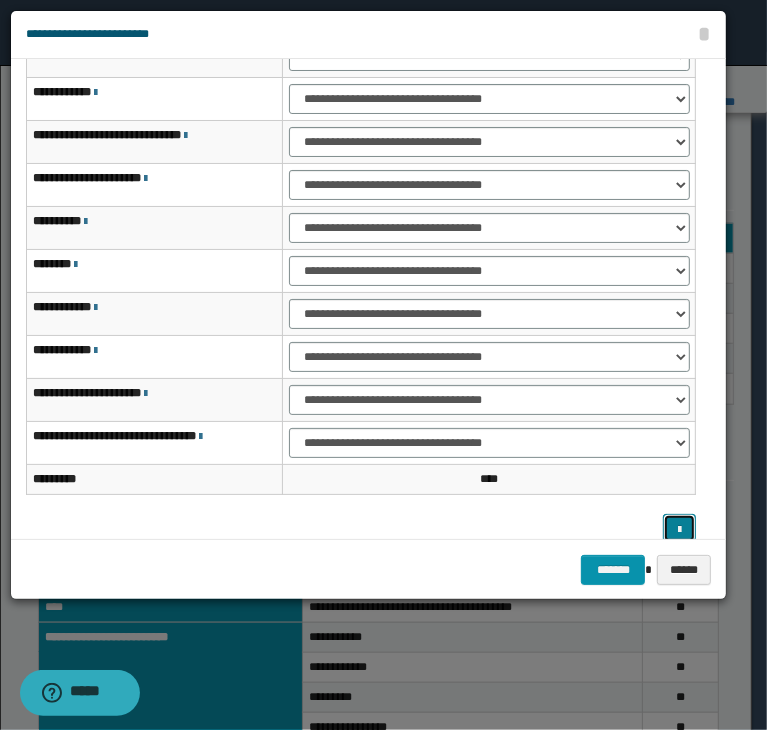 click at bounding box center [680, 529] 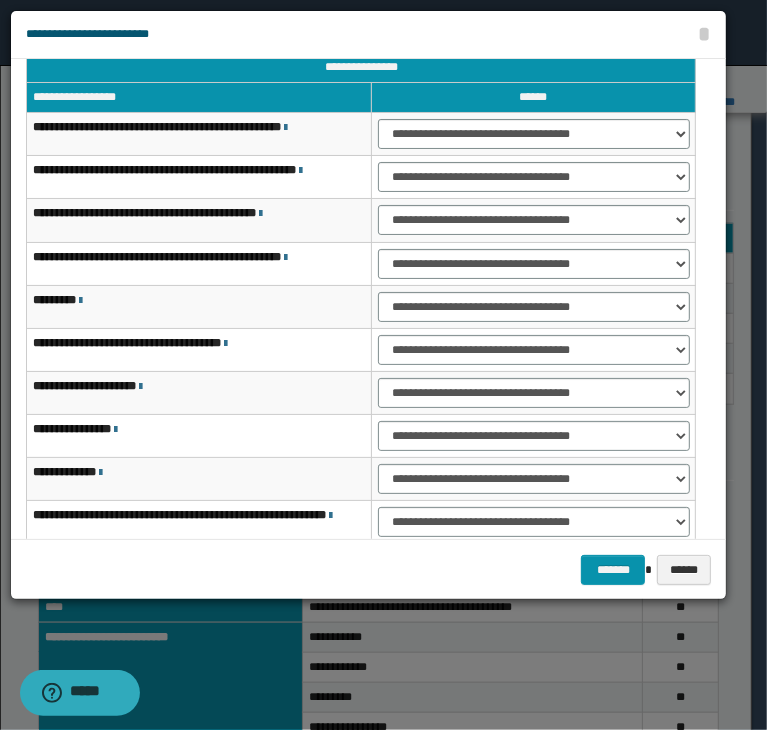 scroll, scrollTop: 0, scrollLeft: 0, axis: both 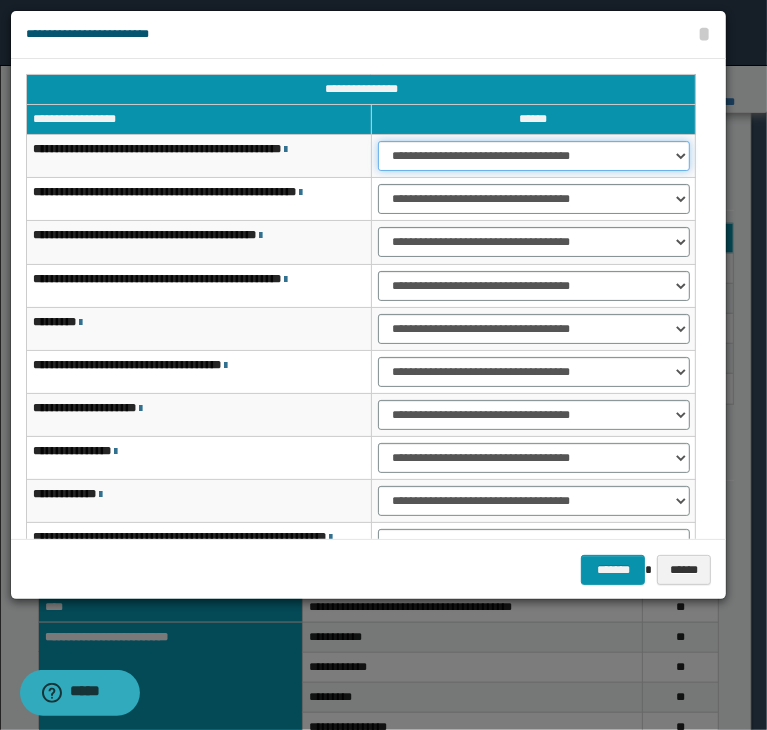 click on "**********" at bounding box center (534, 156) 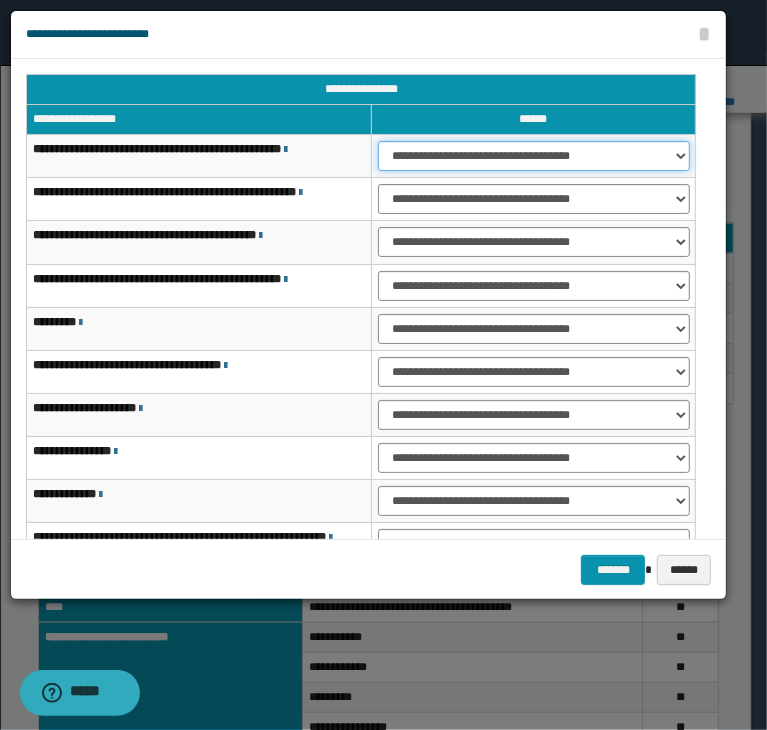 select on "***" 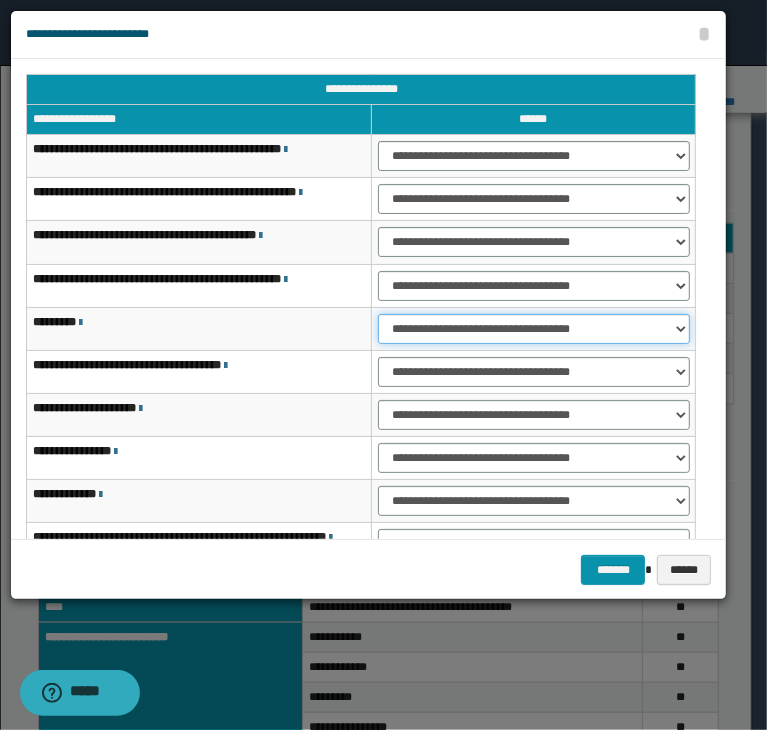 select on "***" 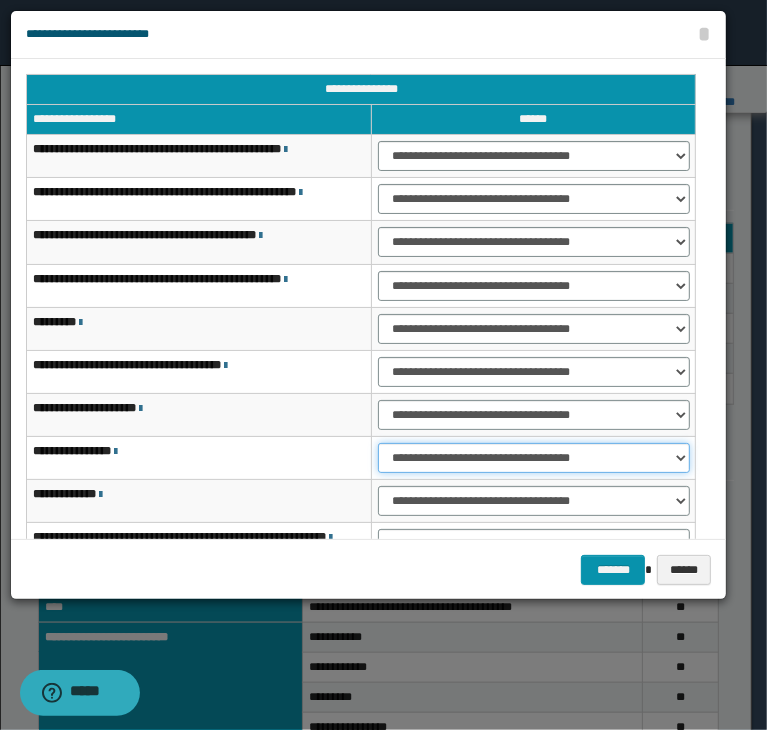 select on "***" 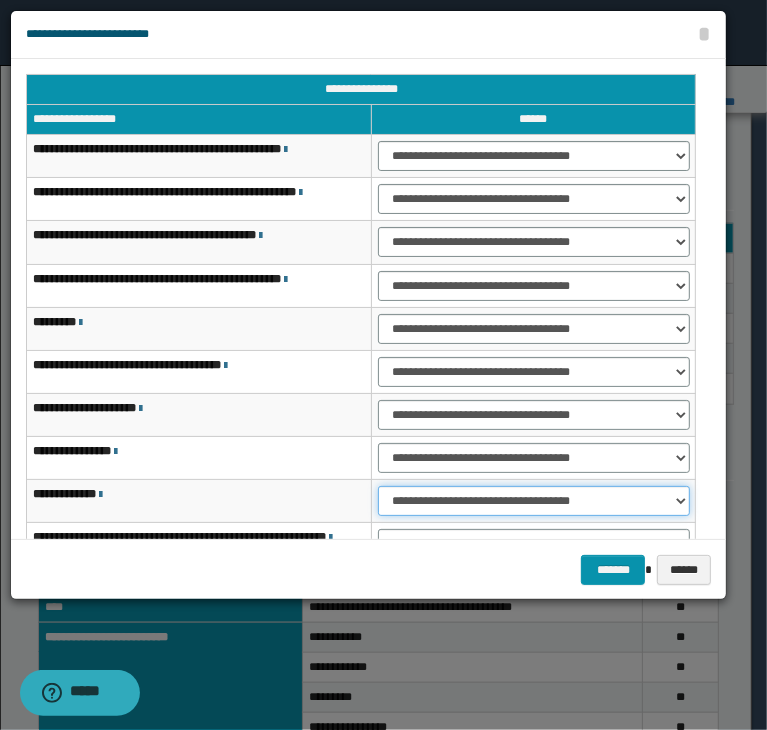 select on "***" 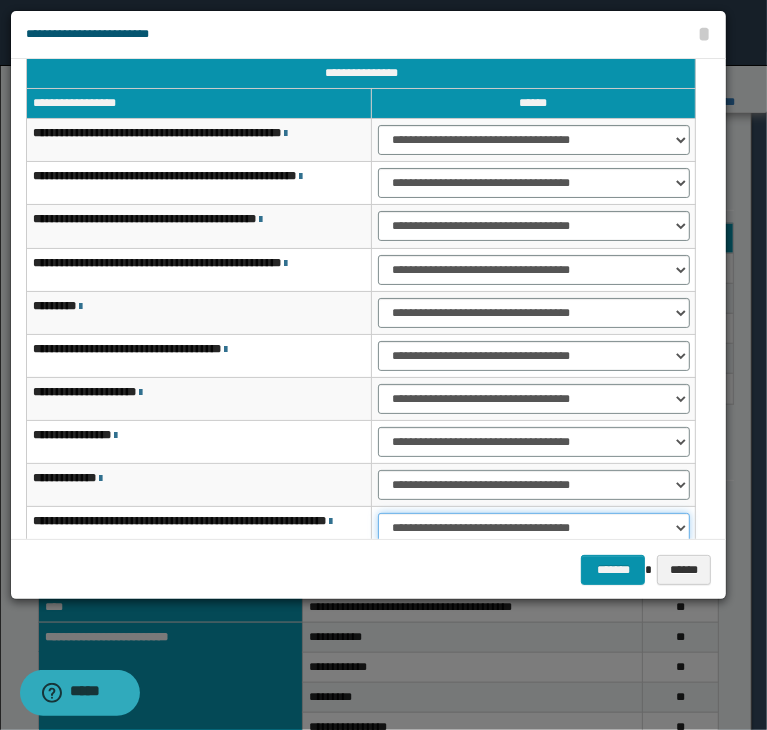 select on "***" 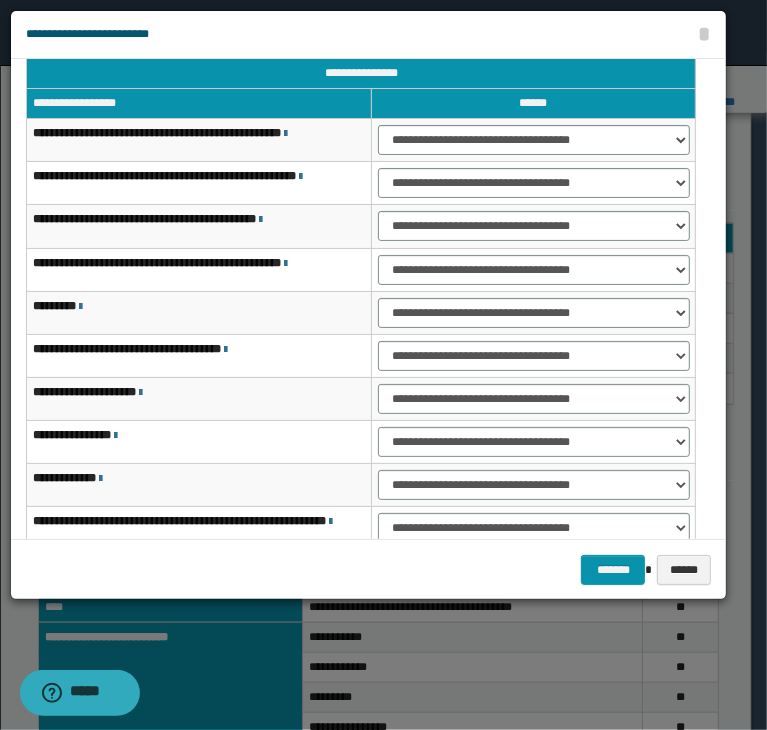 type 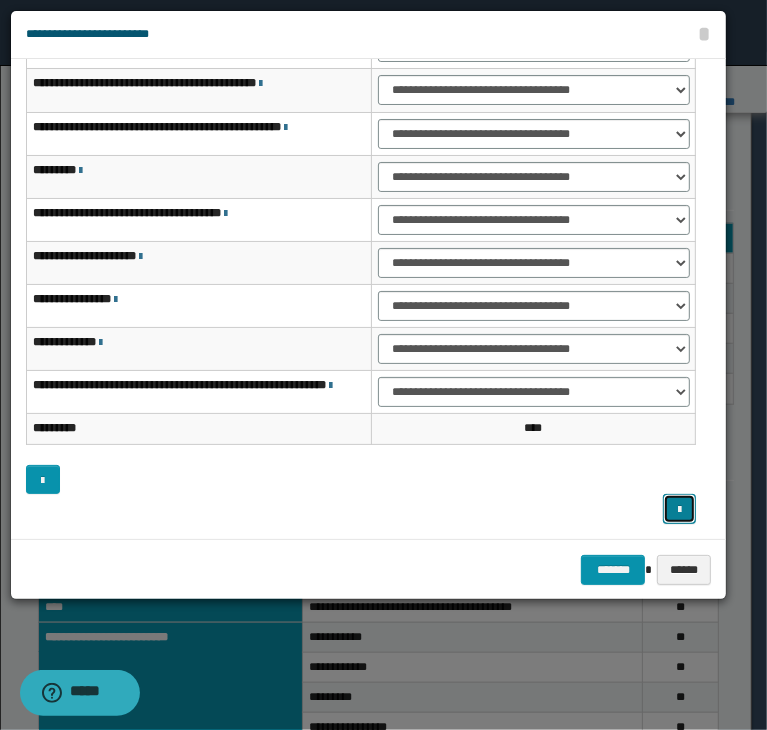 click at bounding box center [680, 509] 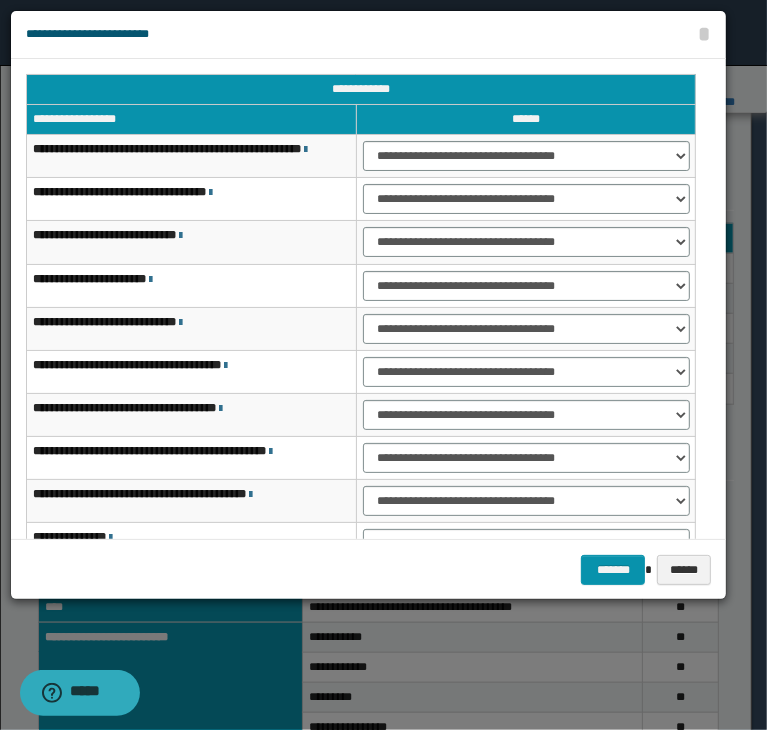 scroll, scrollTop: 0, scrollLeft: 0, axis: both 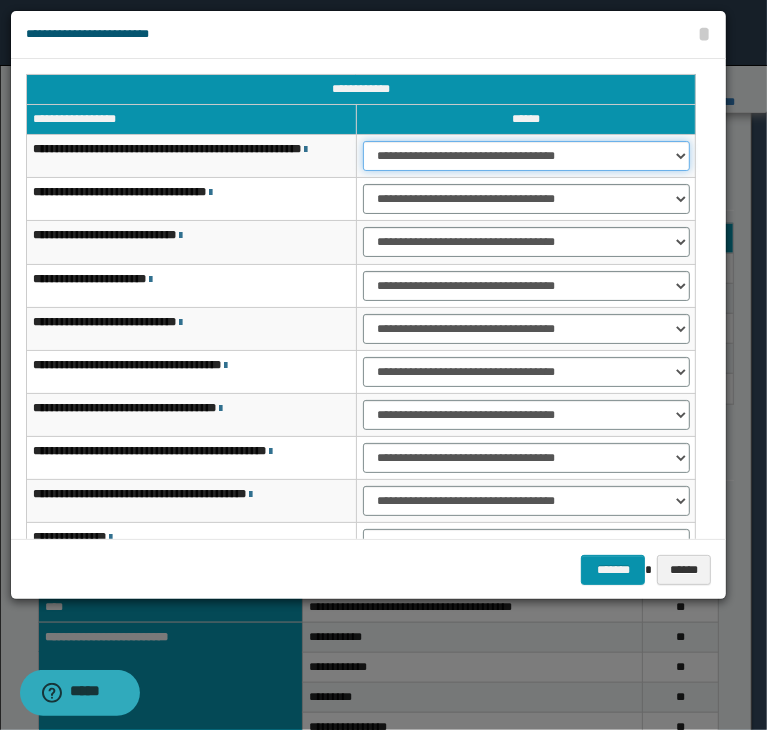 click on "**********" at bounding box center [526, 156] 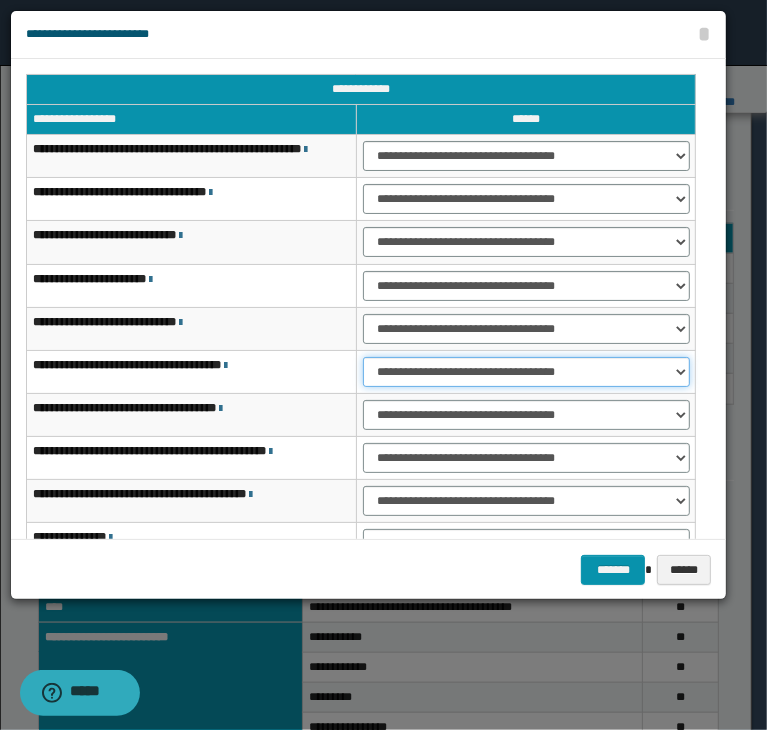 select on "***" 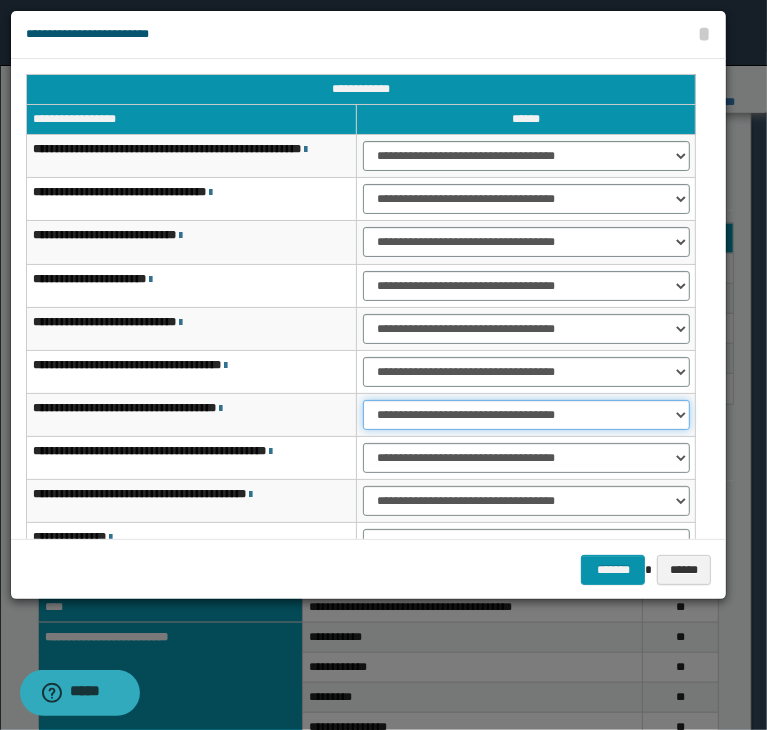select on "***" 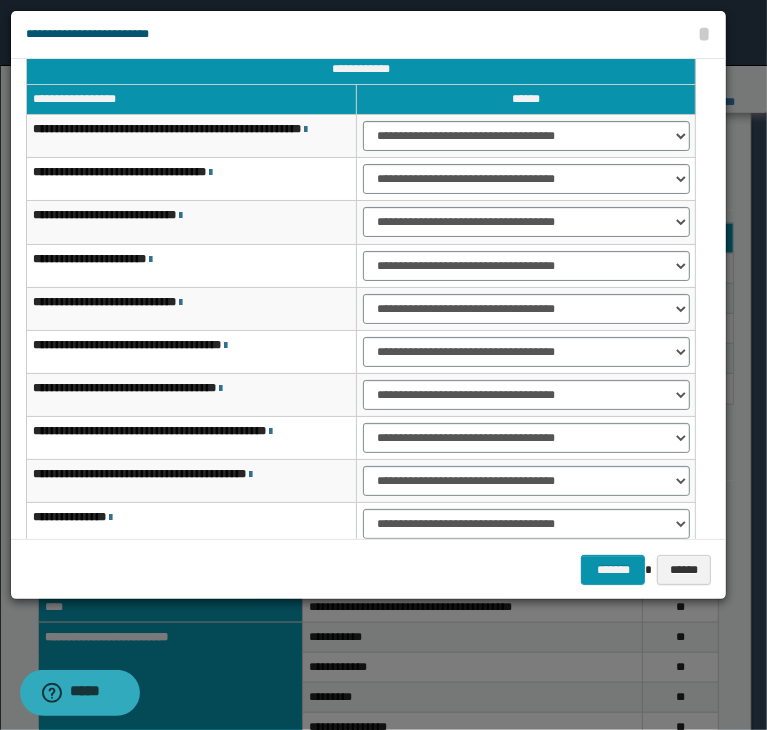 scroll, scrollTop: 152, scrollLeft: 0, axis: vertical 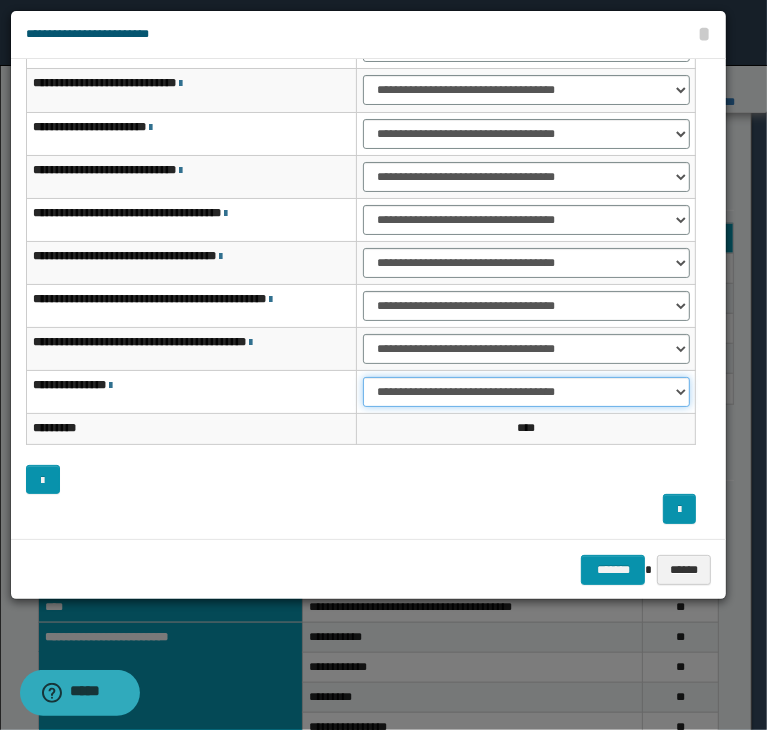click on "**********" at bounding box center (526, 392) 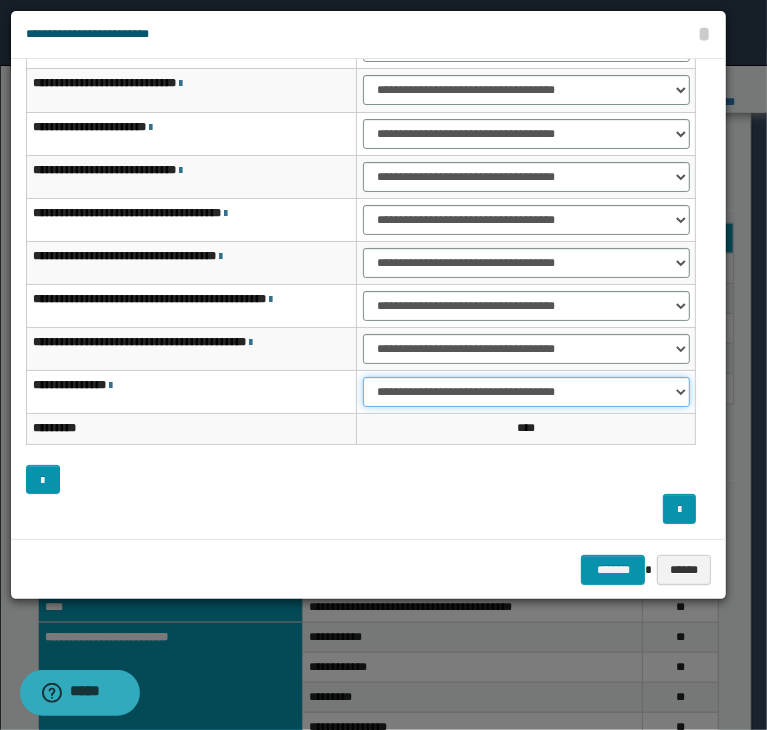 select on "***" 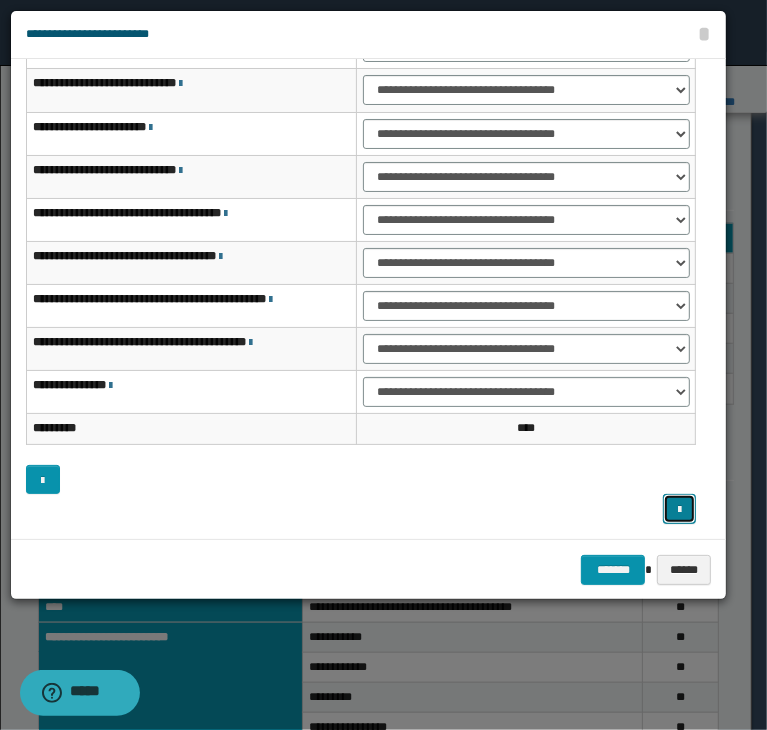 click at bounding box center [680, 509] 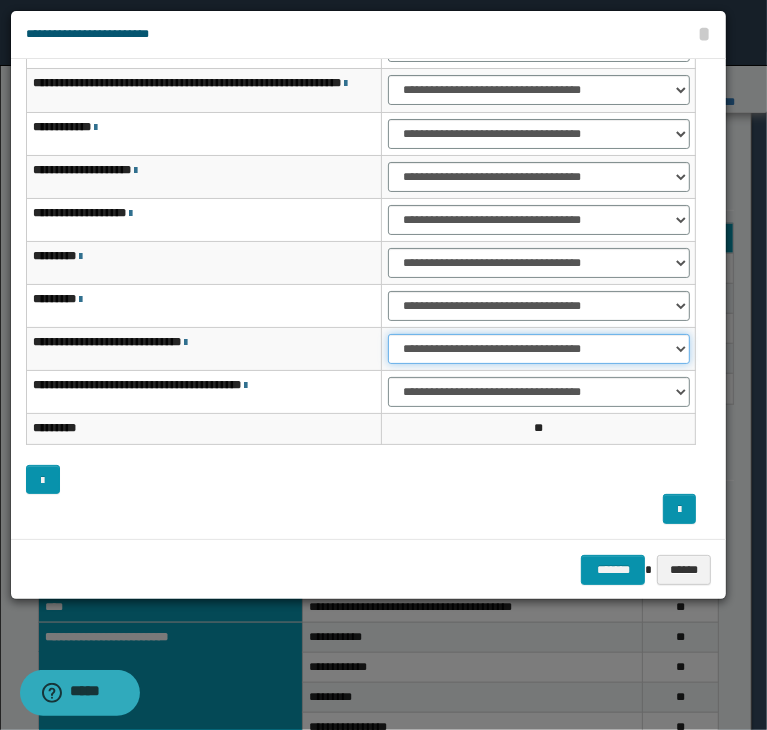 click on "**********" at bounding box center [539, 349] 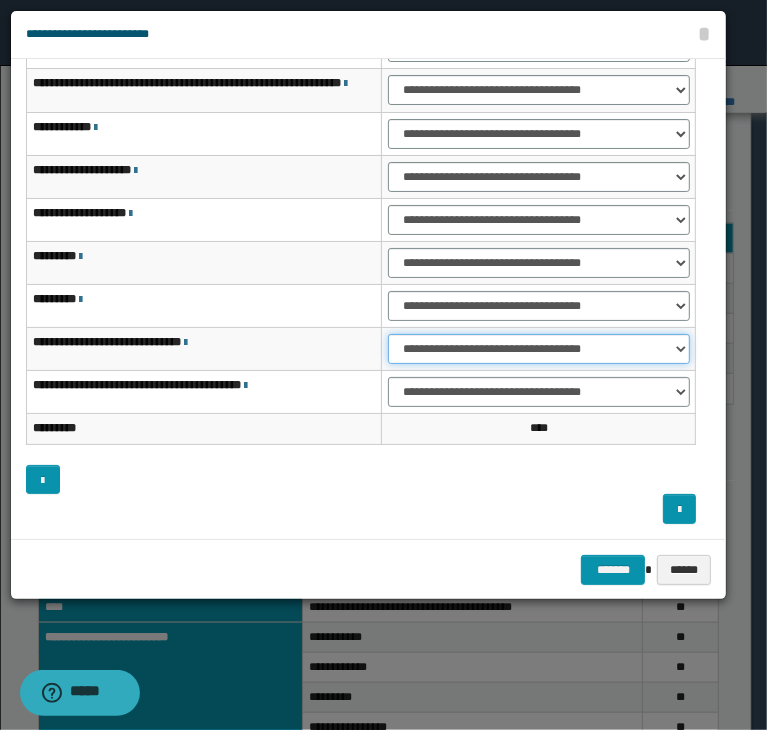 select on "***" 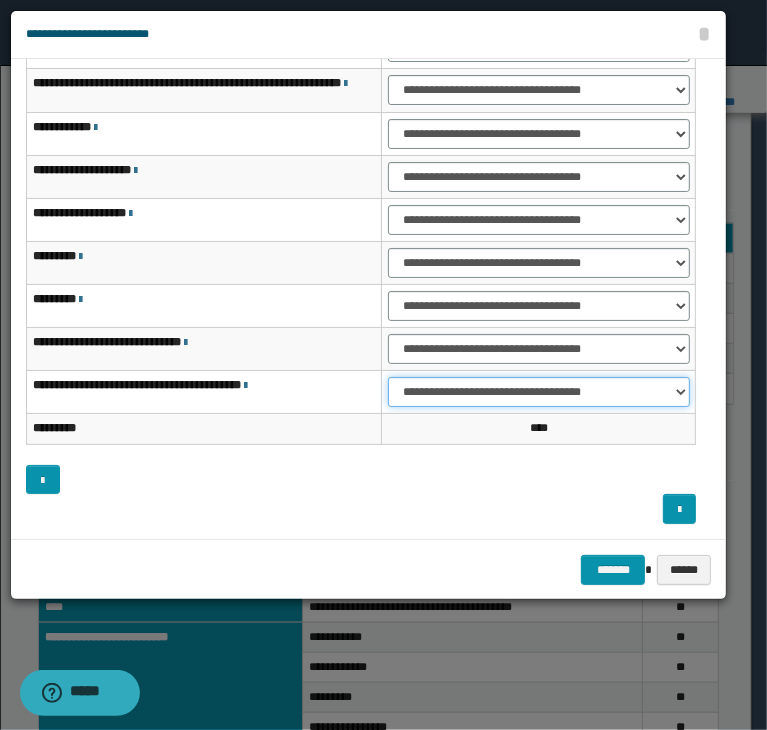 select on "***" 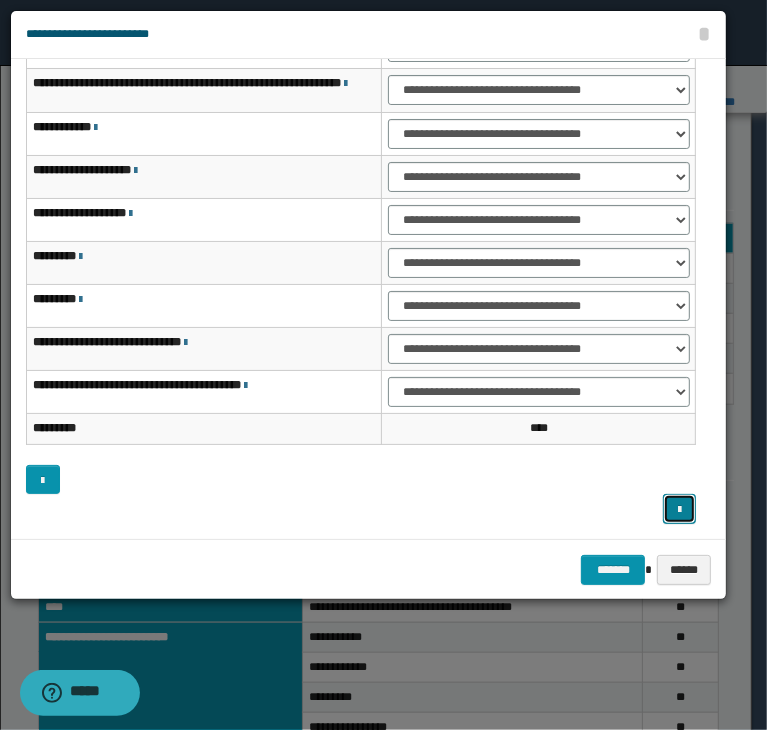 click at bounding box center [679, 510] 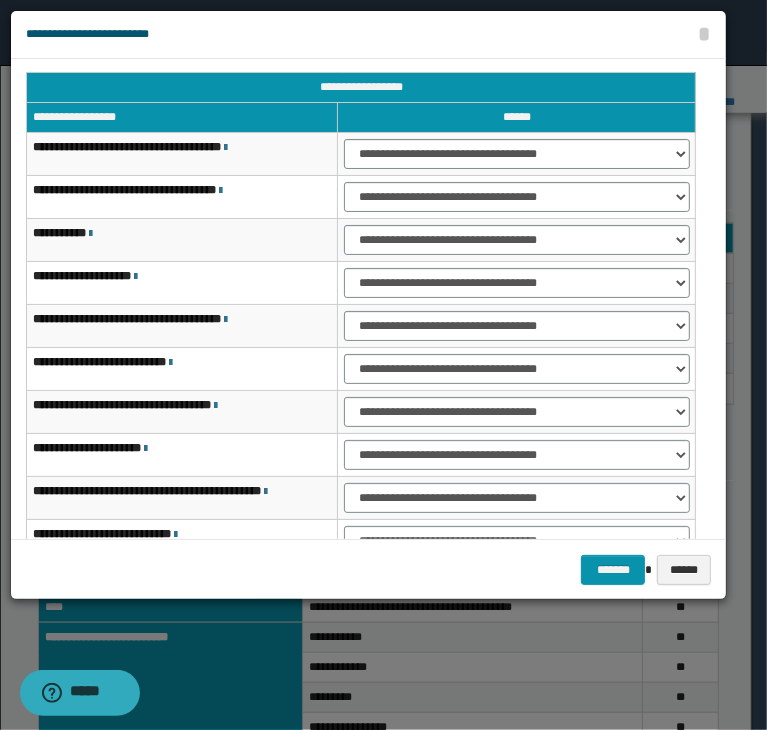 scroll, scrollTop: 0, scrollLeft: 0, axis: both 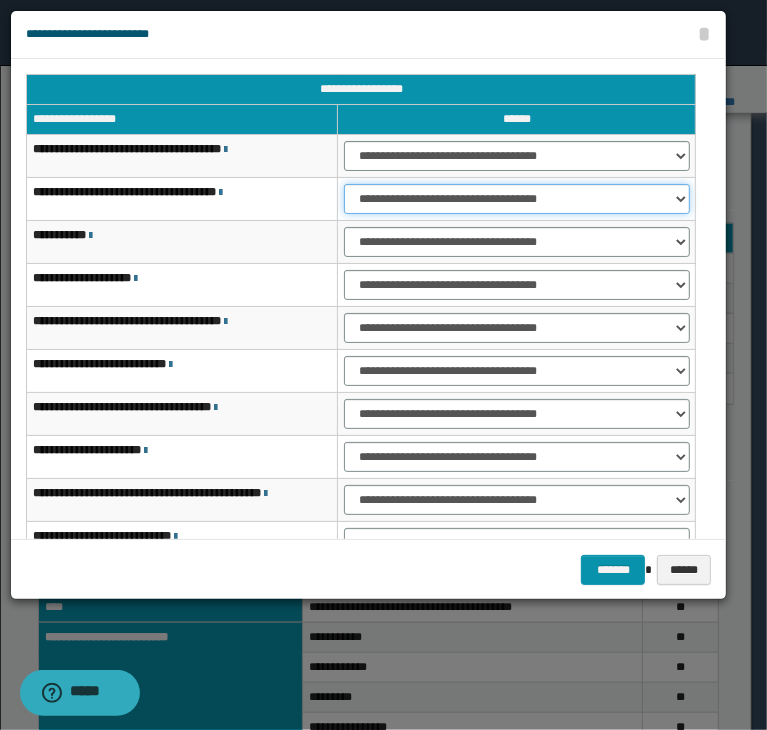 click on "**********" at bounding box center [516, 199] 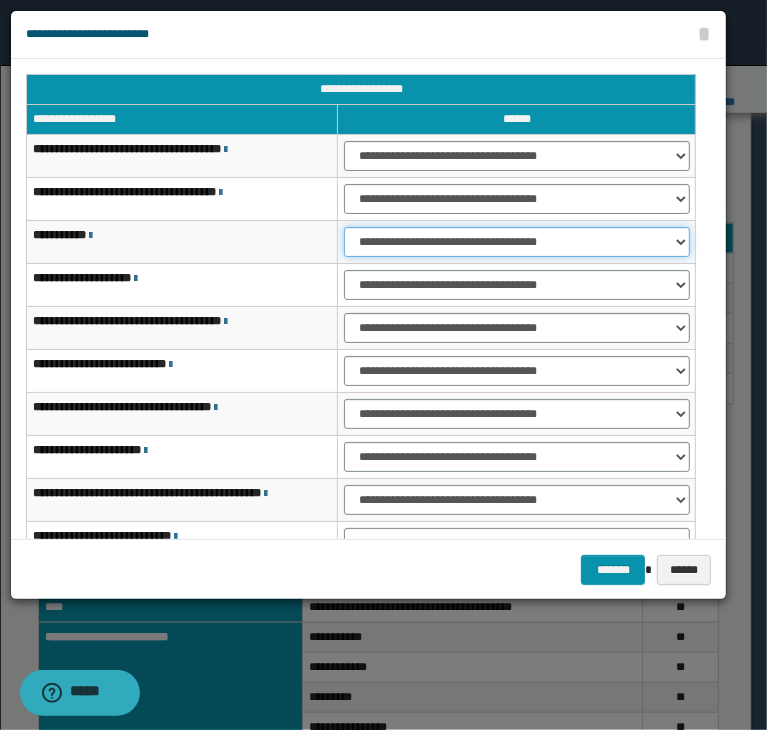 select on "***" 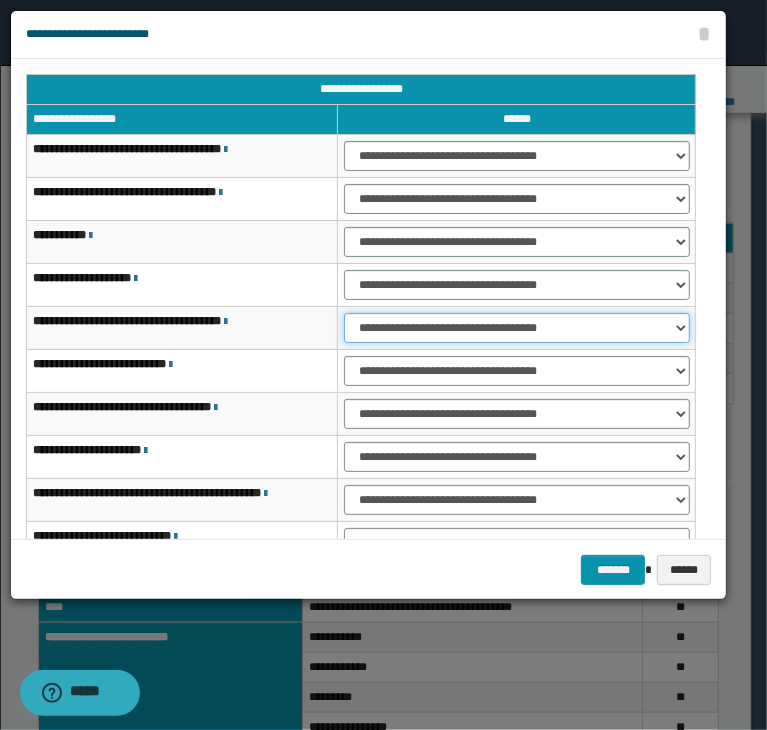 select on "***" 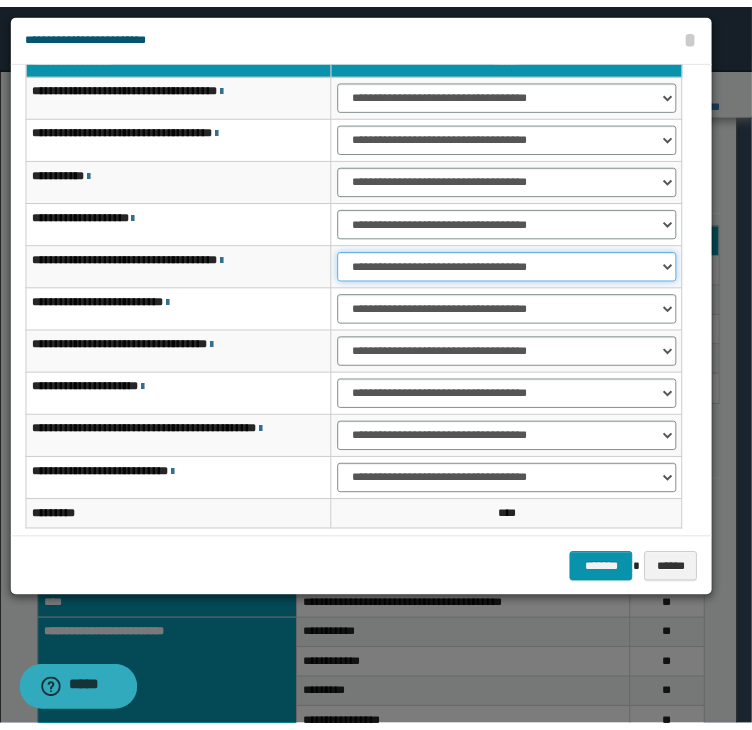 scroll, scrollTop: 119, scrollLeft: 0, axis: vertical 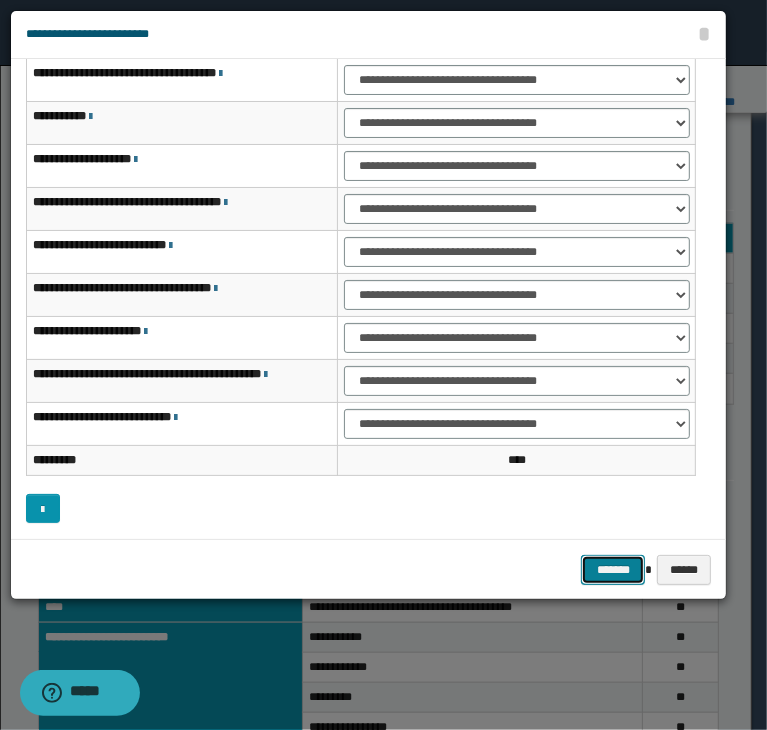 click on "*******" at bounding box center [613, 570] 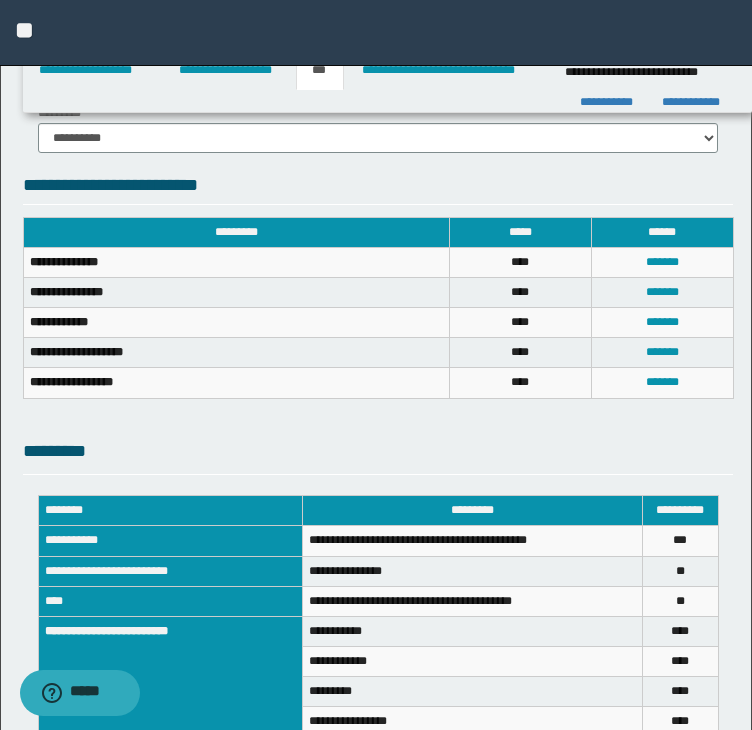 scroll, scrollTop: 906, scrollLeft: 0, axis: vertical 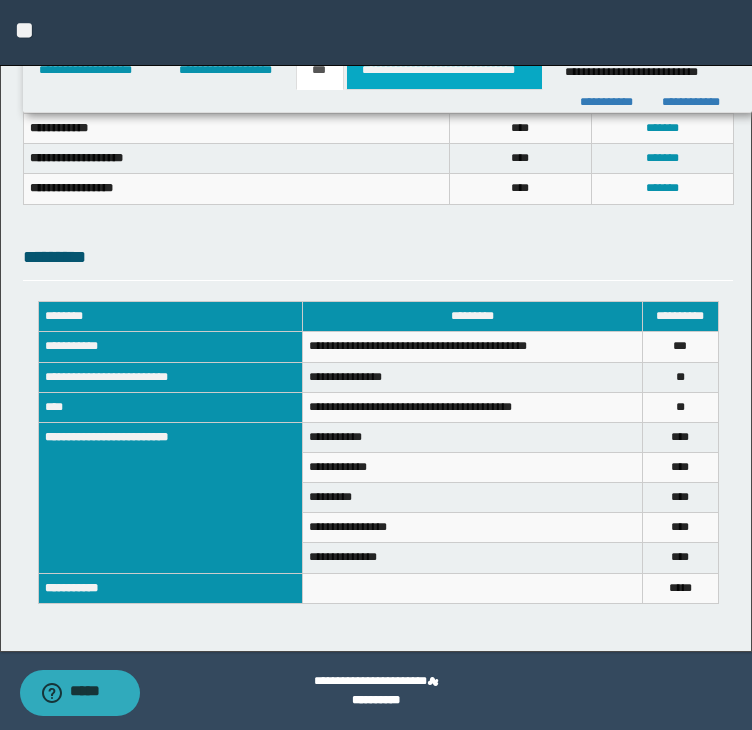 click on "**********" at bounding box center [444, 70] 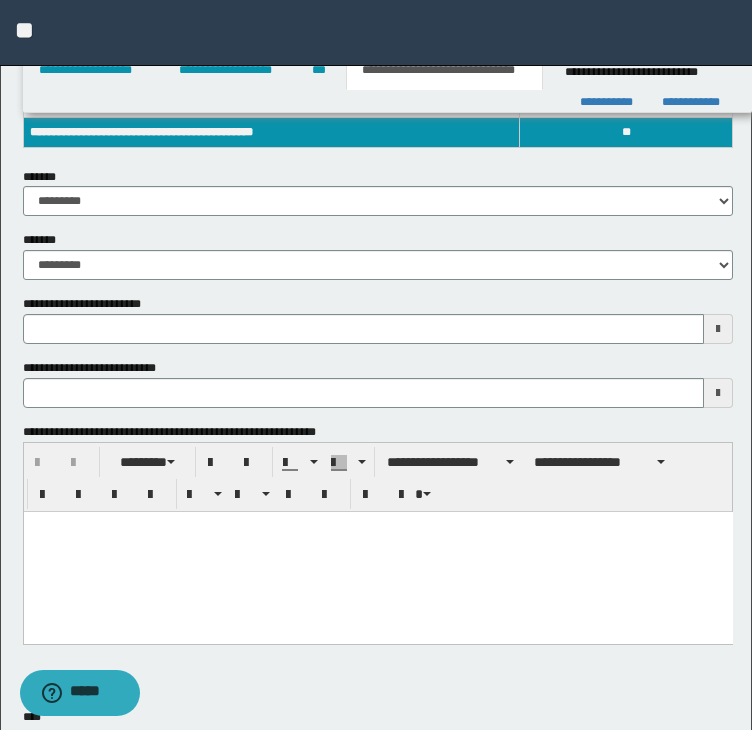 scroll, scrollTop: 300, scrollLeft: 0, axis: vertical 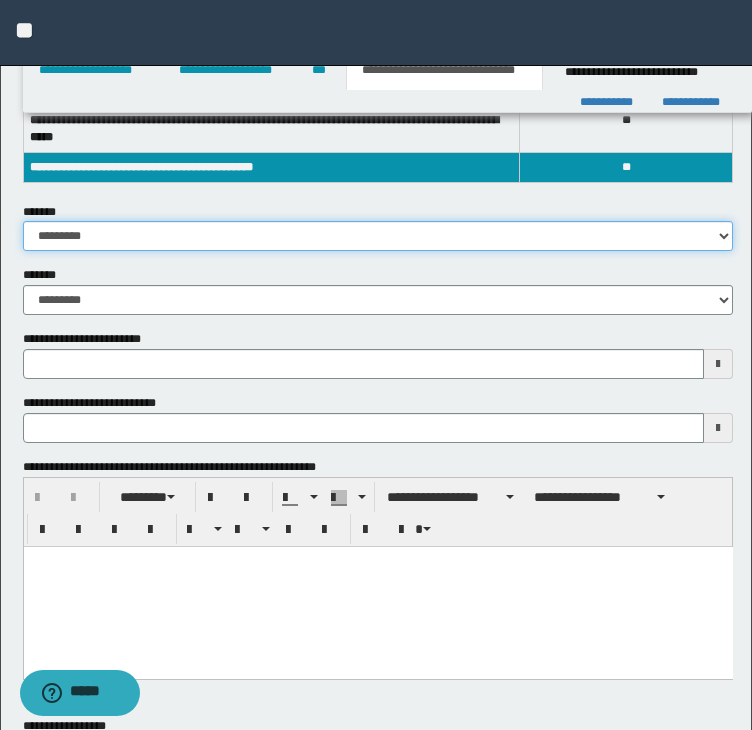 click on "**********" at bounding box center [378, 236] 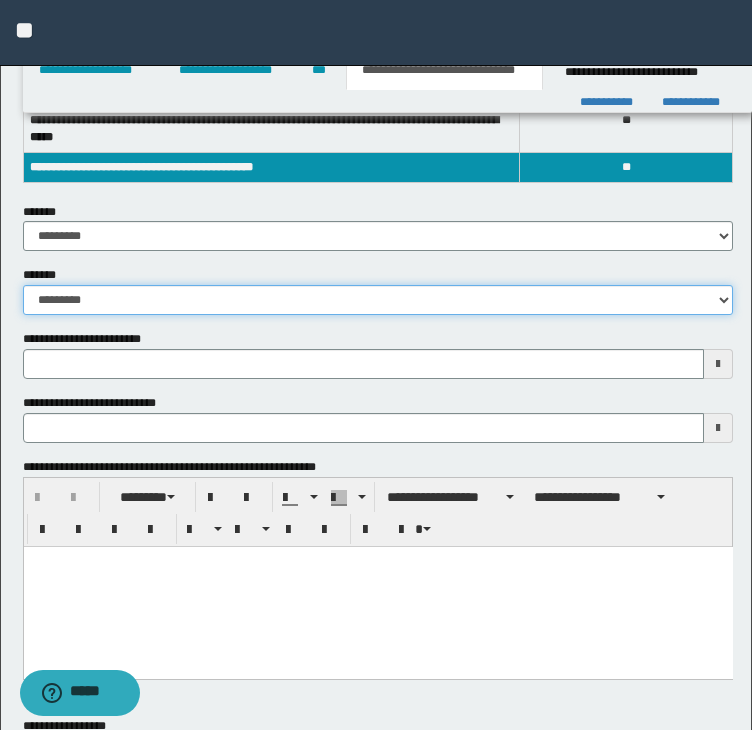 click on "**********" at bounding box center [378, 300] 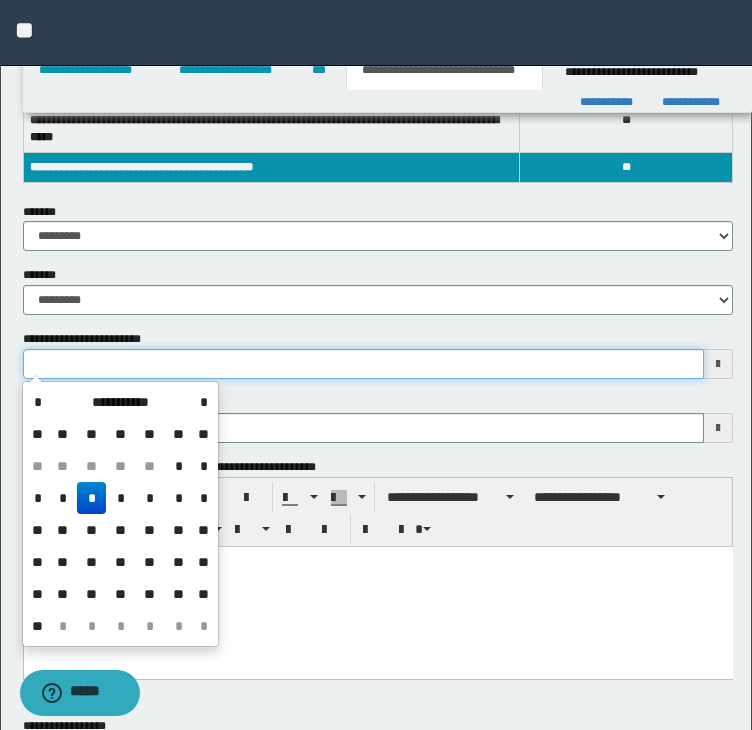 click on "**********" at bounding box center [364, 364] 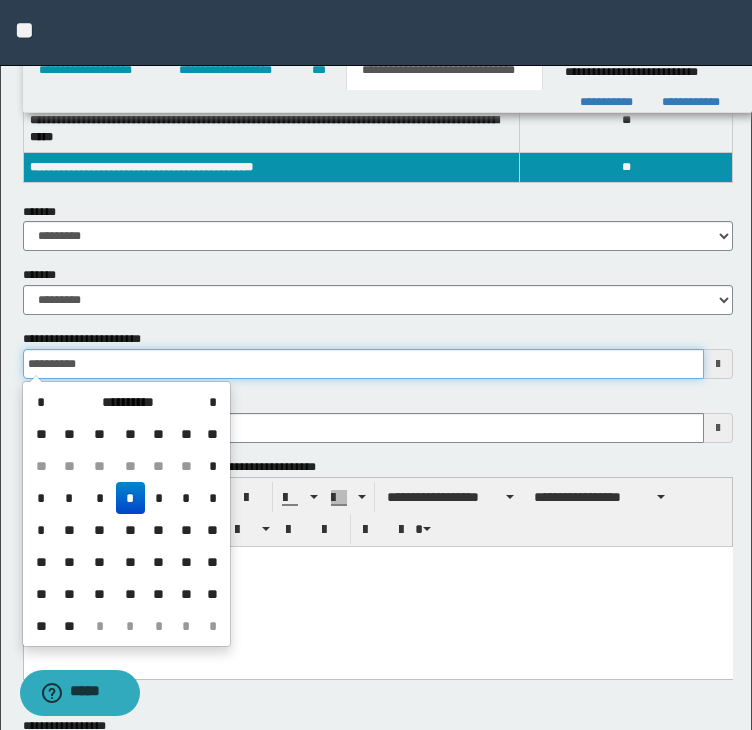 click on "**********" at bounding box center (364, 364) 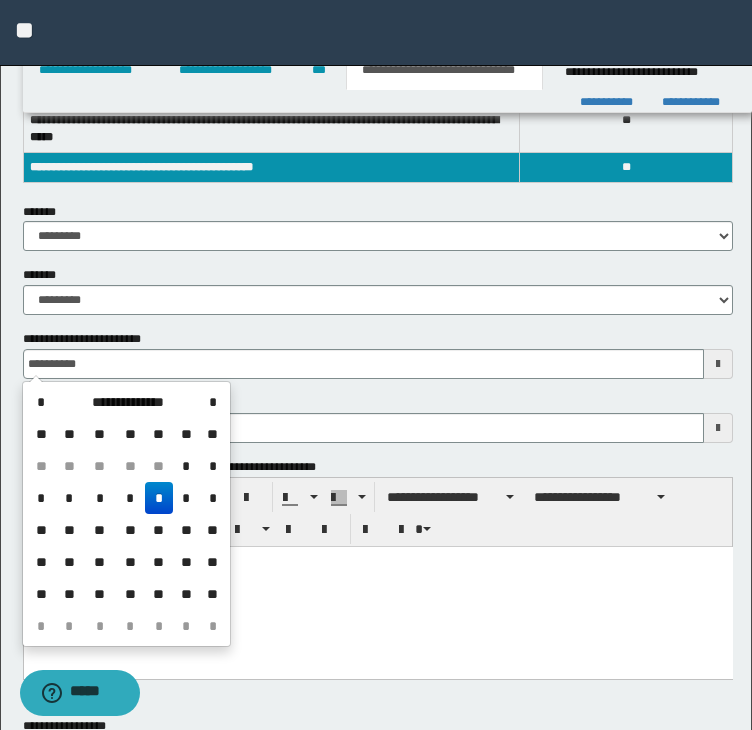 click on "*" at bounding box center [159, 498] 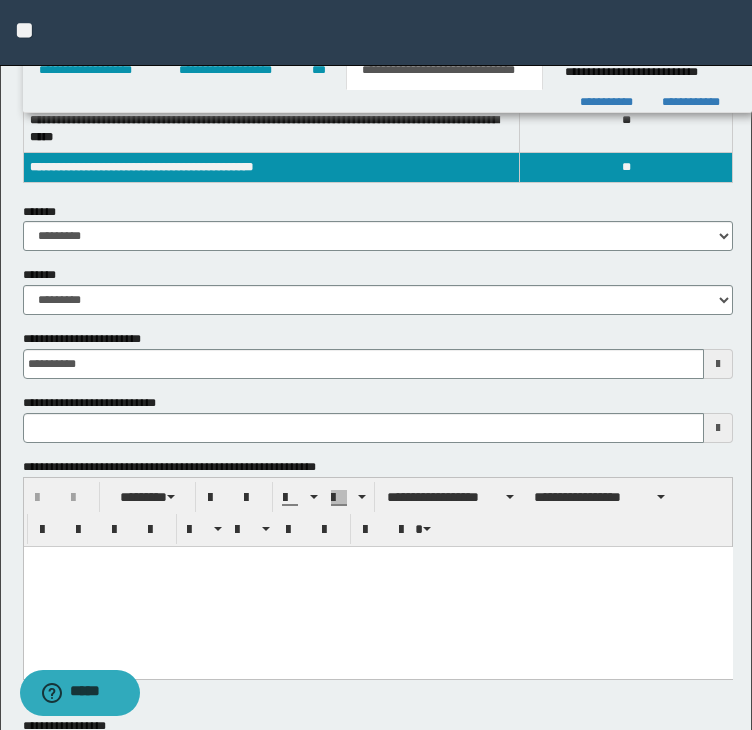 click at bounding box center [377, 586] 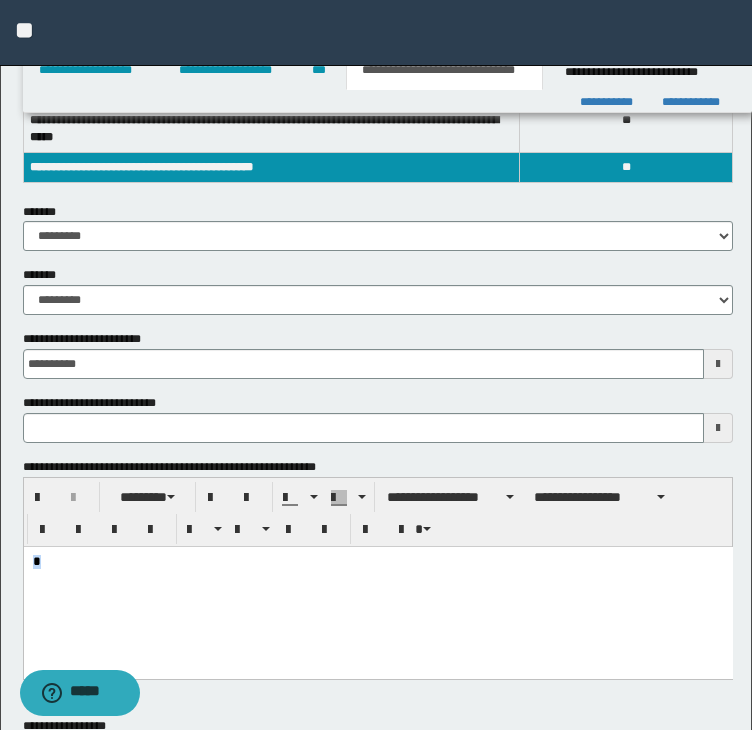 drag, startPoint x: 91, startPoint y: 574, endPoint x: -22, endPoint y: 543, distance: 117.17508 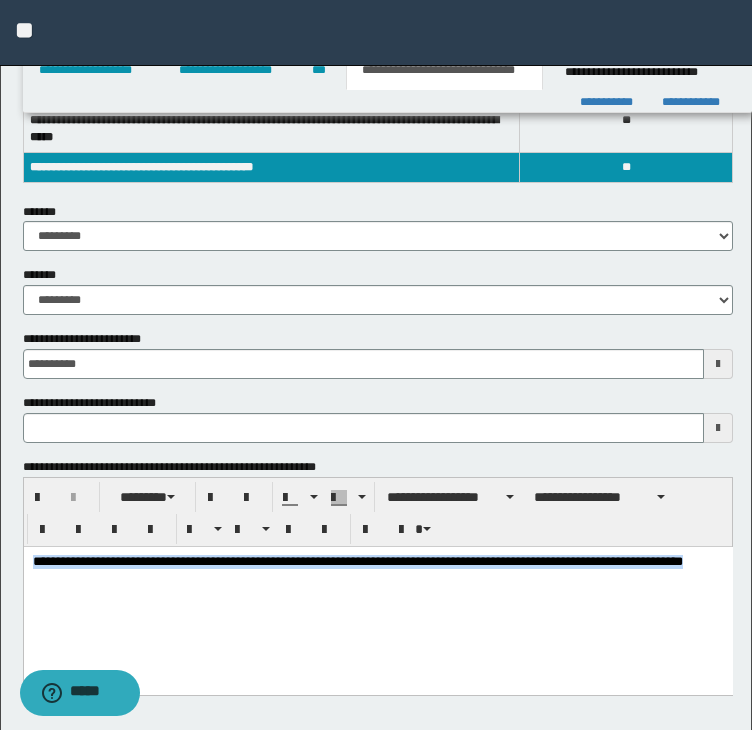 drag, startPoint x: 104, startPoint y: 562, endPoint x: -1, endPoint y: 548, distance: 105.92922 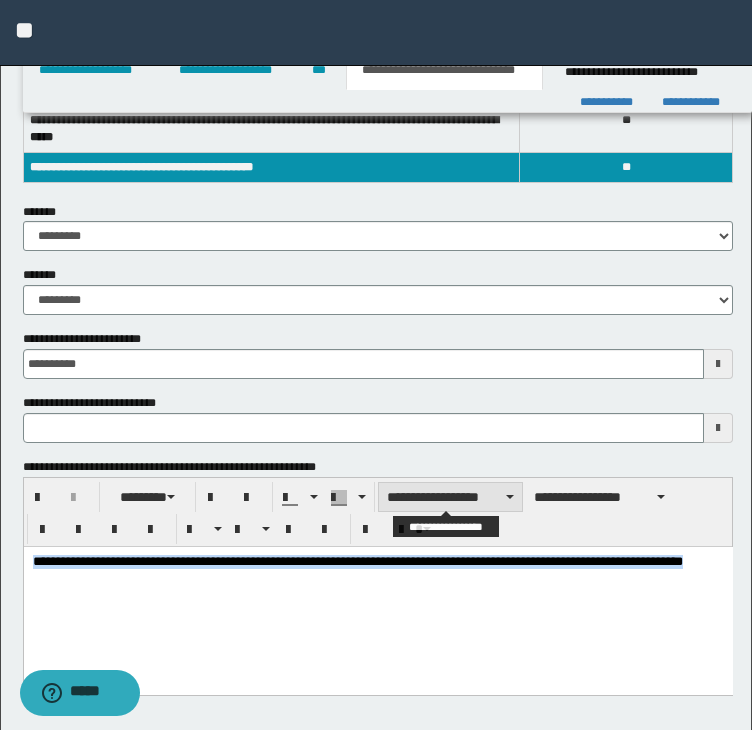 click on "**********" at bounding box center (450, 497) 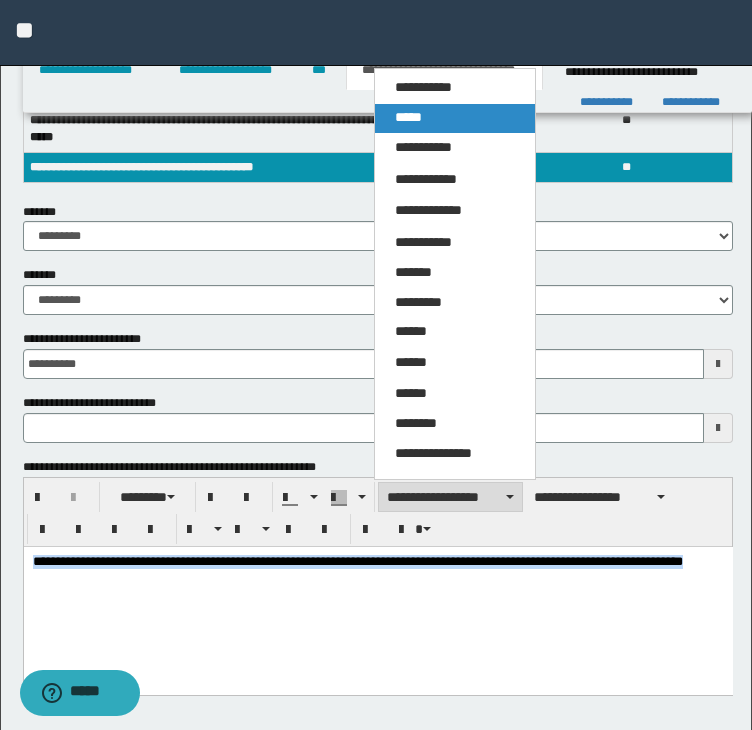 click on "*****" at bounding box center (455, 118) 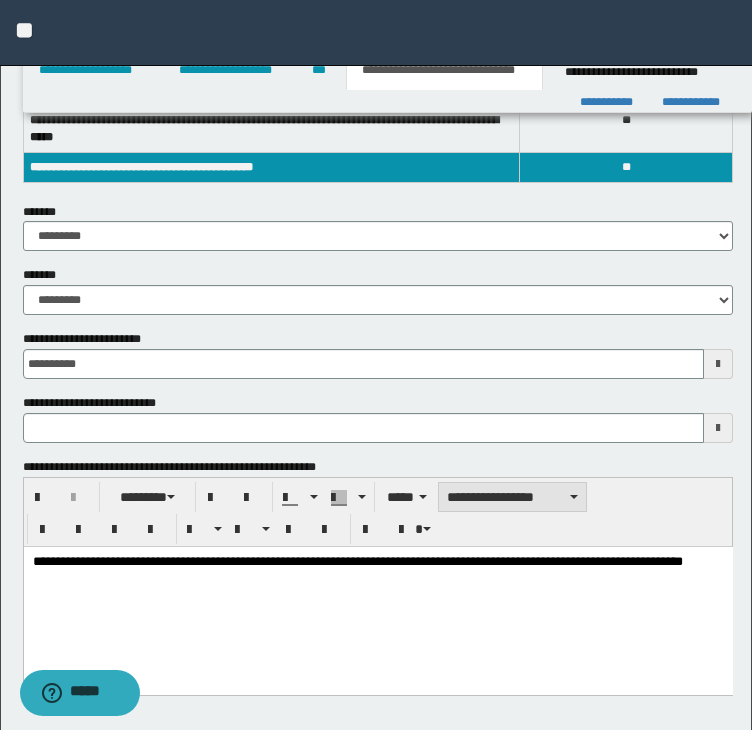 click on "**********" at bounding box center (512, 497) 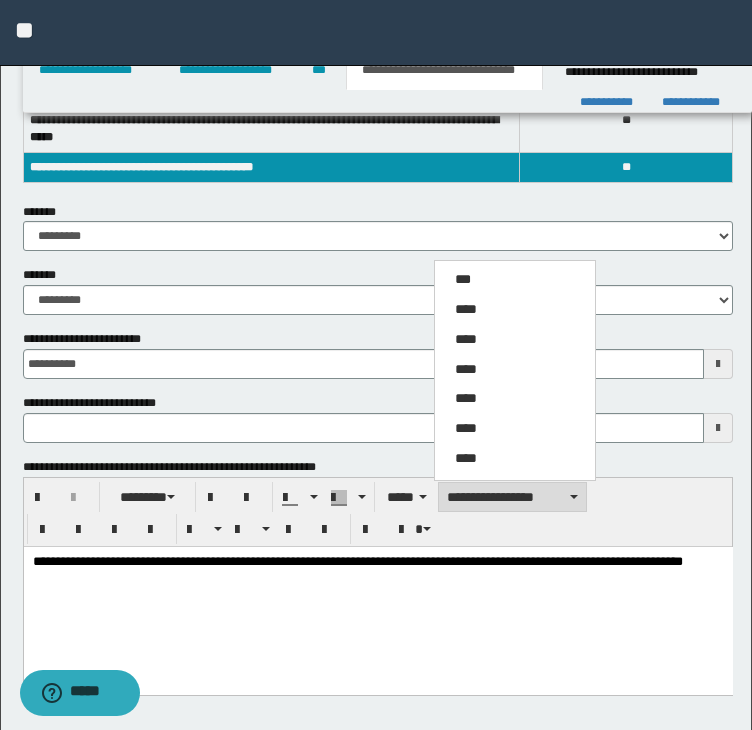 drag, startPoint x: 484, startPoint y: 305, endPoint x: 517, endPoint y: 355, distance: 59.908264 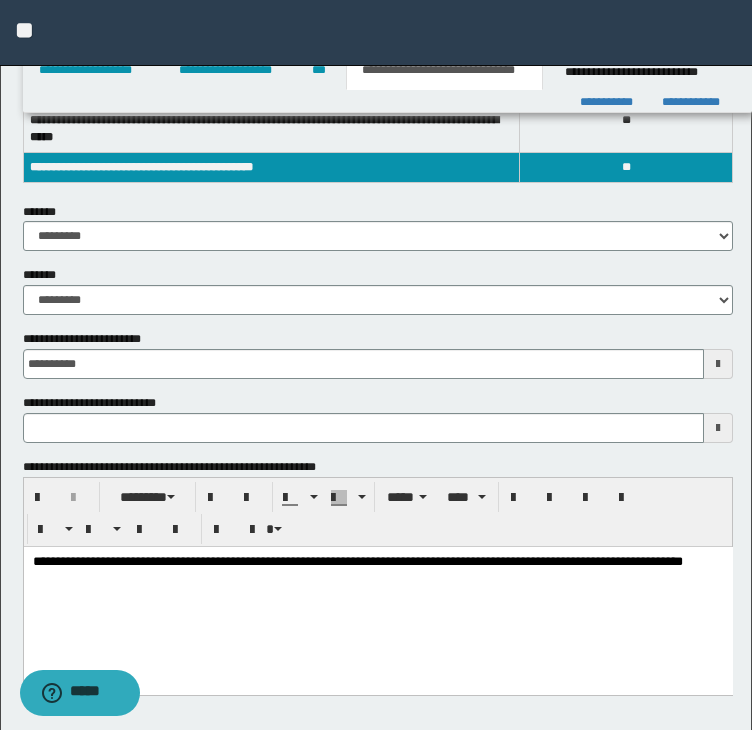 type 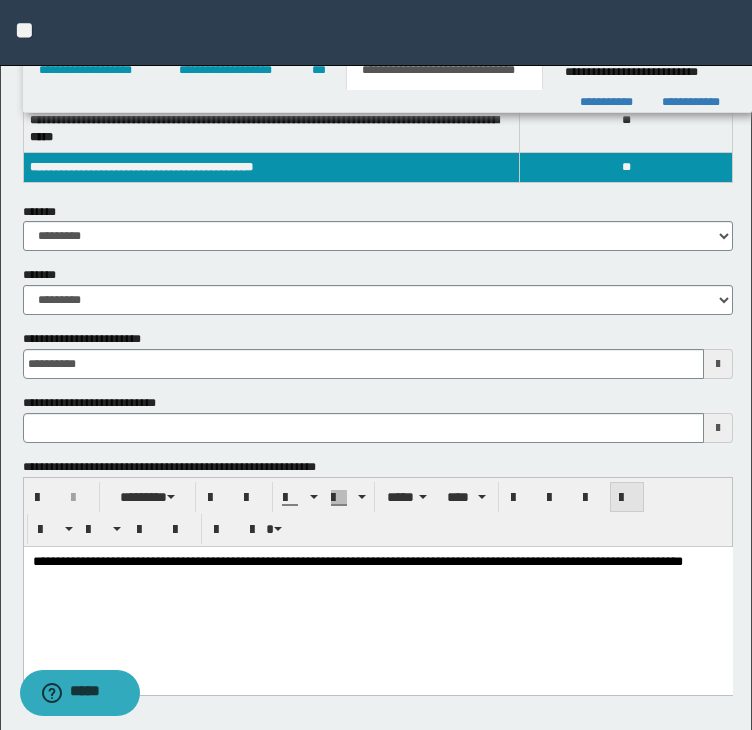 click at bounding box center (627, 497) 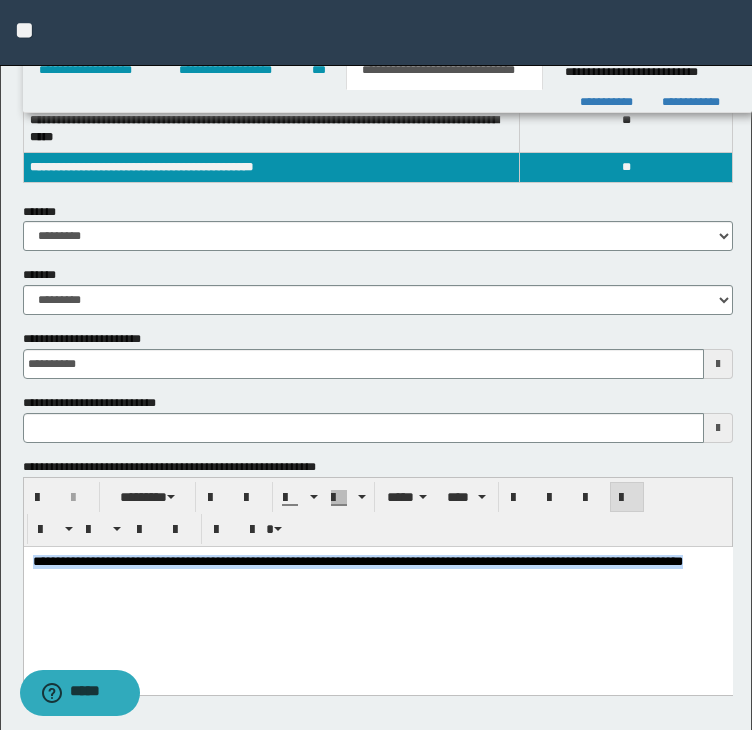 click on "**********" at bounding box center (377, 595) 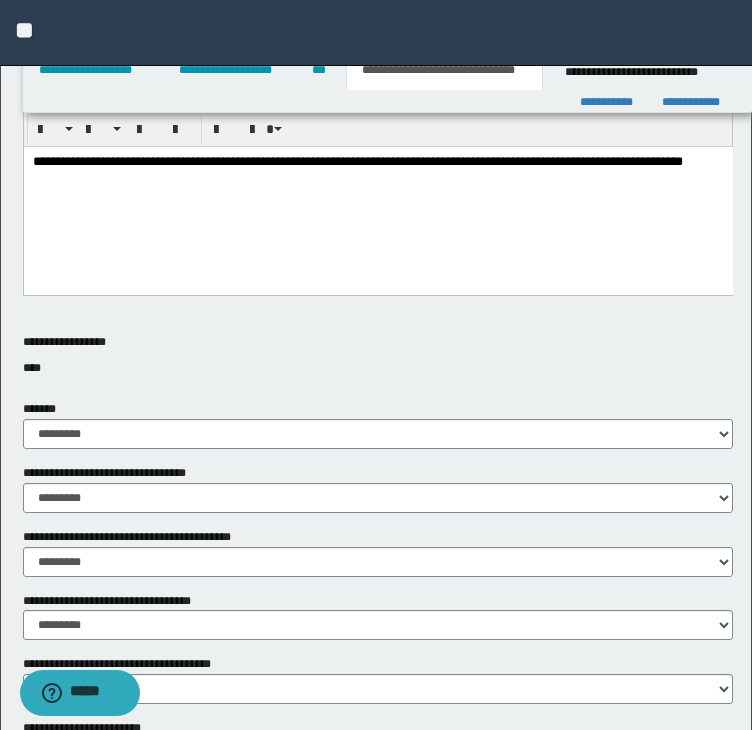 scroll, scrollTop: 400, scrollLeft: 0, axis: vertical 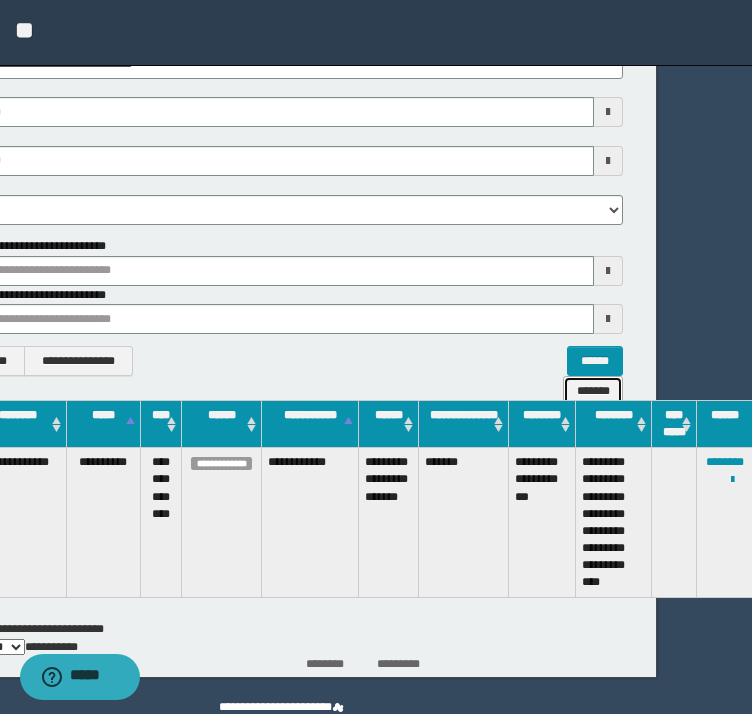 drag, startPoint x: 600, startPoint y: 361, endPoint x: 585, endPoint y: 351, distance: 18.027756 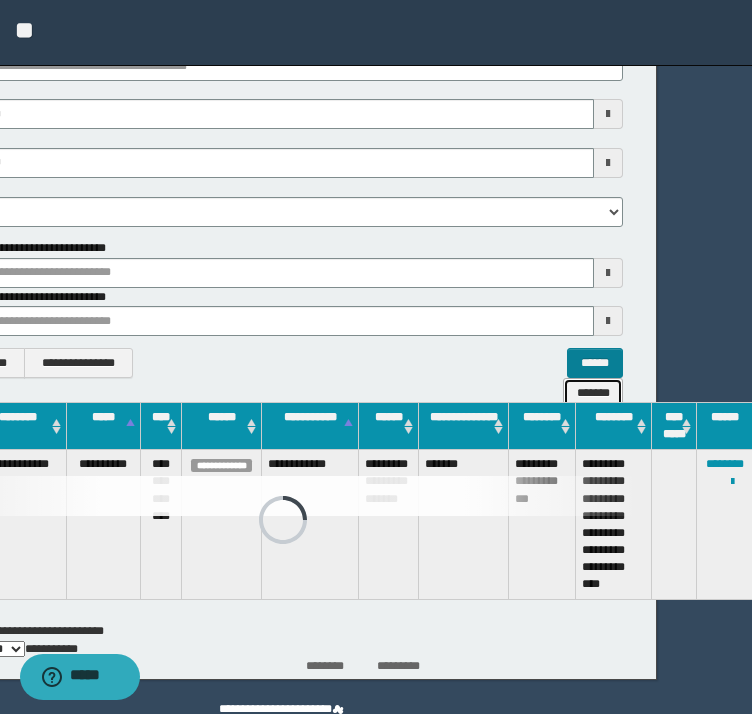 scroll, scrollTop: 79, scrollLeft: 95, axis: both 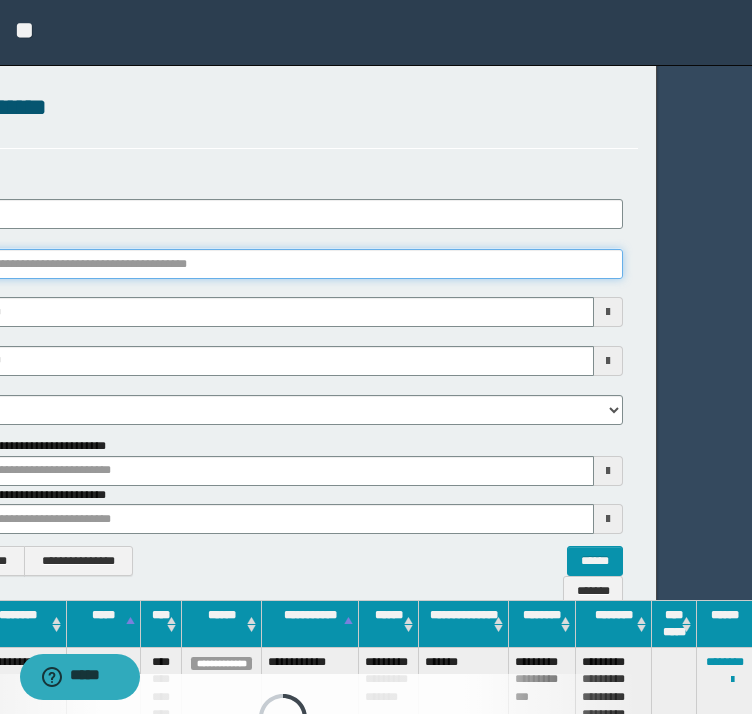 click on "********" at bounding box center [283, 264] 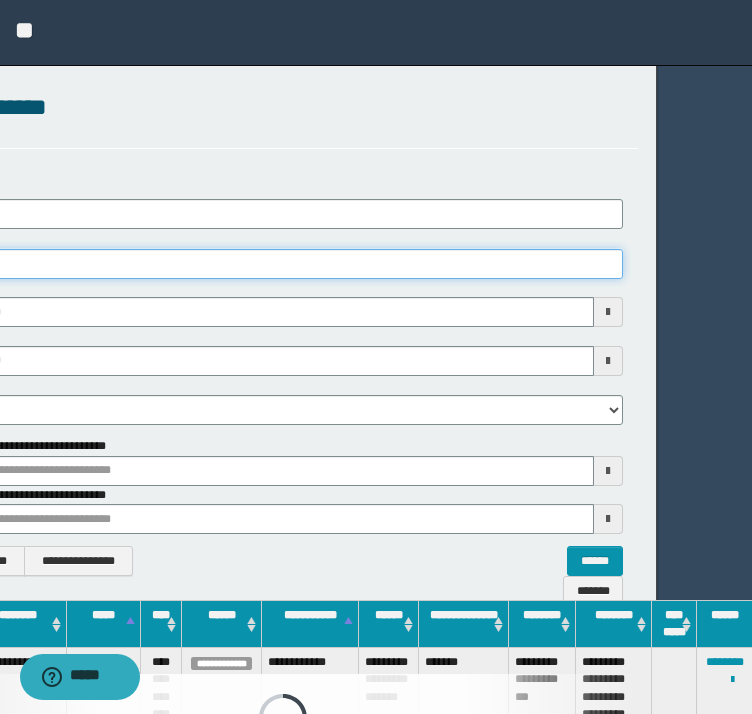 type on "*******" 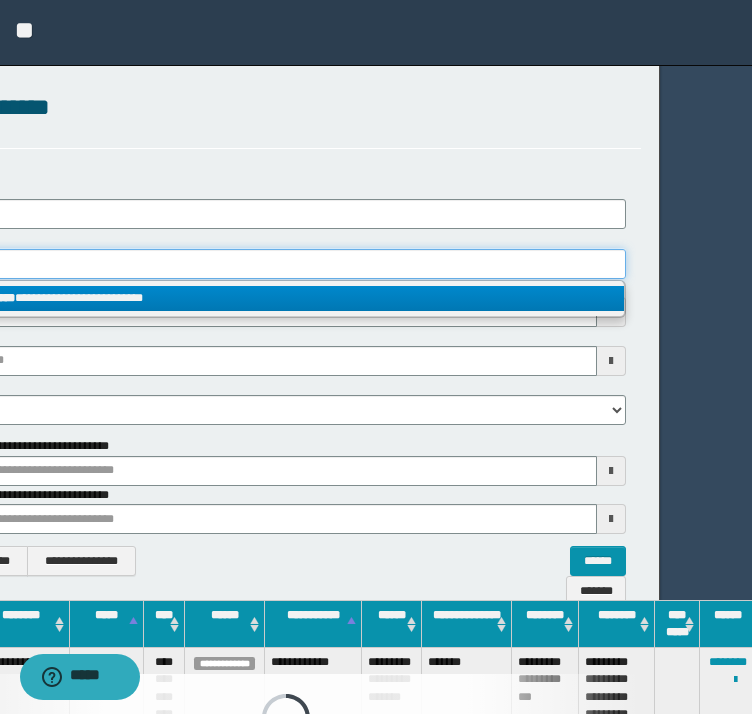 type on "*******" 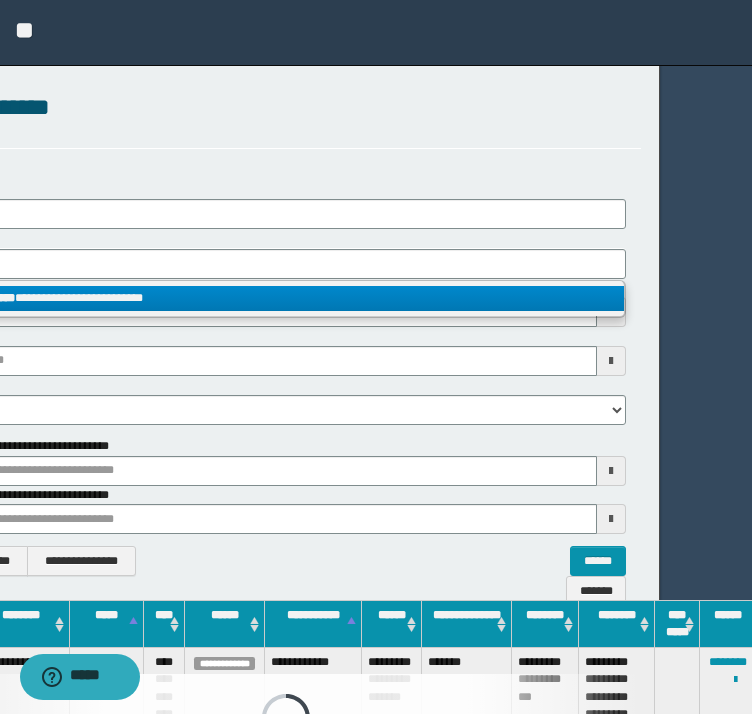 click on "**********" at bounding box center [286, 298] 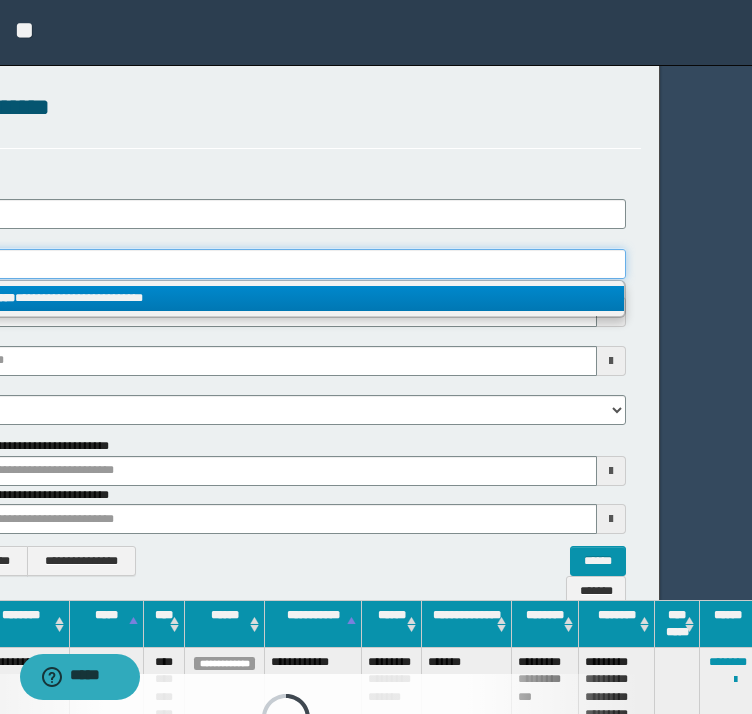type 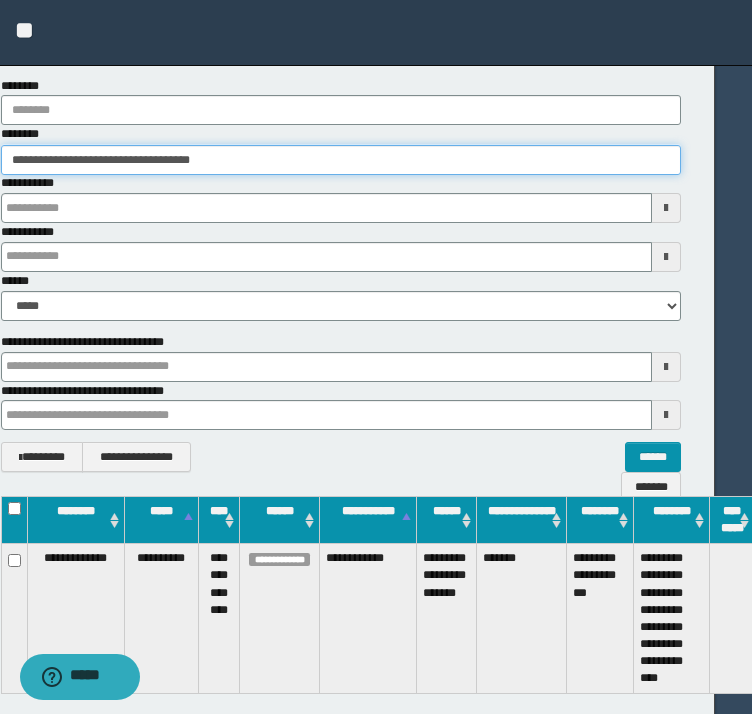 scroll, scrollTop: 240, scrollLeft: 37, axis: both 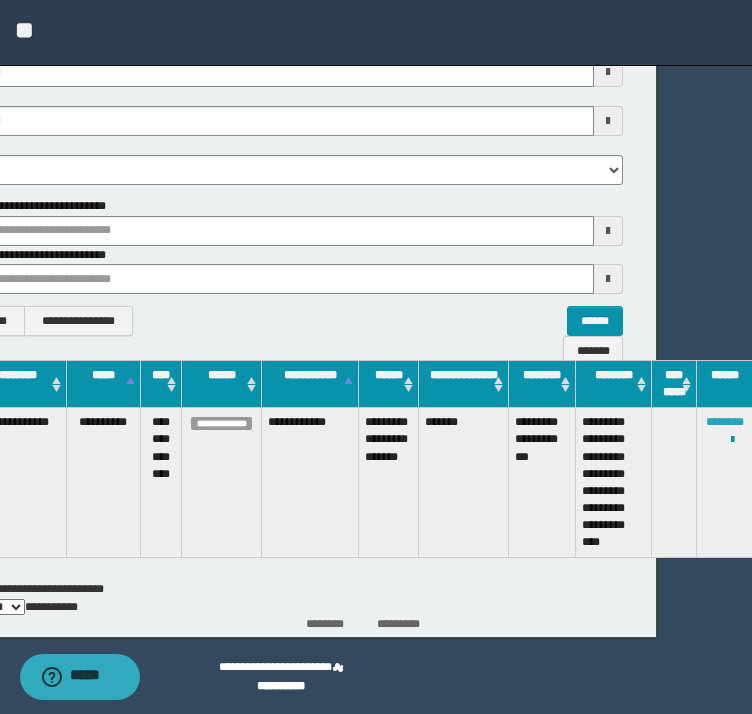 click on "********" at bounding box center (725, 422) 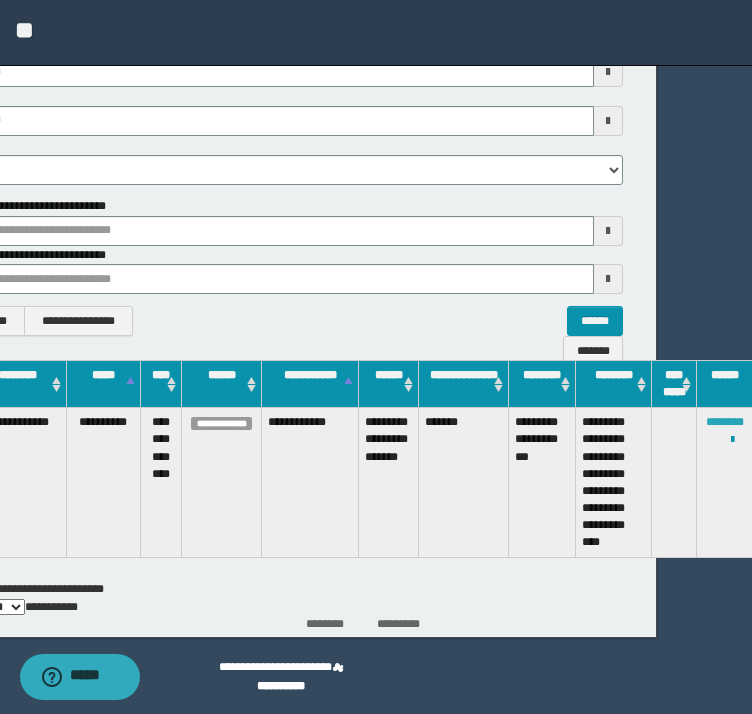 click on "********" at bounding box center [725, 422] 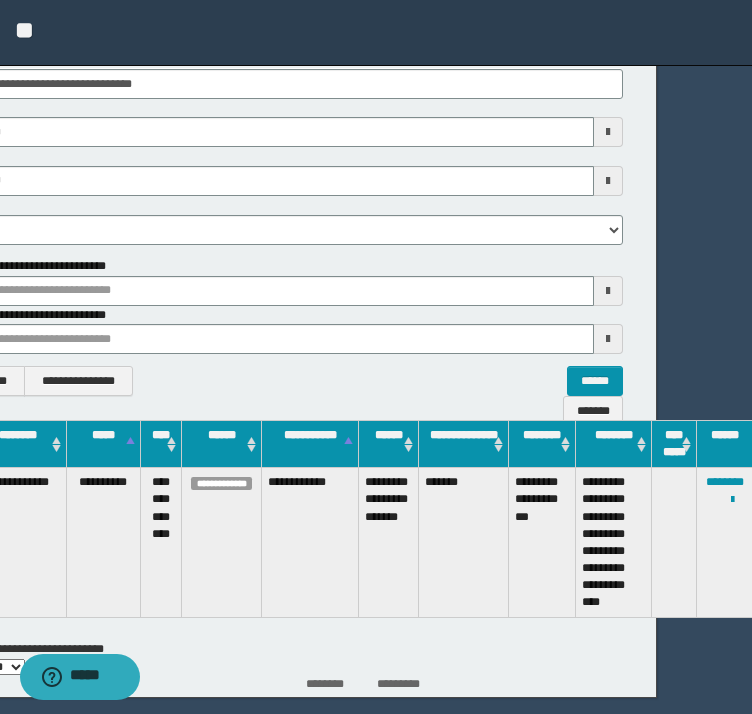 scroll, scrollTop: 0, scrollLeft: 95, axis: horizontal 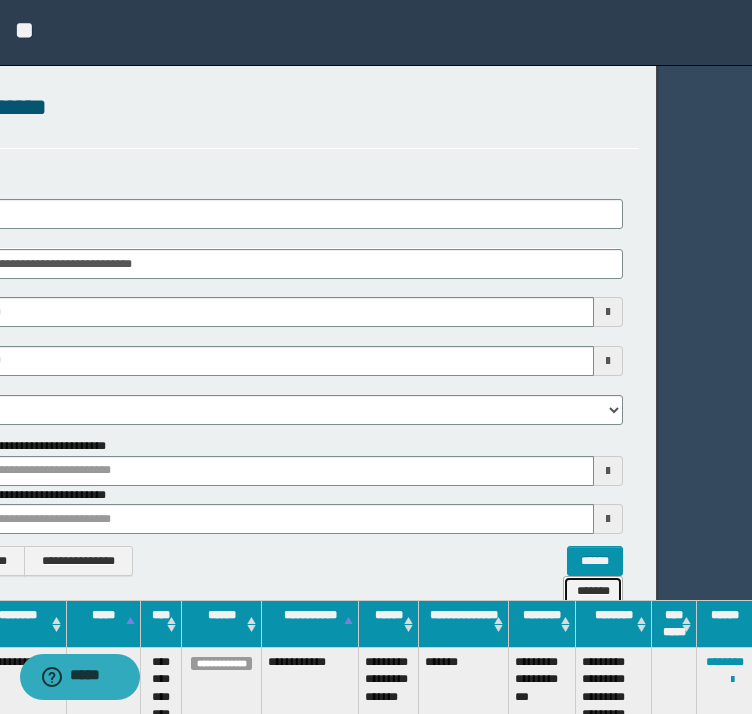 click on "*******" at bounding box center (593, 591) 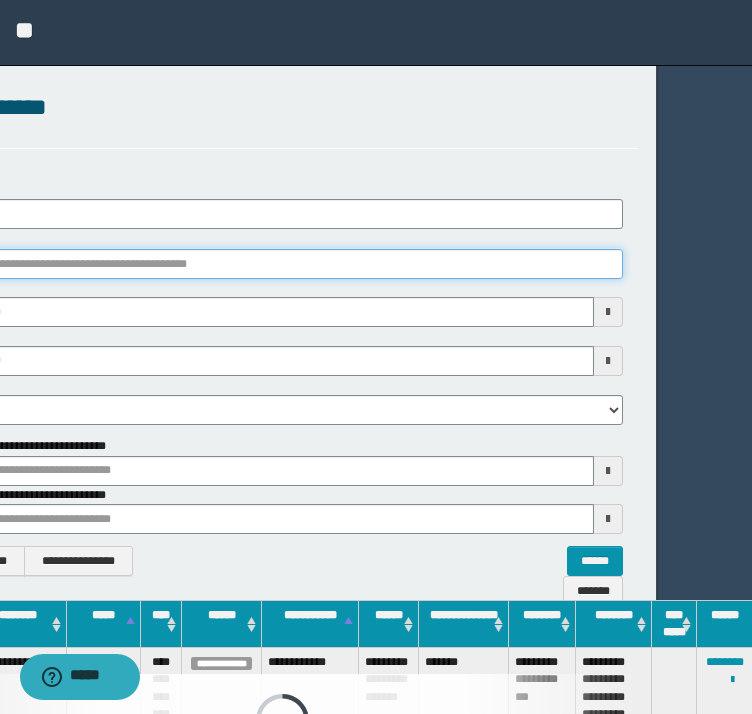 click on "********" at bounding box center (283, 264) 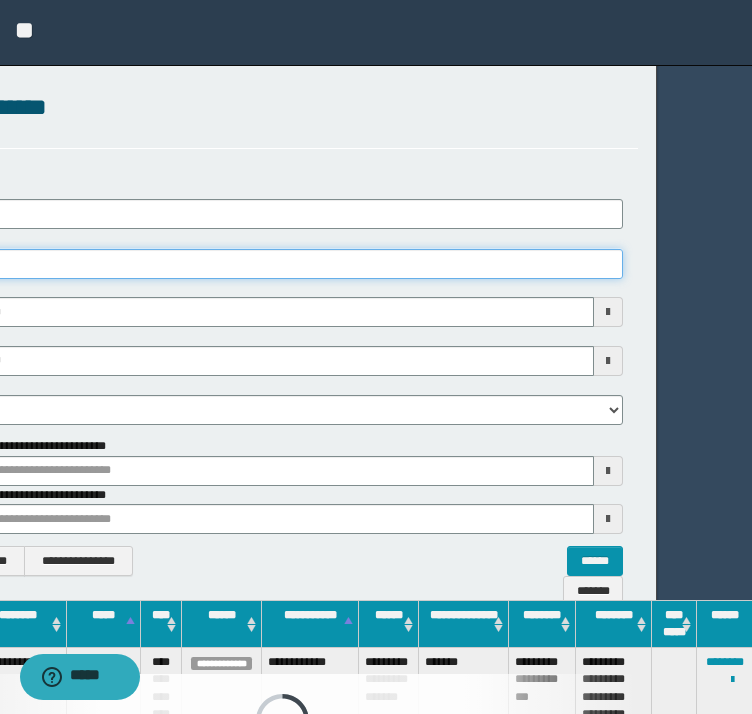 type on "********" 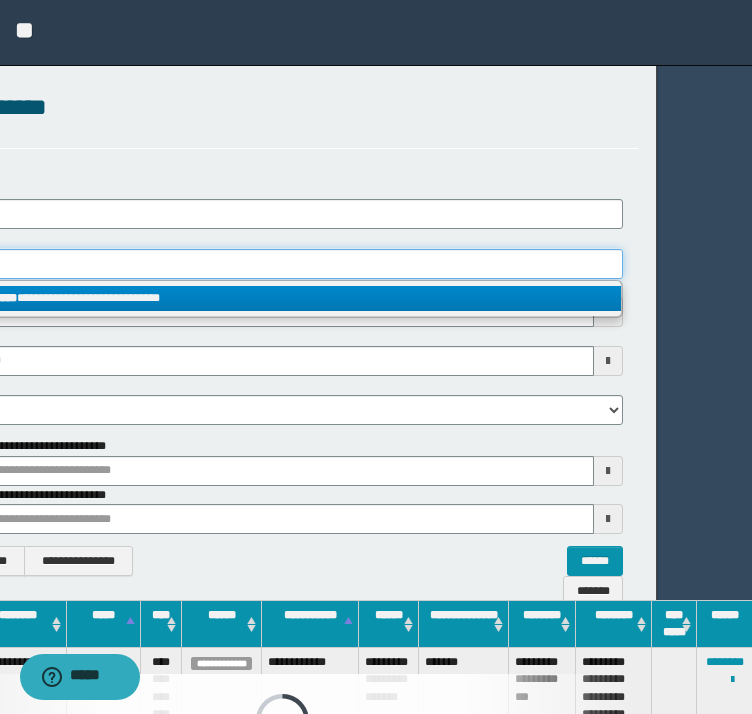 type on "********" 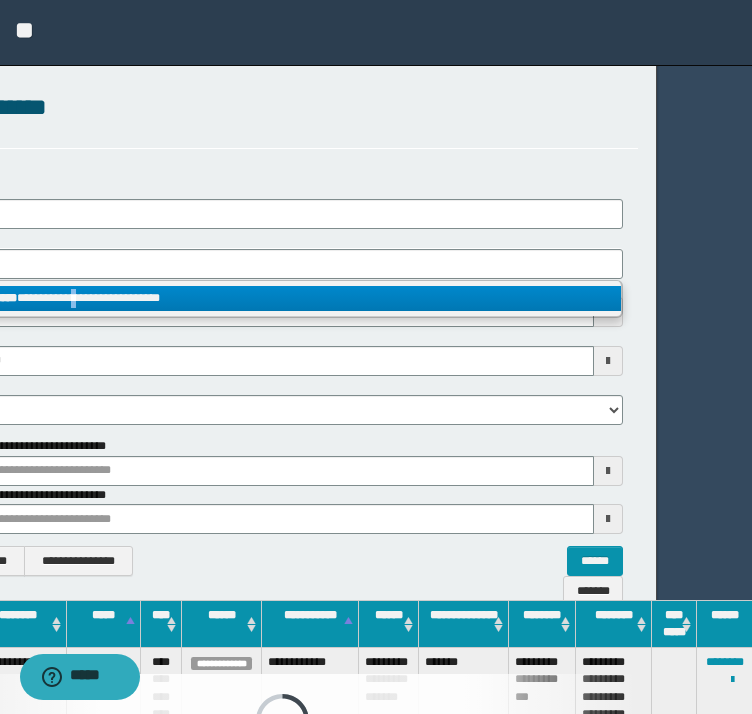 click on "**********" at bounding box center (283, 298) 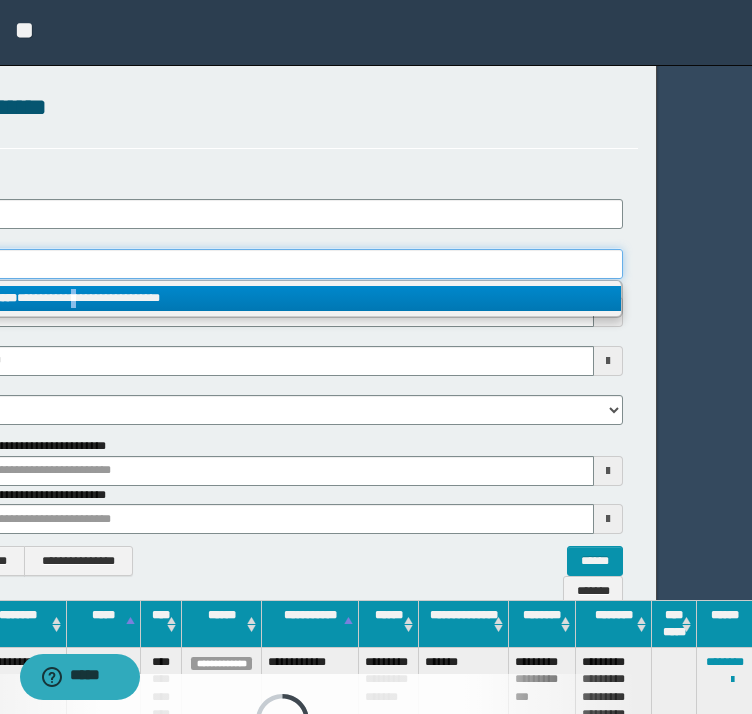 type 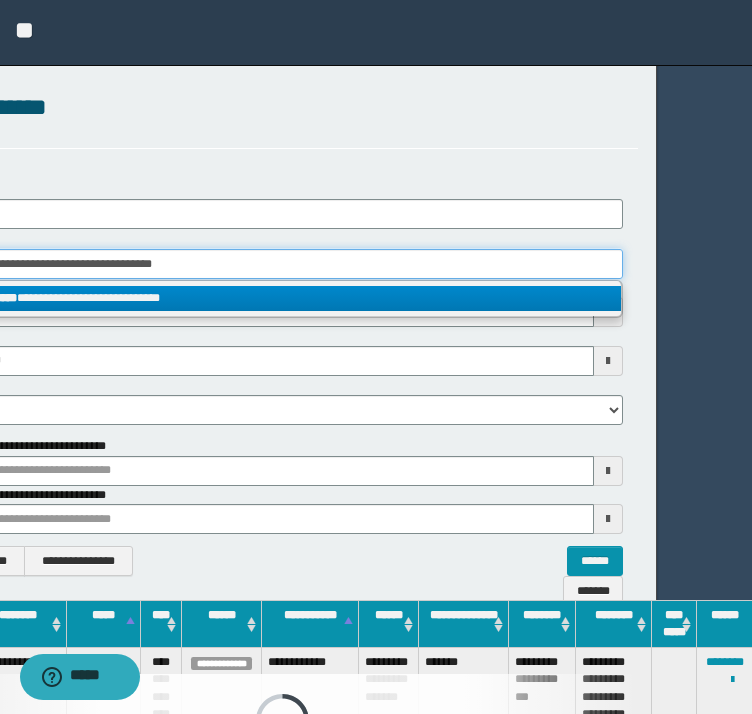 scroll, scrollTop: 0, scrollLeft: 37, axis: horizontal 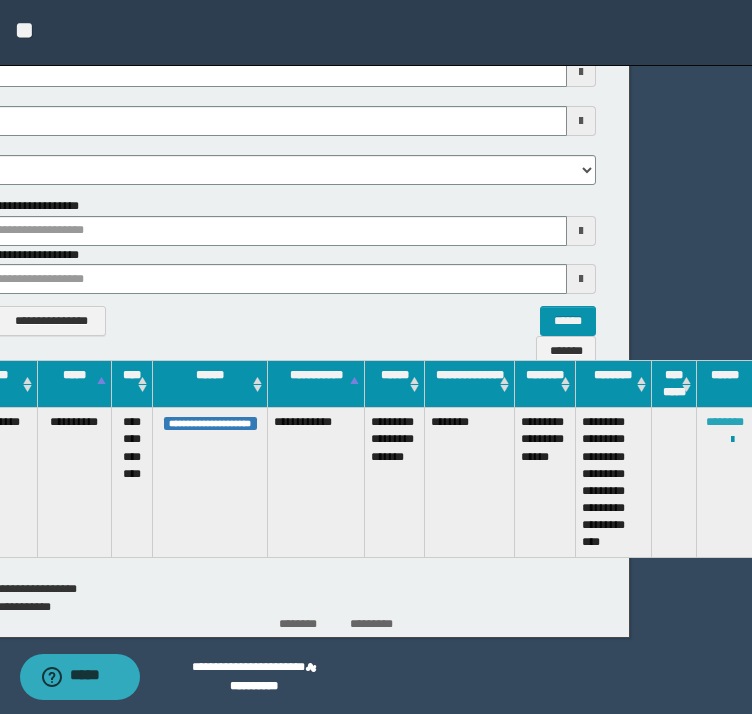 click on "********" at bounding box center (725, 422) 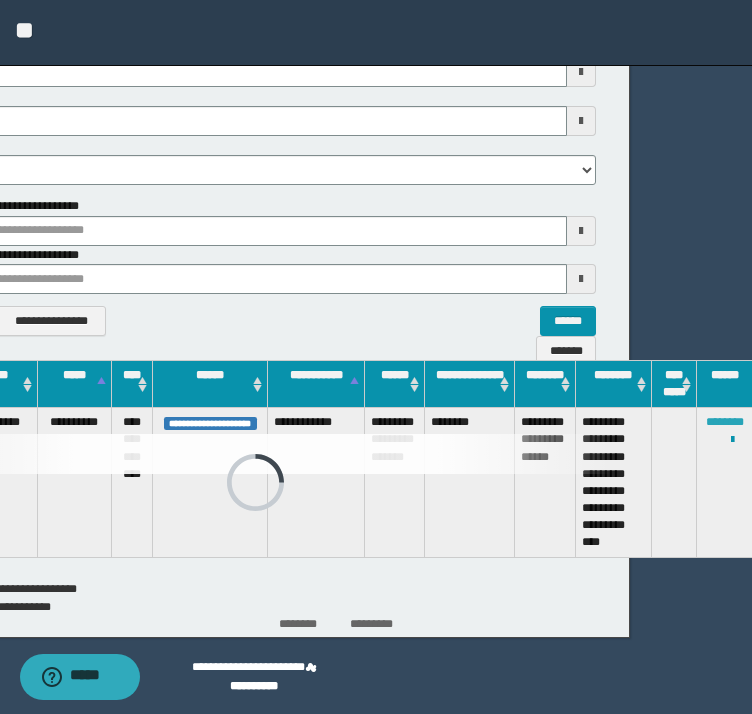 scroll, scrollTop: 240, scrollLeft: 88, axis: both 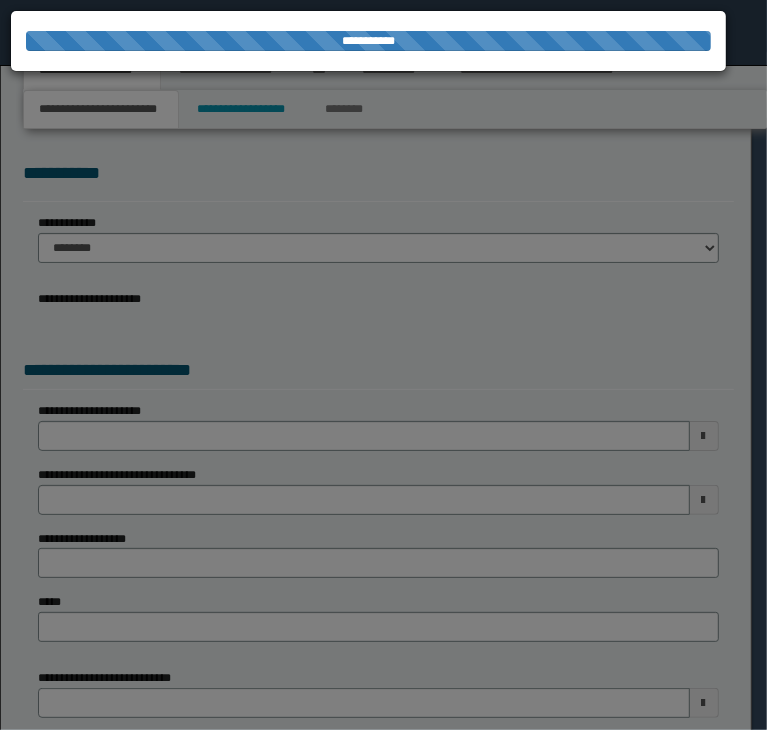 select on "*" 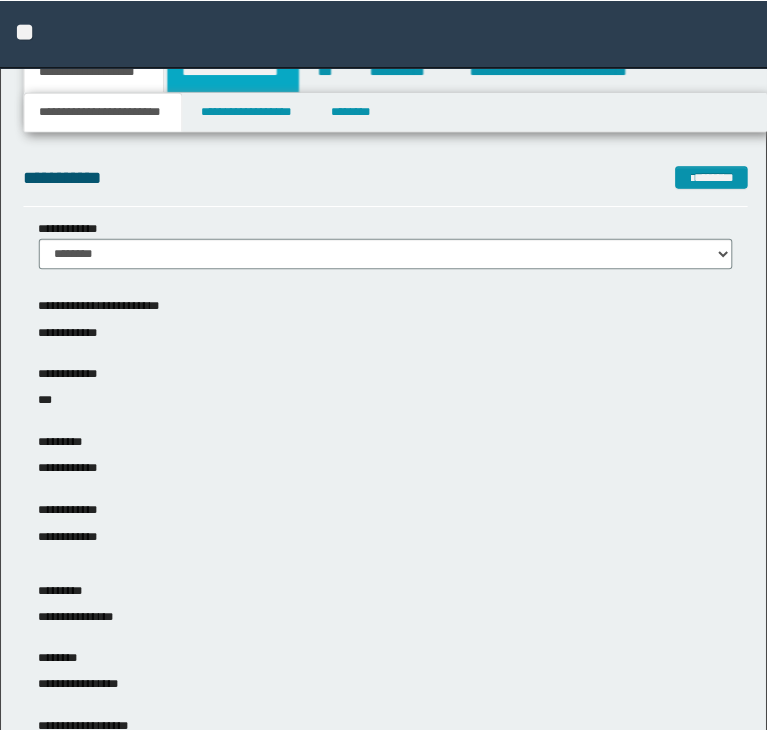 scroll, scrollTop: 0, scrollLeft: 0, axis: both 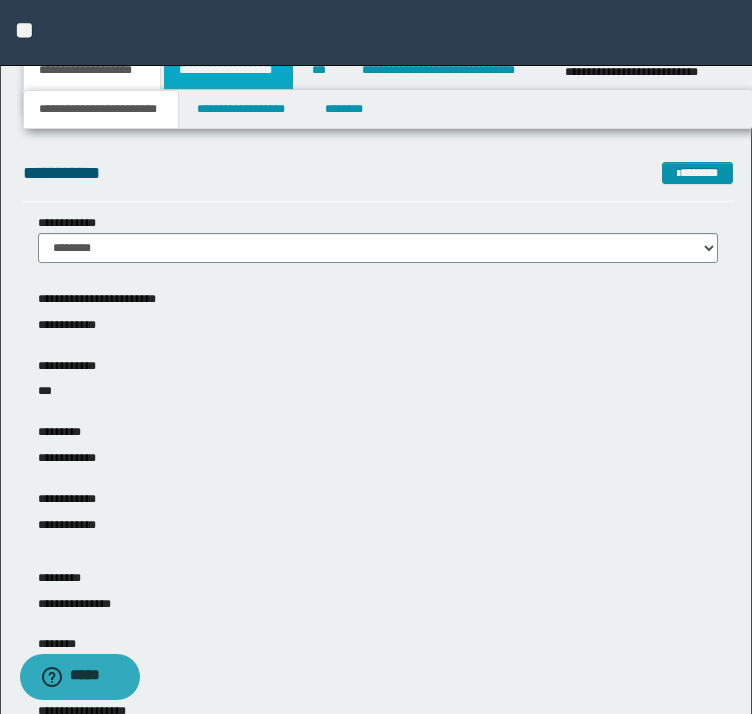 click on "**********" at bounding box center (228, 70) 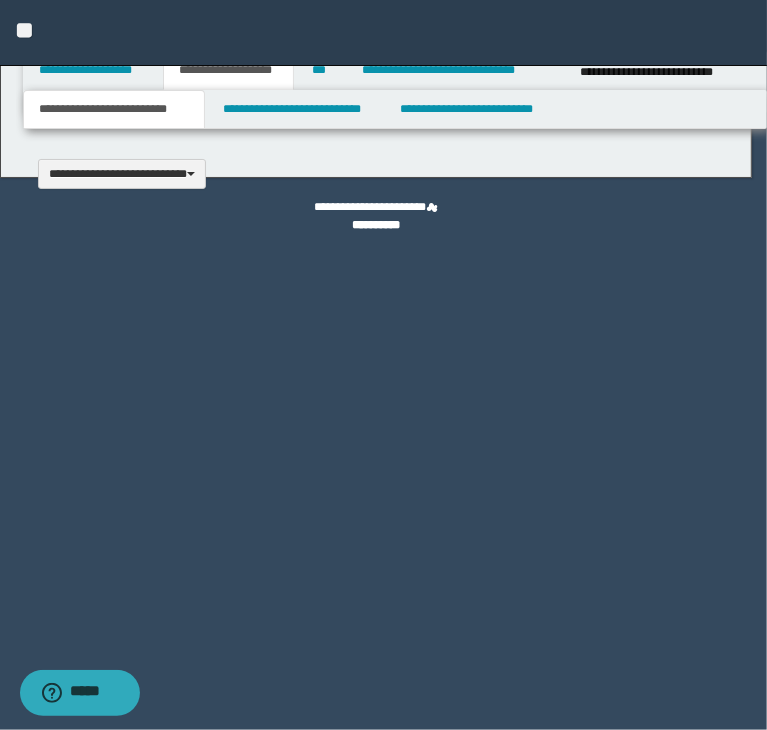 type 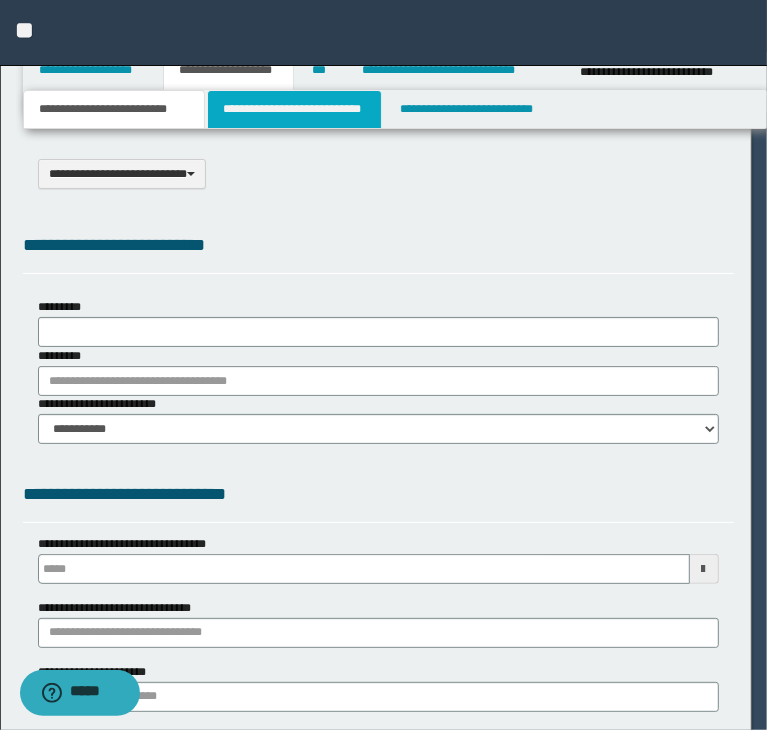 scroll, scrollTop: 0, scrollLeft: 0, axis: both 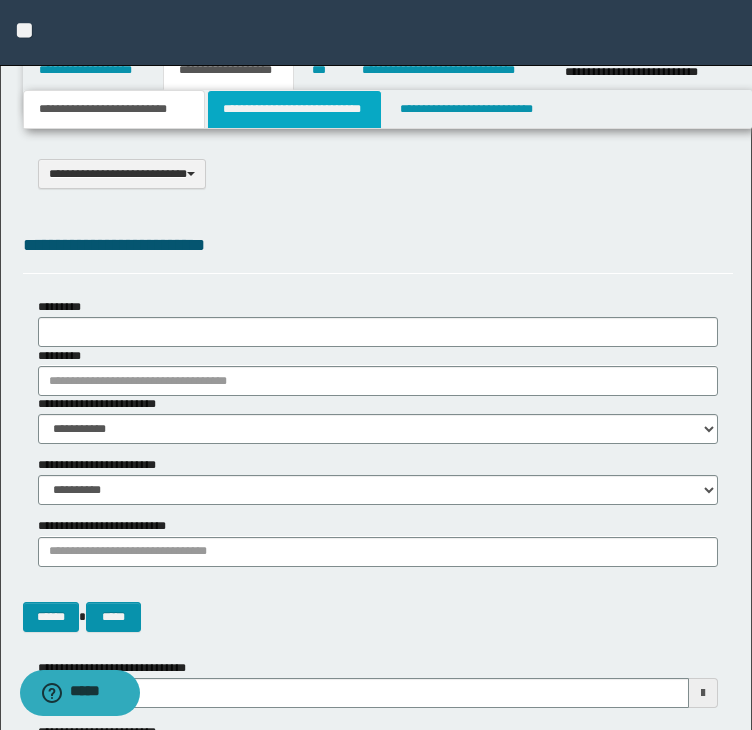 click on "**********" at bounding box center (294, 109) 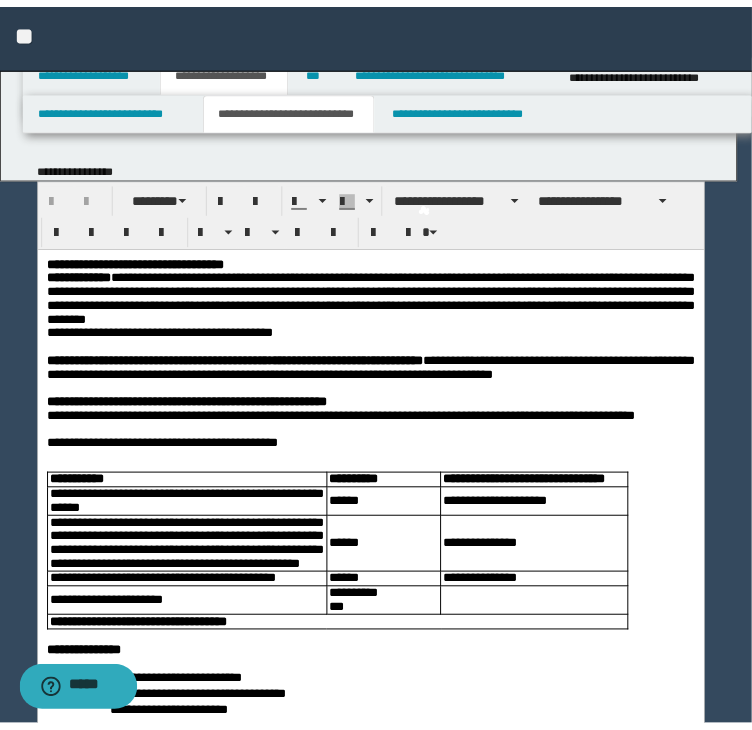 scroll, scrollTop: 0, scrollLeft: 0, axis: both 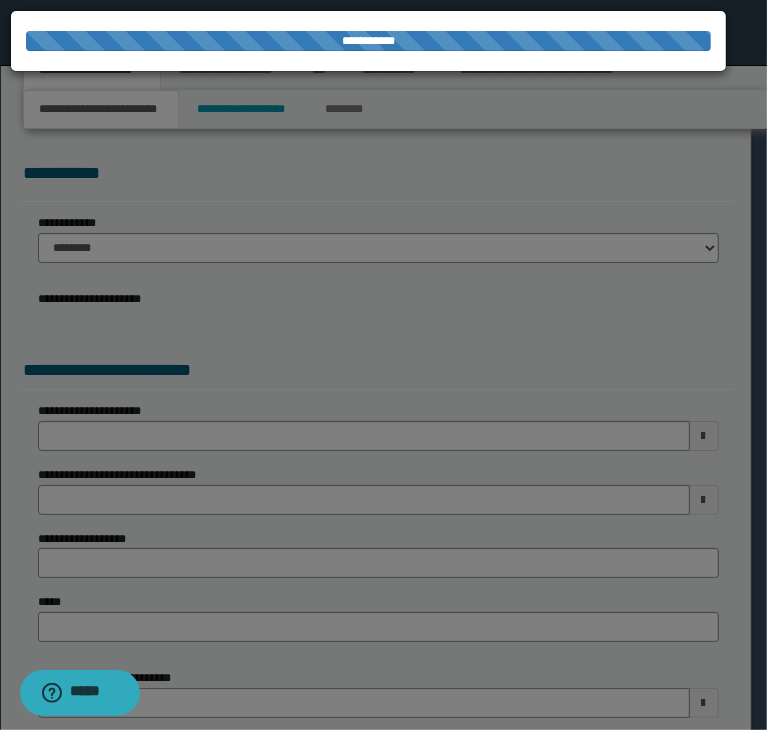 select on "*" 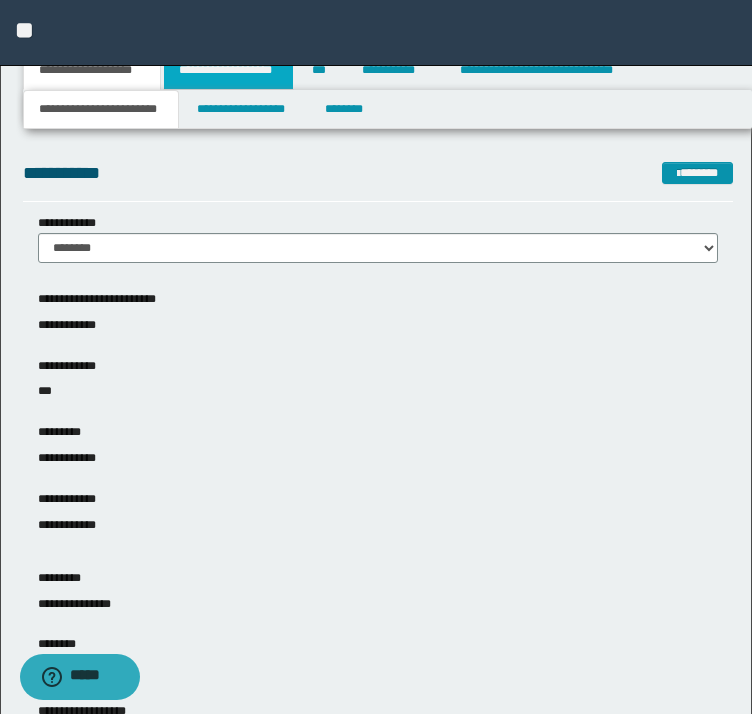 click on "**********" at bounding box center (228, 70) 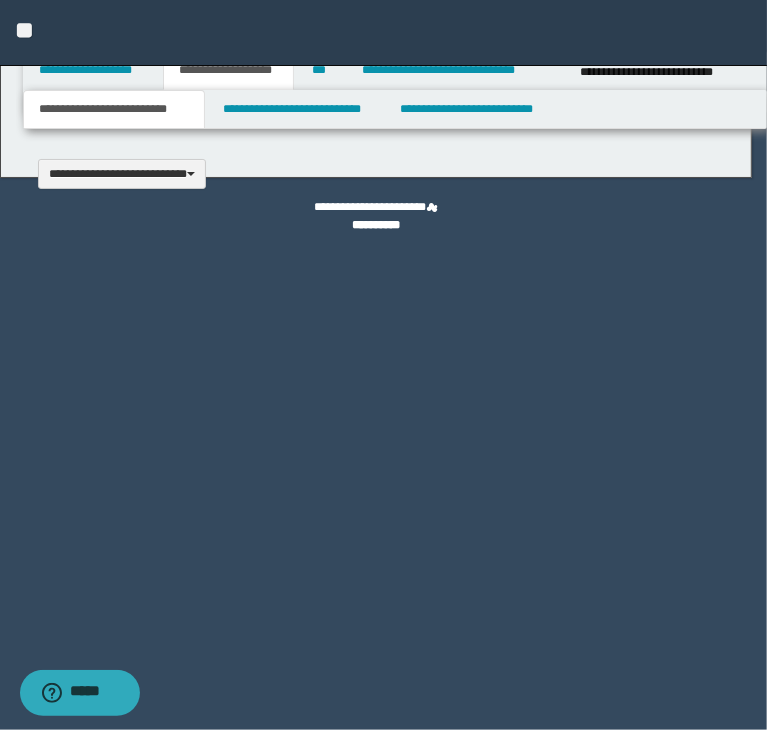 type 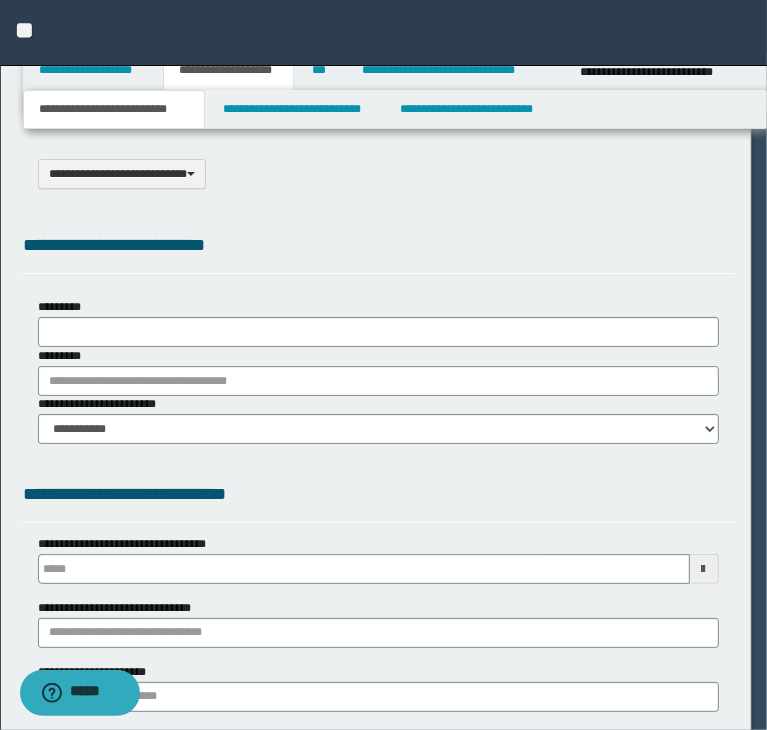 select on "*" 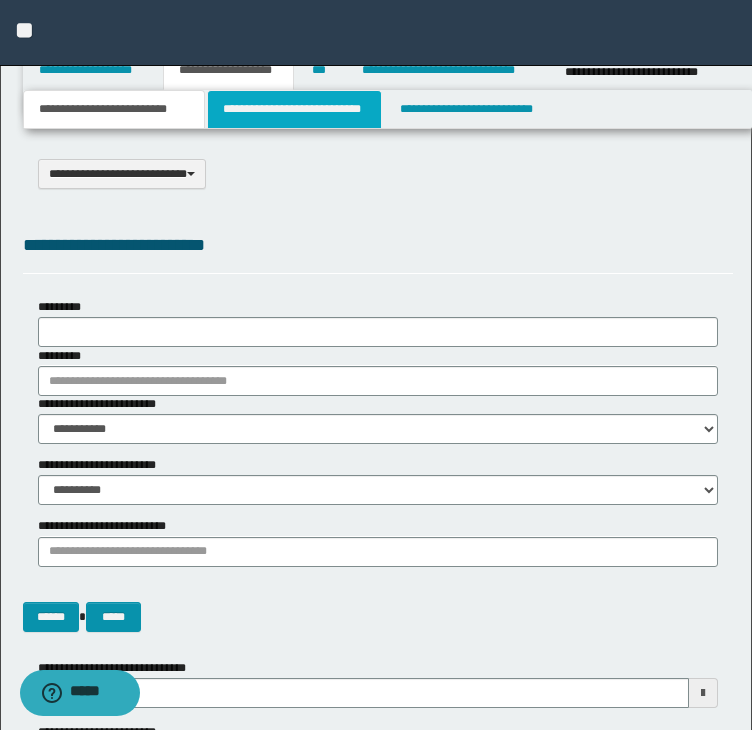click on "**********" at bounding box center (294, 109) 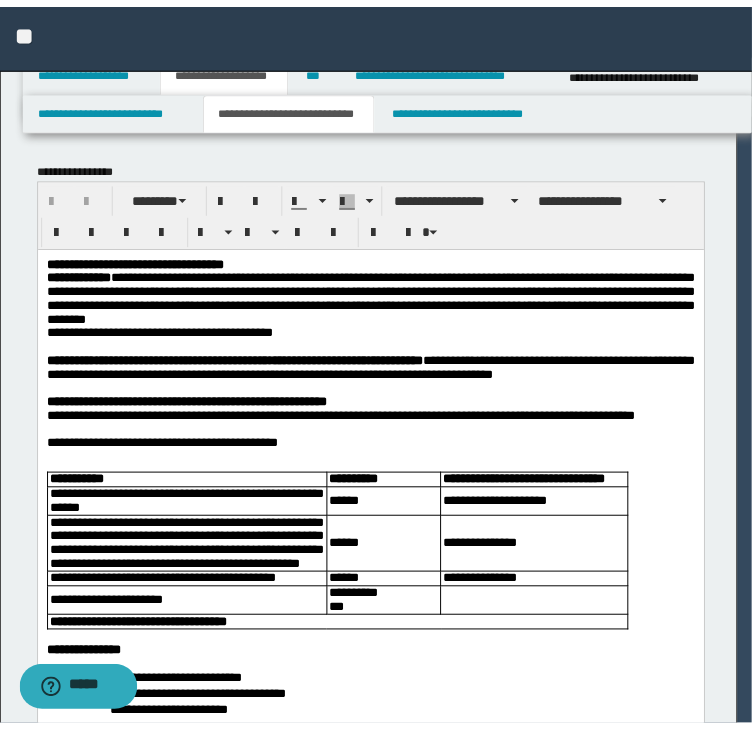 scroll, scrollTop: 0, scrollLeft: 0, axis: both 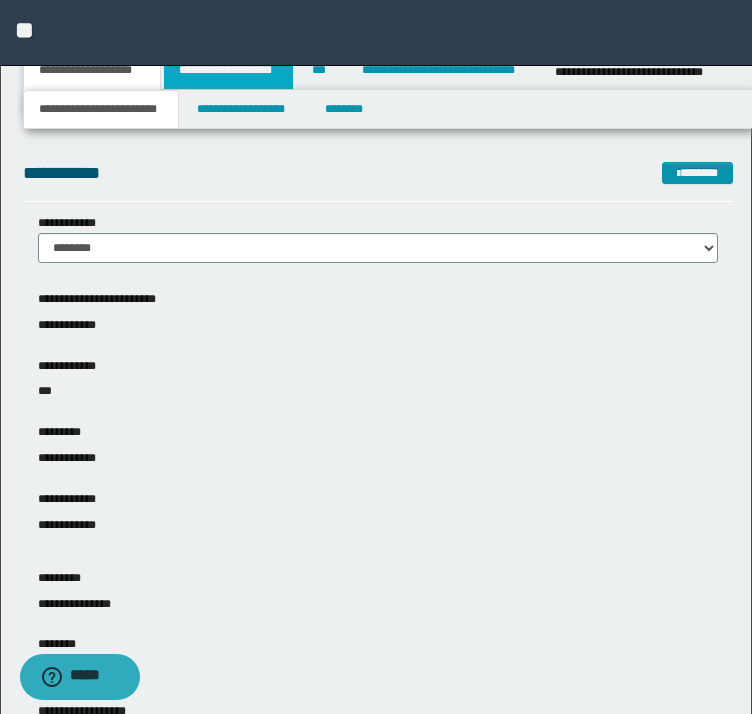 drag, startPoint x: 230, startPoint y: 77, endPoint x: 274, endPoint y: 80, distance: 44.102154 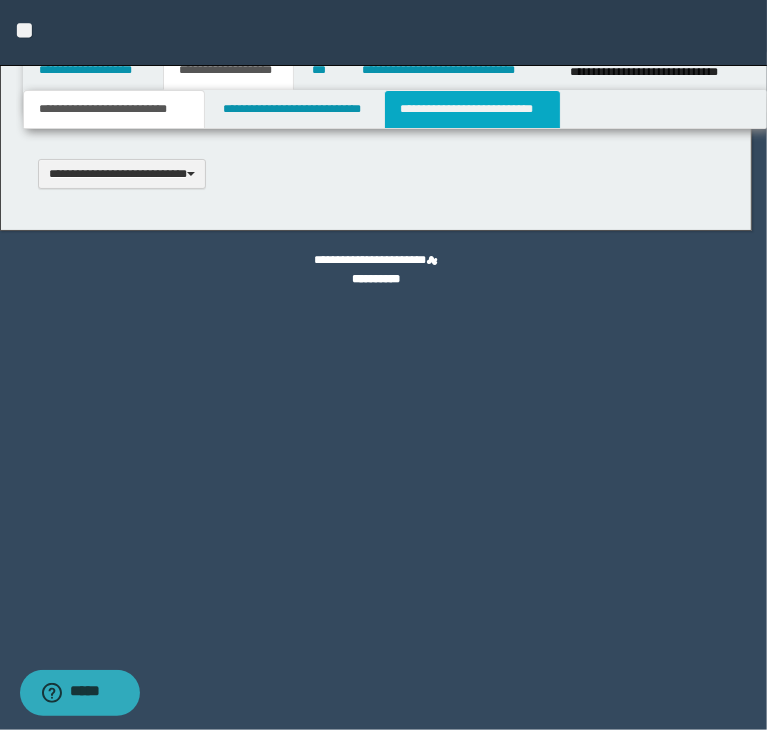 scroll, scrollTop: 0, scrollLeft: 0, axis: both 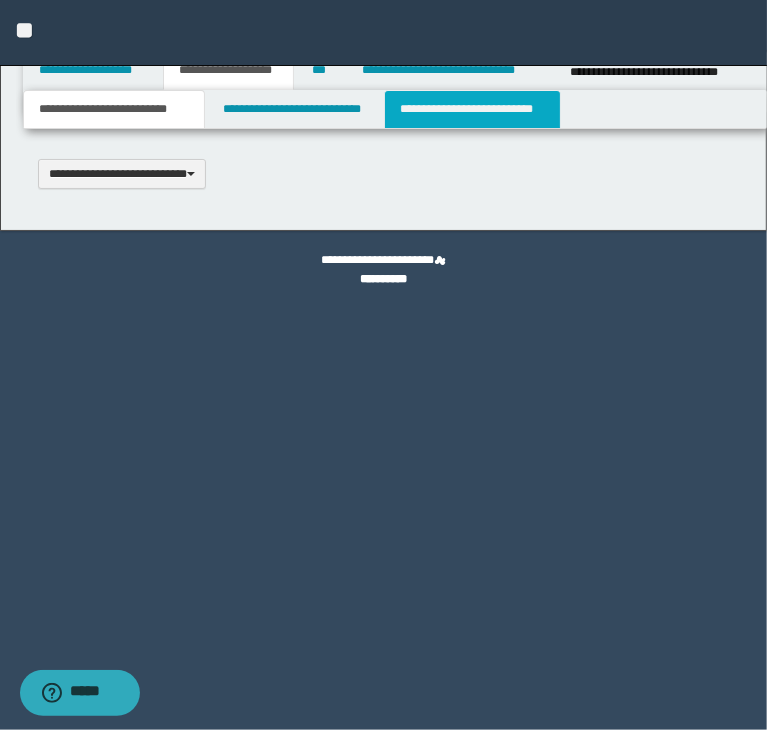 click on "**********" at bounding box center (472, 109) 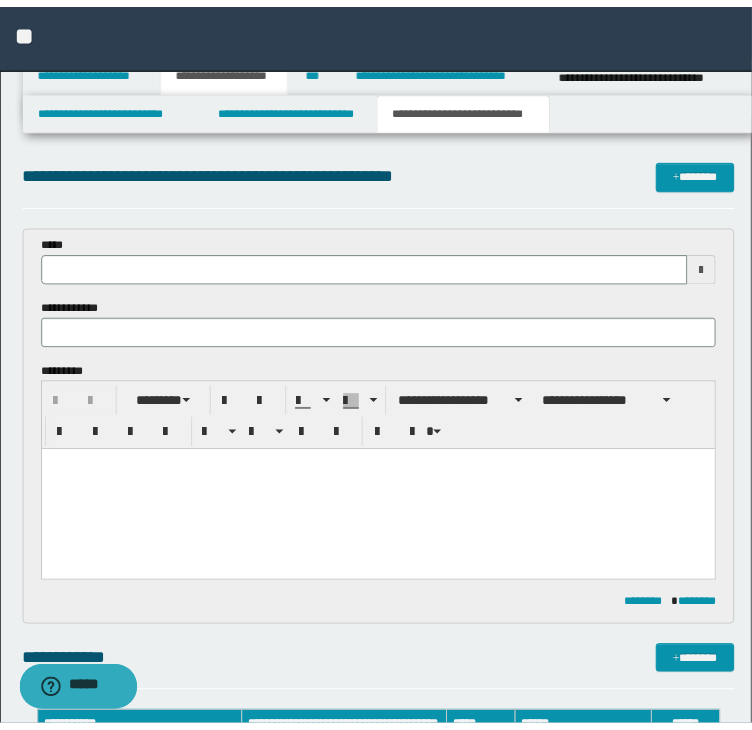 scroll, scrollTop: 0, scrollLeft: 0, axis: both 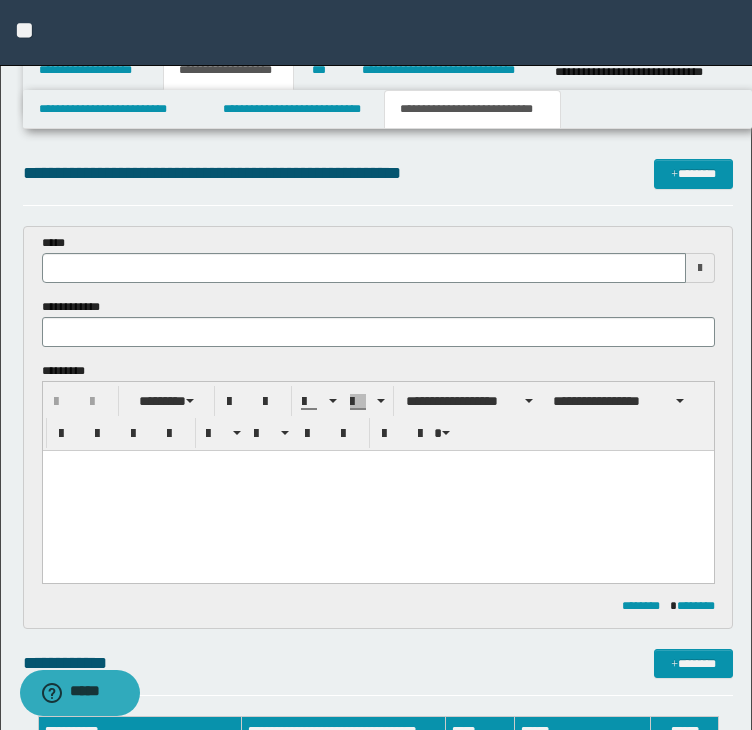 type 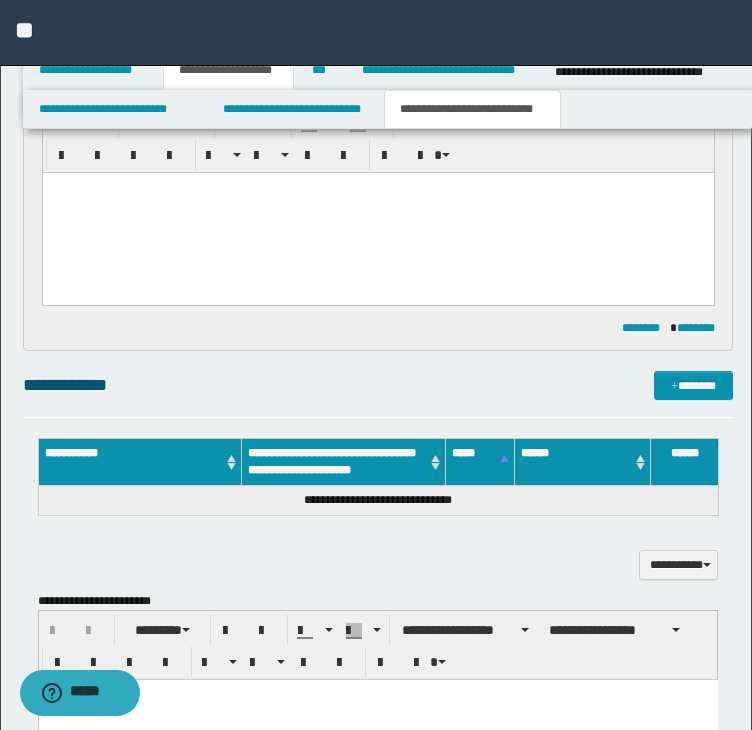 scroll, scrollTop: 300, scrollLeft: 0, axis: vertical 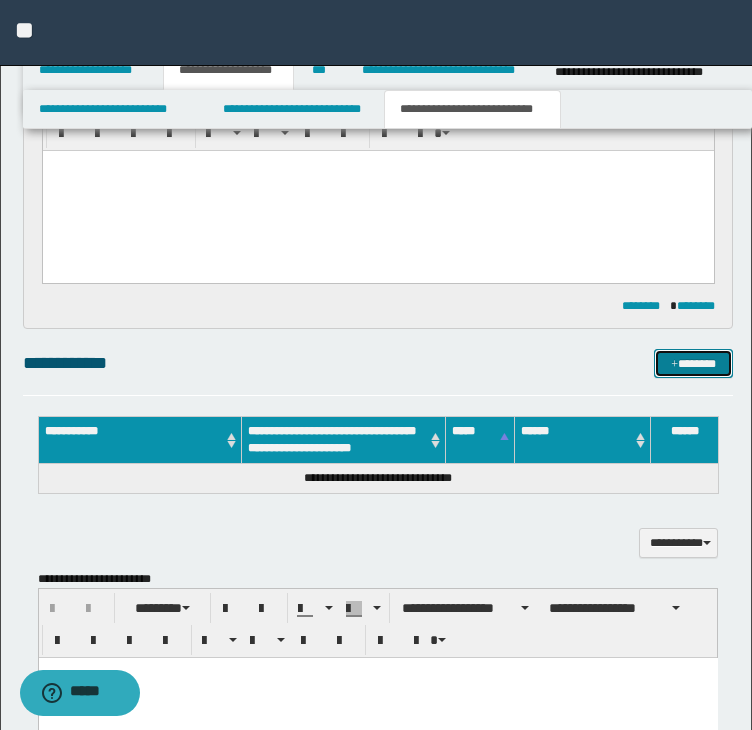 click on "*******" at bounding box center [693, 364] 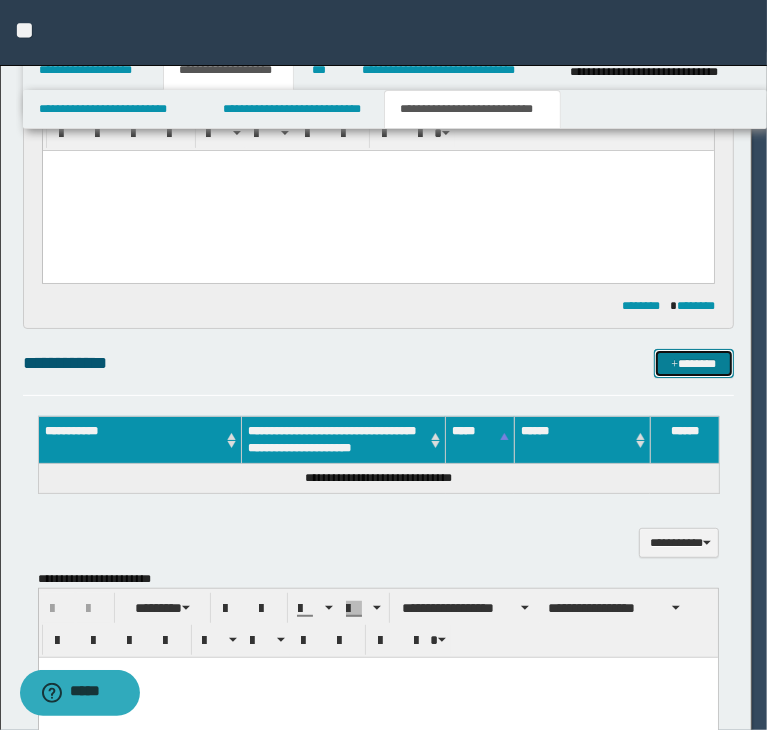 type 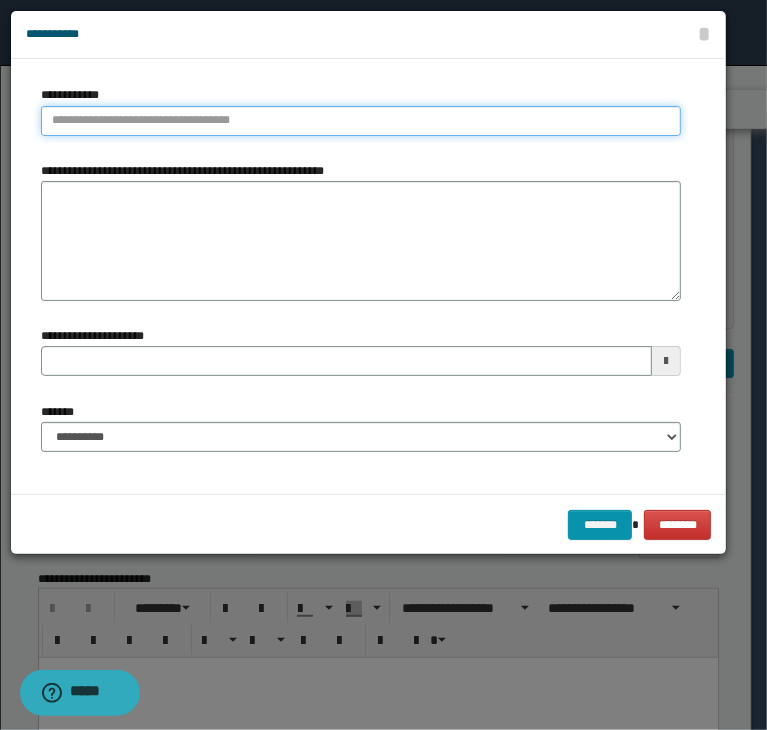 click on "**********" at bounding box center (361, 121) 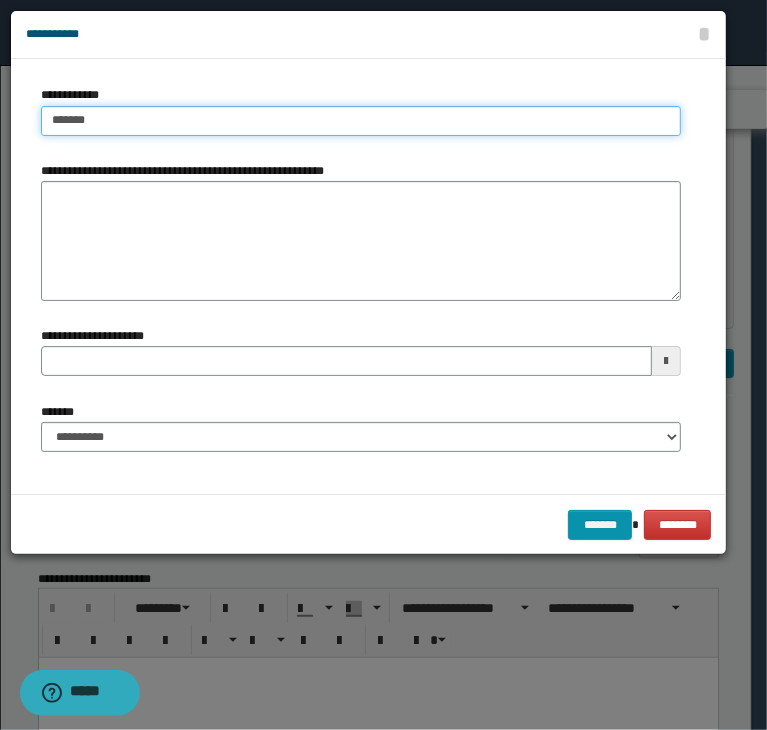 drag, startPoint x: 72, startPoint y: 119, endPoint x: -39, endPoint y: 119, distance: 111 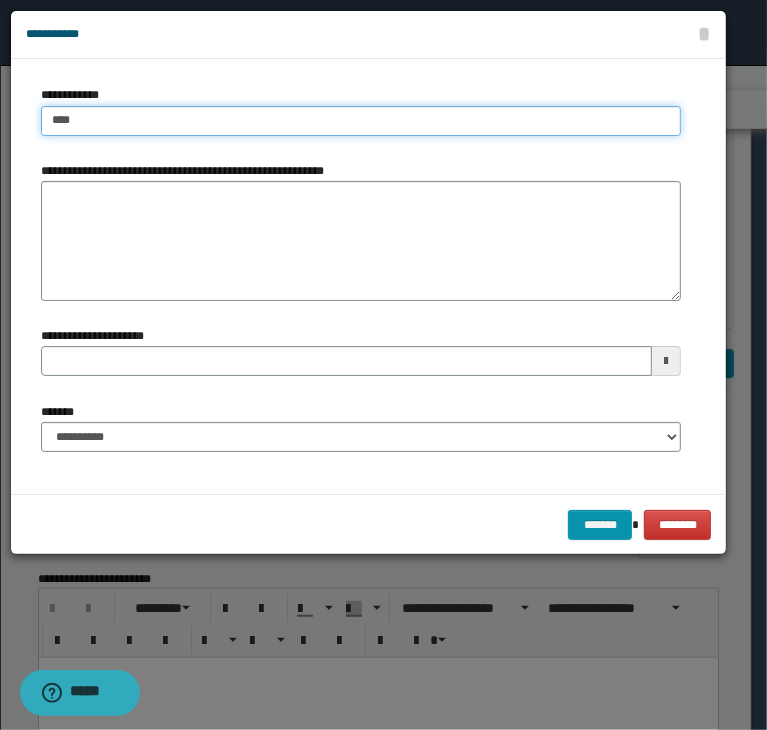 type on "****" 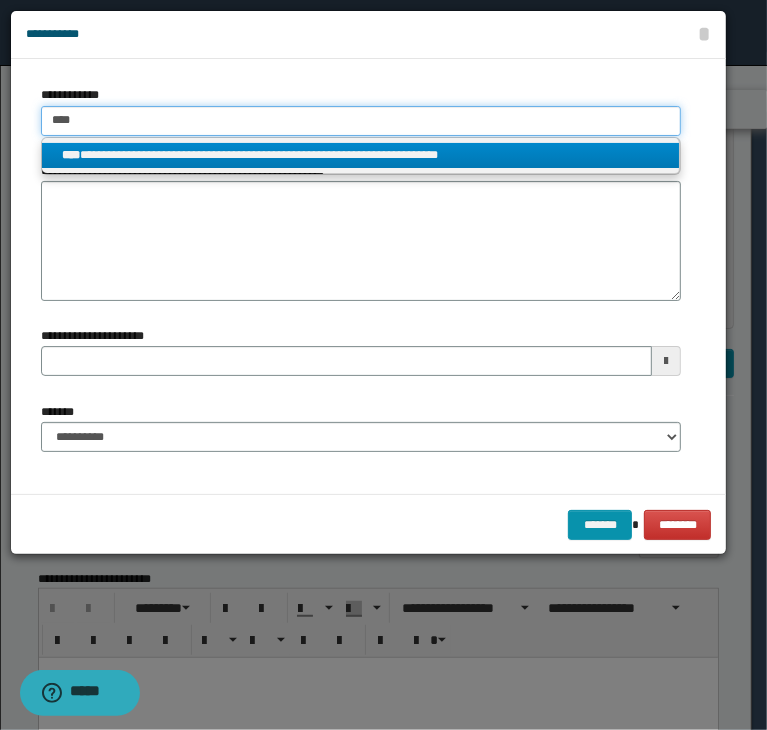 type on "****" 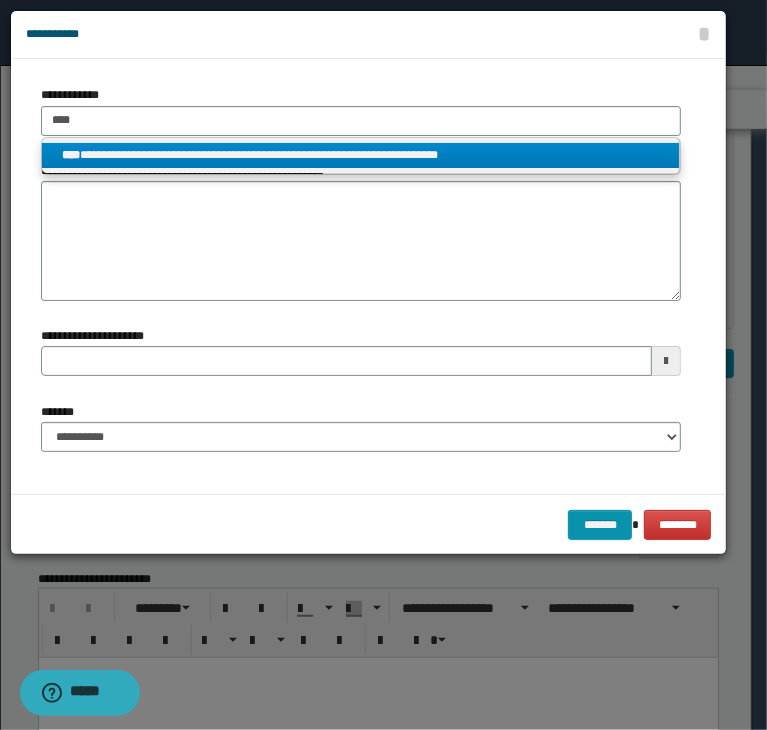click on "**********" at bounding box center [361, 155] 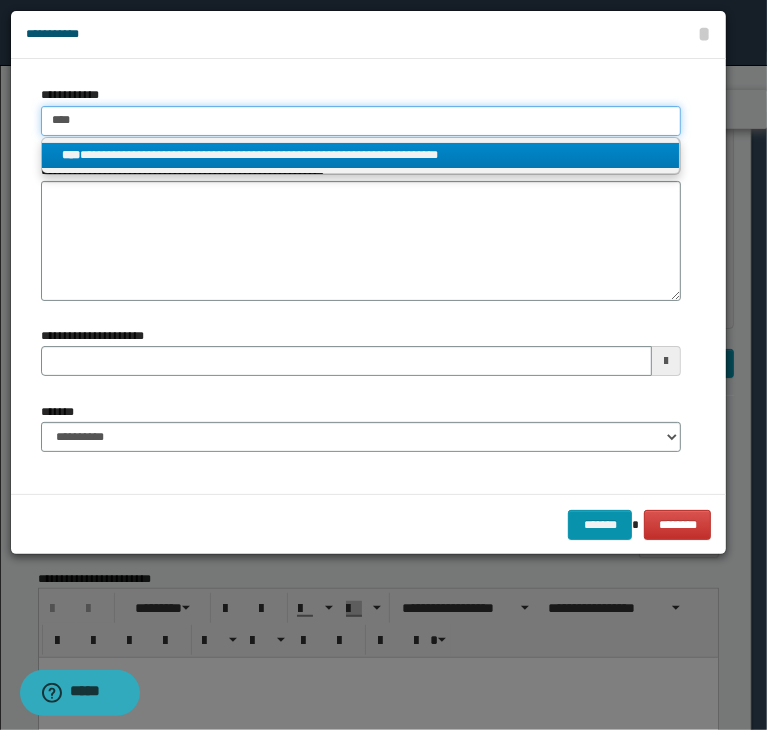 type 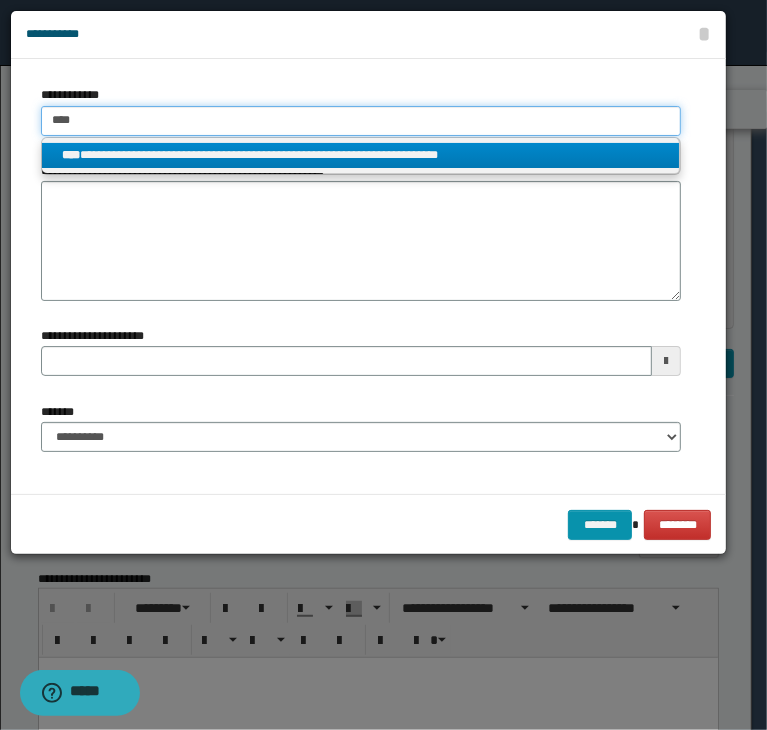 type on "**********" 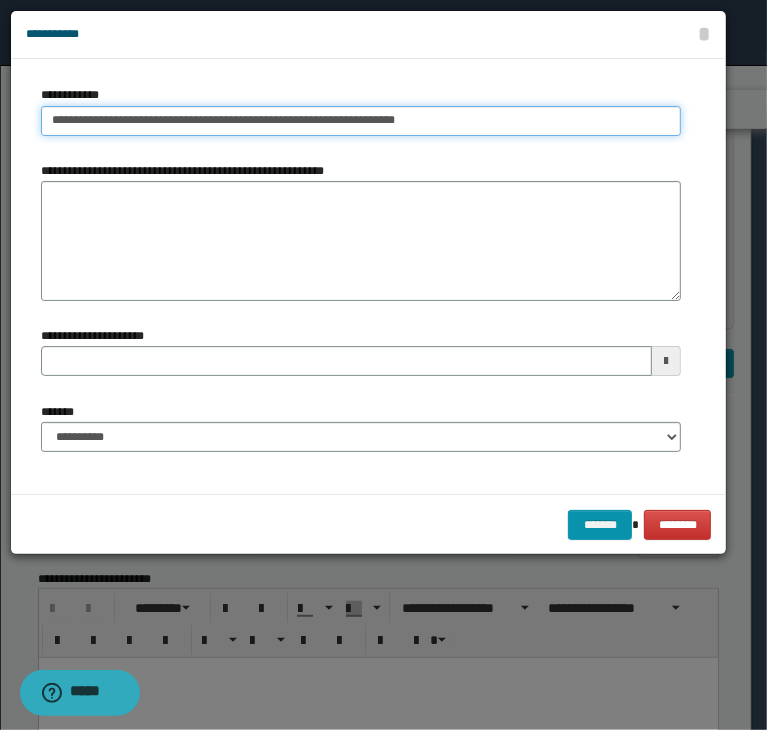 type on "**********" 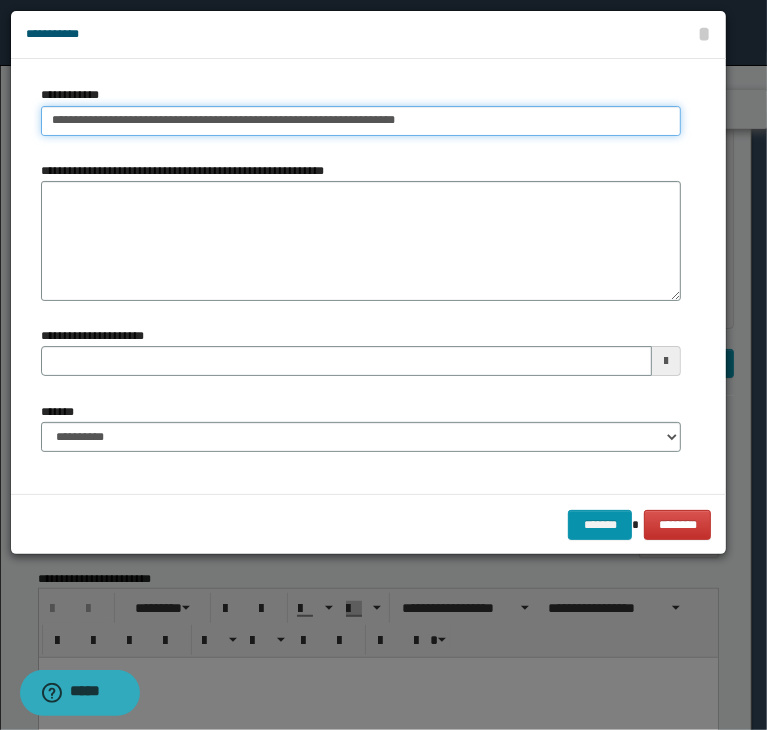 drag, startPoint x: 118, startPoint y: 118, endPoint x: 171, endPoint y: 128, distance: 53.935146 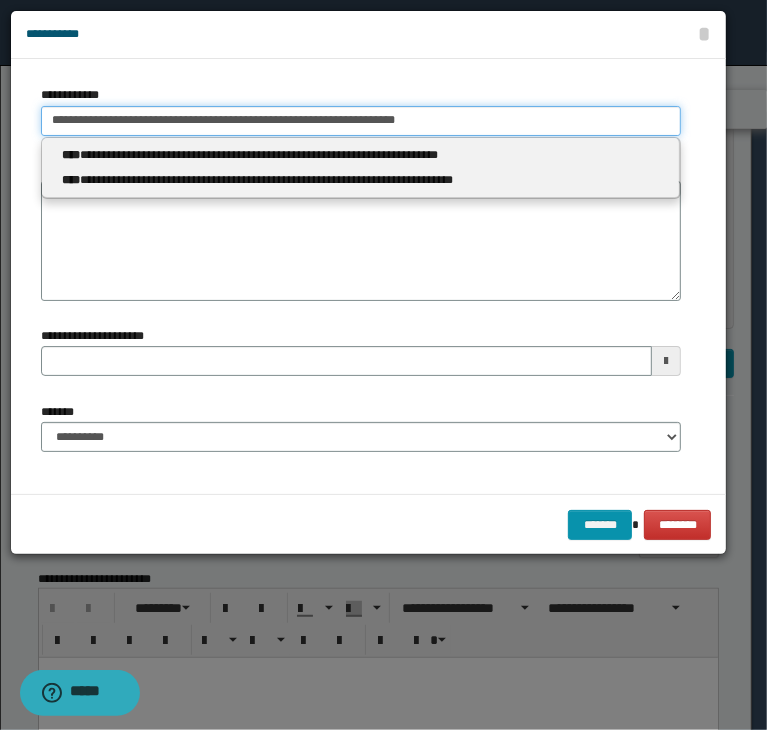 drag, startPoint x: 456, startPoint y: 117, endPoint x: -38, endPoint y: 113, distance: 494.0162 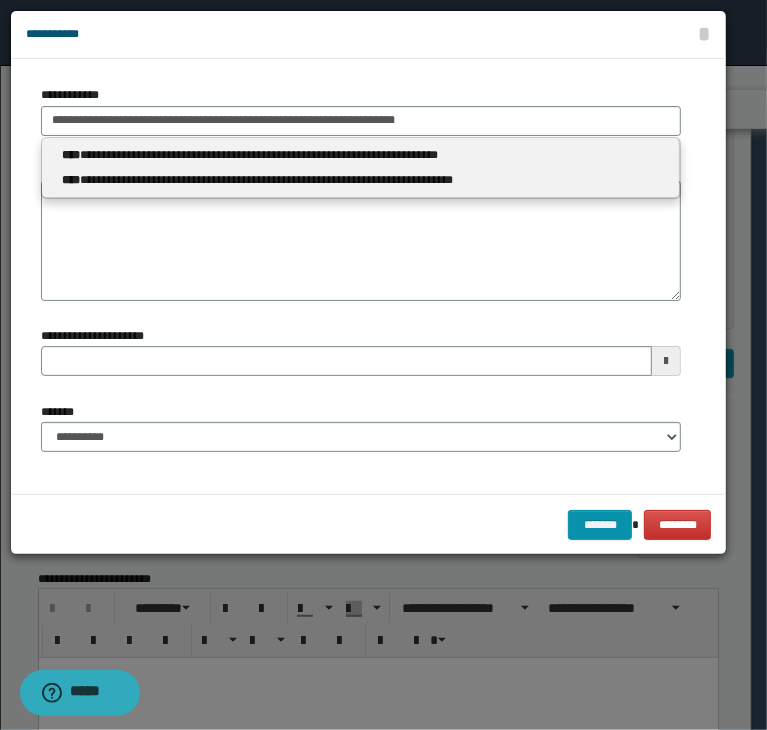 type 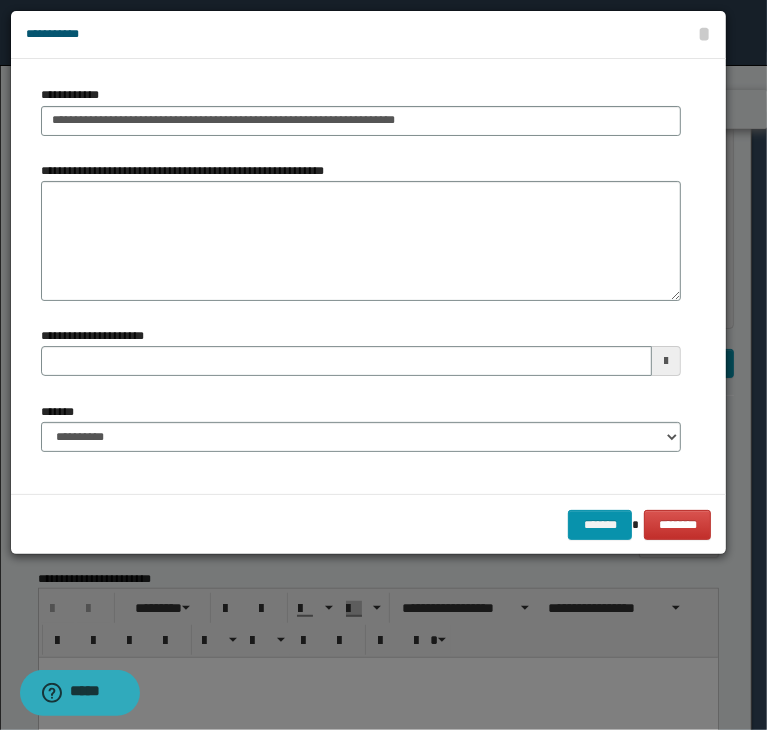 type 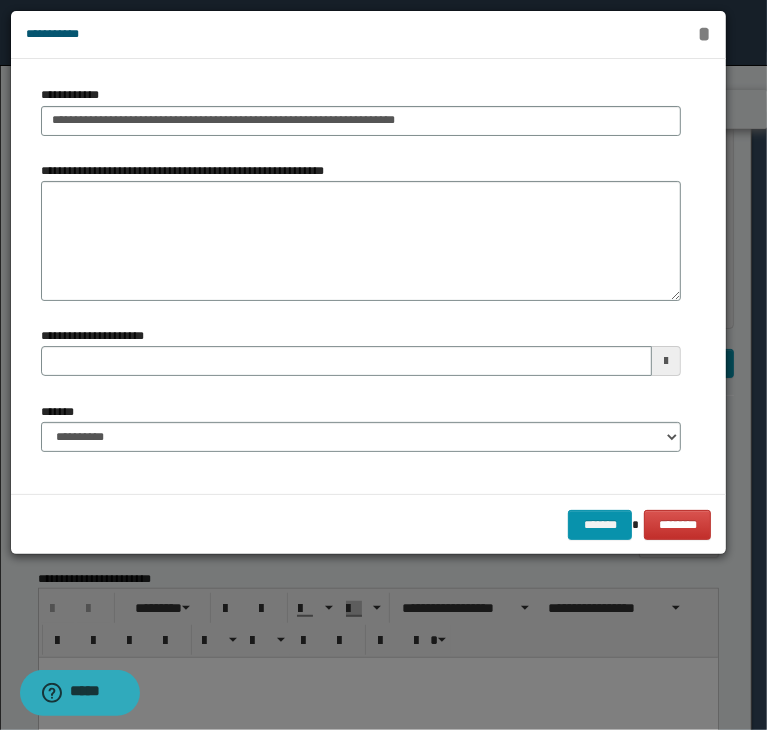click on "*" at bounding box center (704, 34) 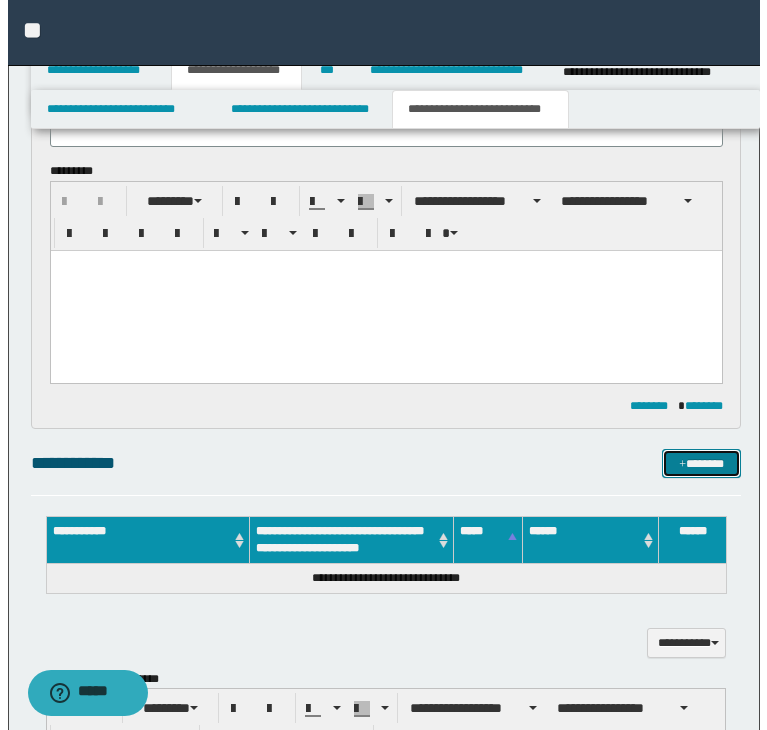 scroll, scrollTop: 200, scrollLeft: 0, axis: vertical 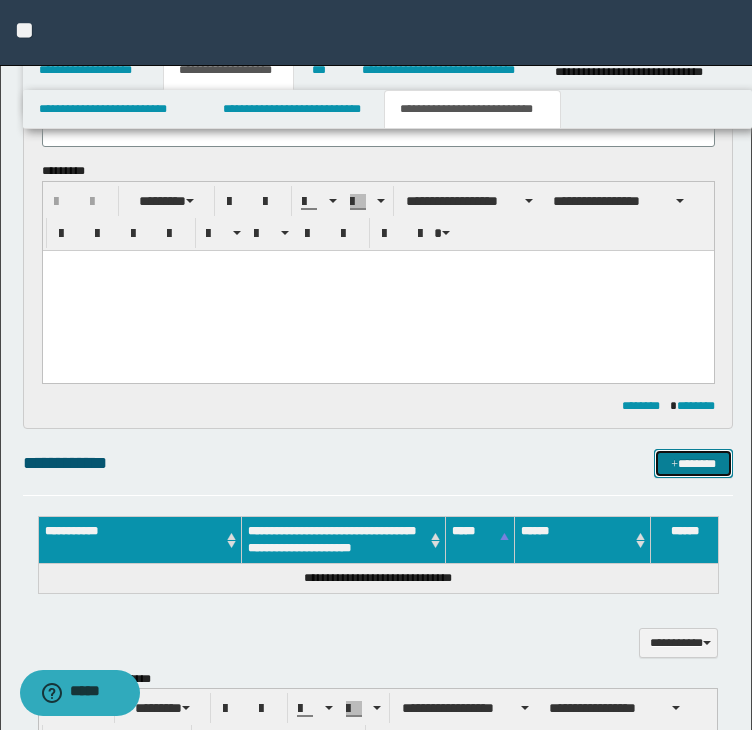 click on "*******" at bounding box center (693, 464) 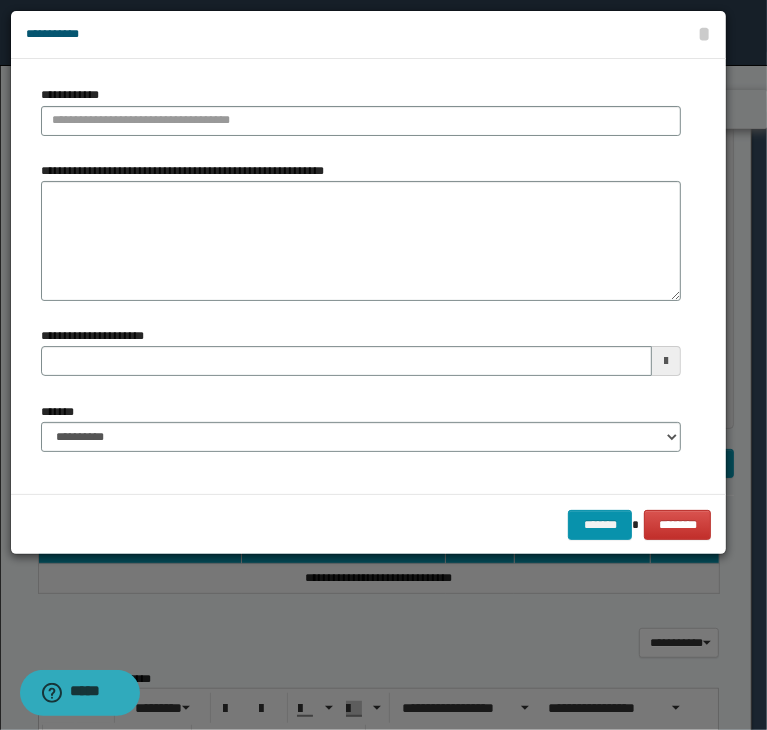 click on "**********" at bounding box center (74, 95) 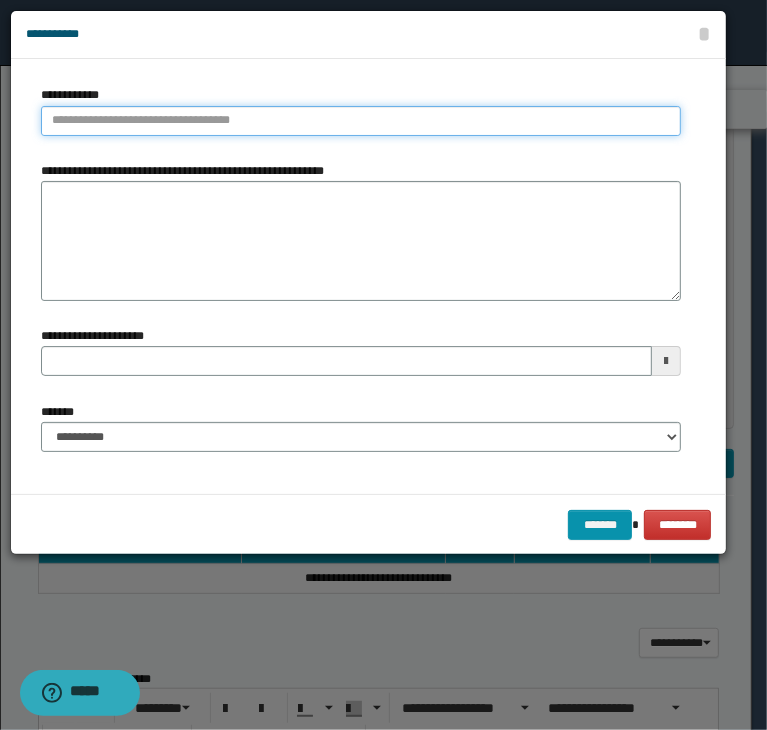 click on "**********" at bounding box center (361, 121) 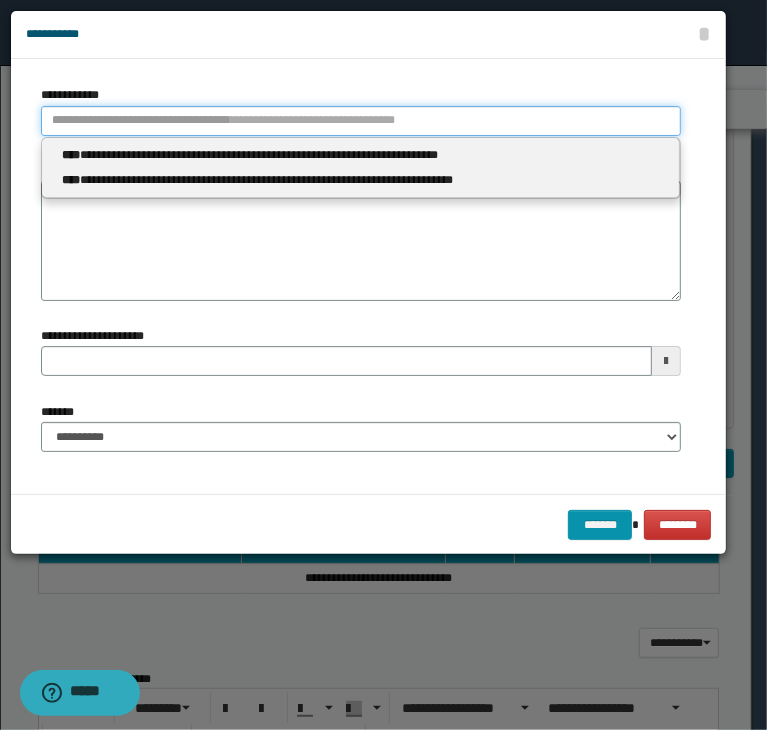 click on "**********" at bounding box center [361, 121] 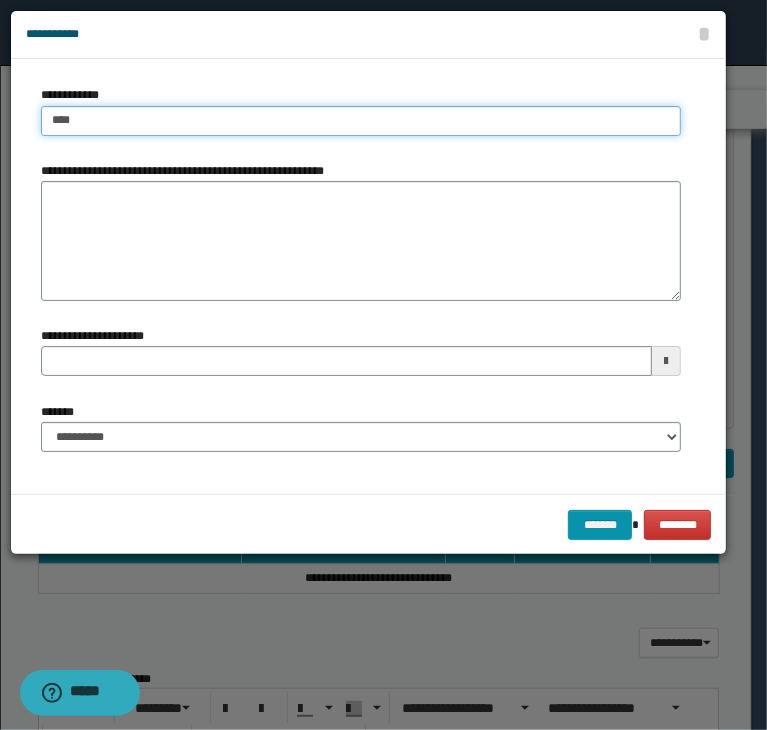 type on "****" 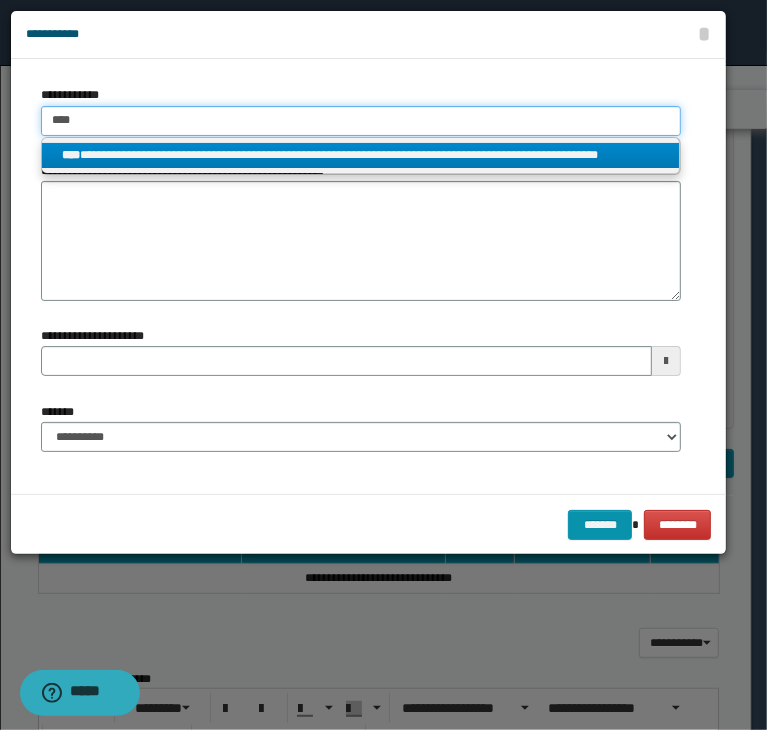 type on "****" 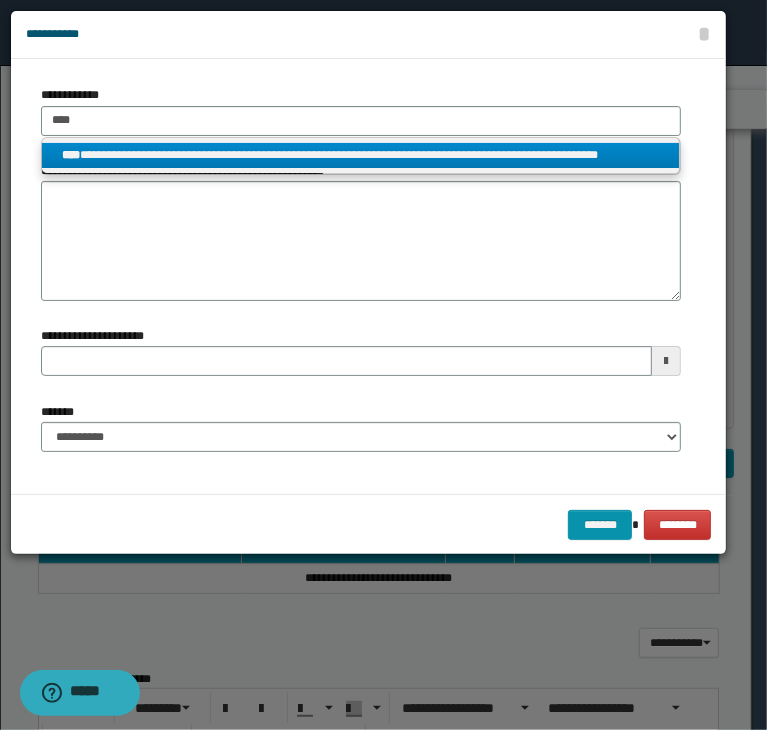 click on "**********" at bounding box center (361, 155) 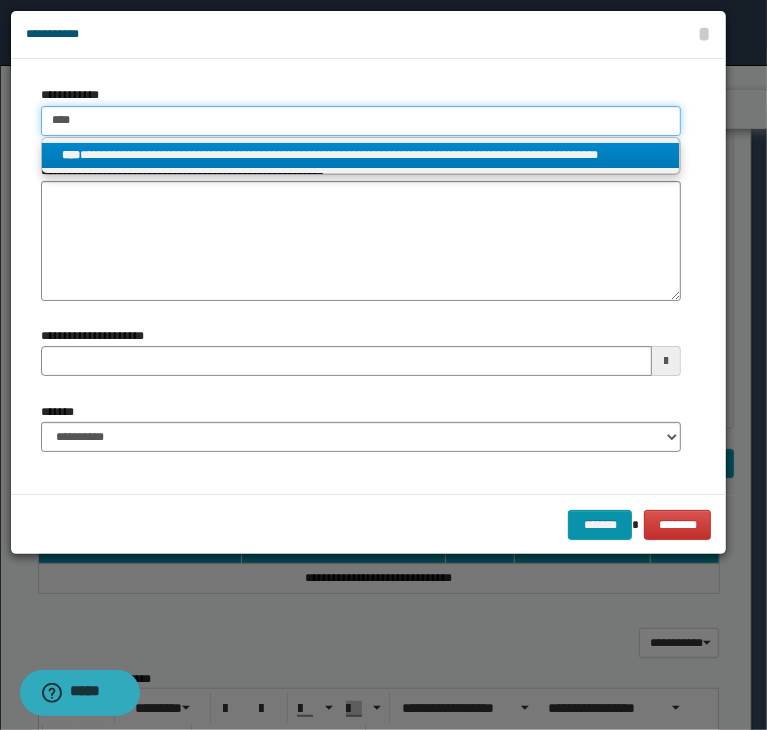 type 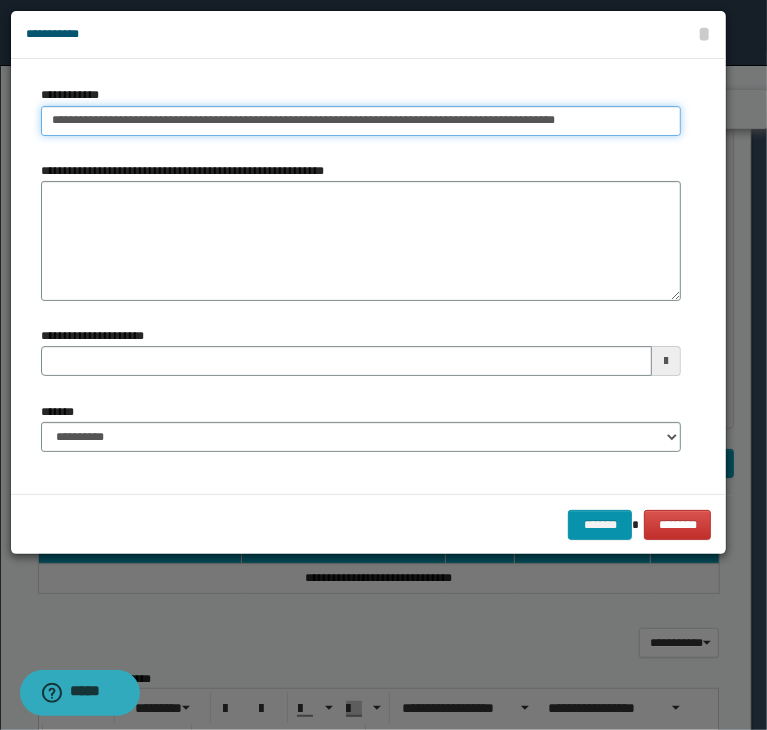drag, startPoint x: 524, startPoint y: 120, endPoint x: 35, endPoint y: 114, distance: 489.0368 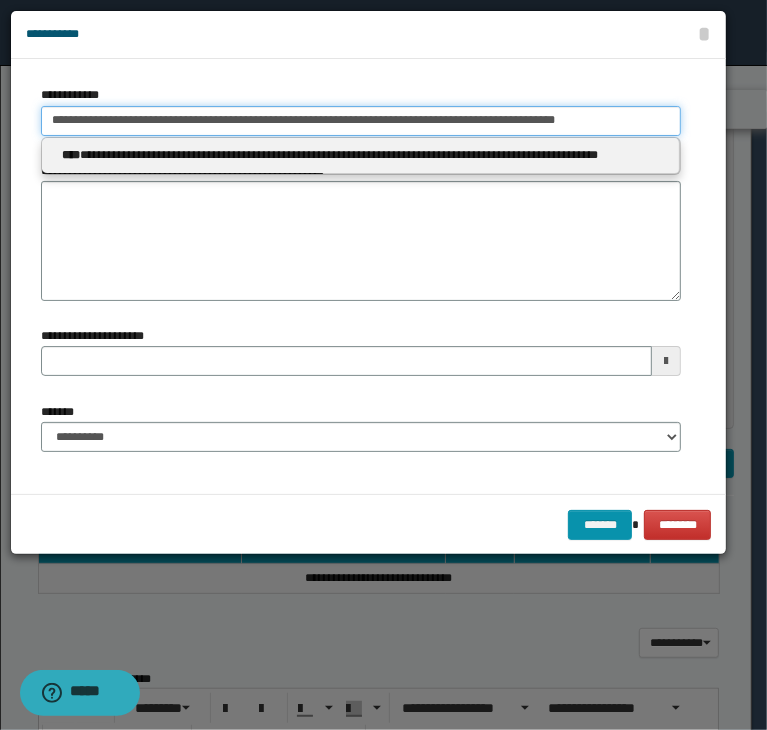 click on "**********" at bounding box center [361, 121] 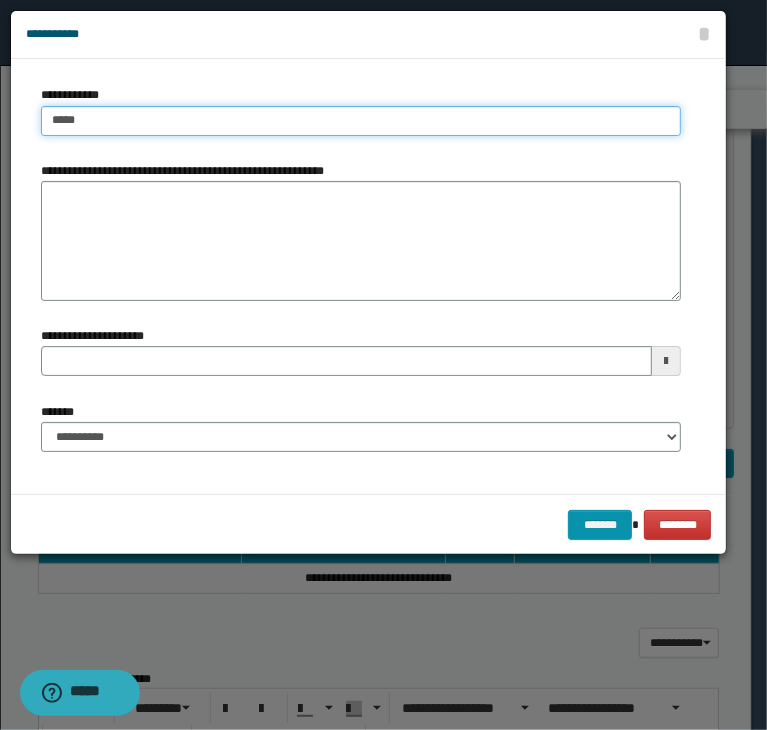 type on "****" 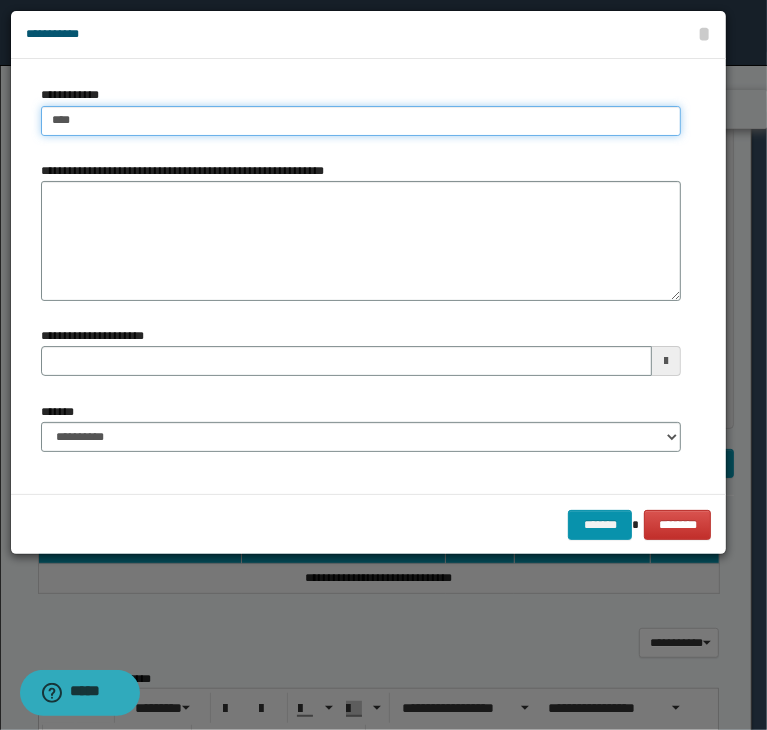 type on "****" 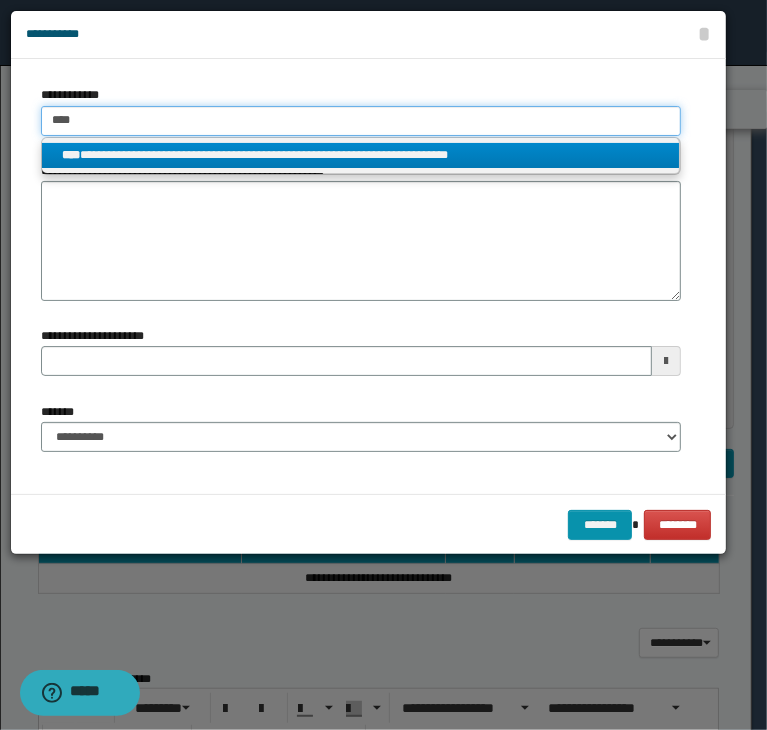 type on "****" 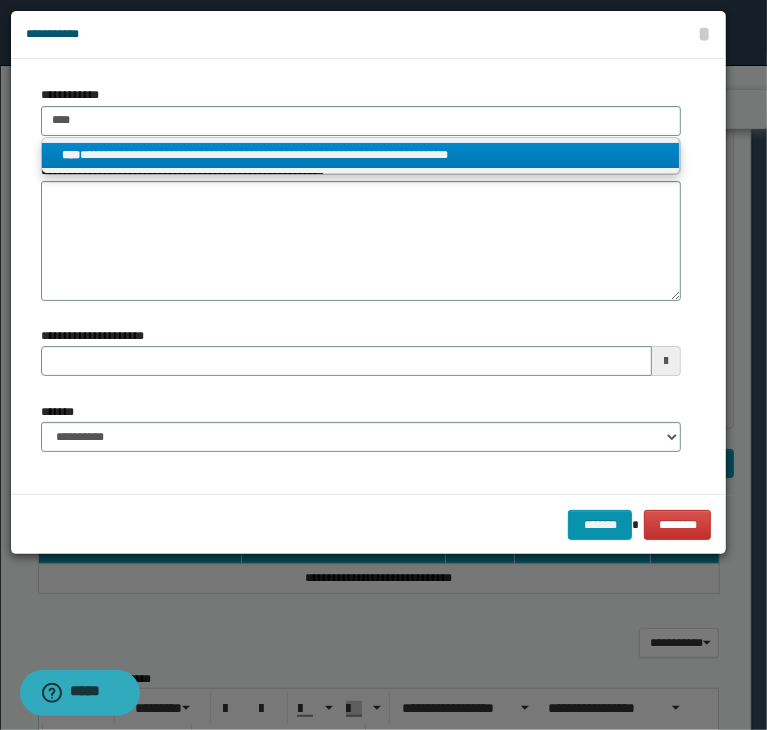 click on "**********" at bounding box center (361, 155) 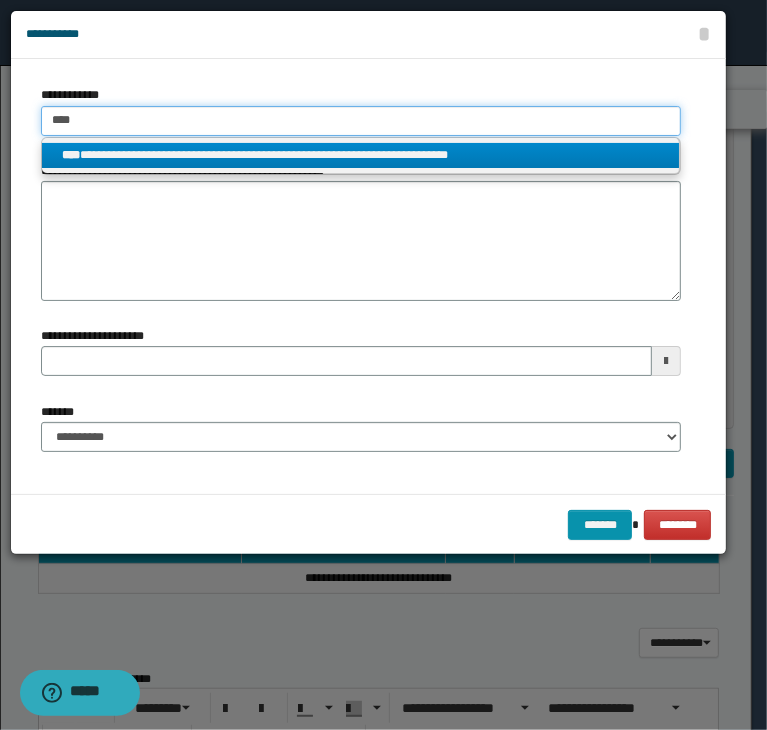 type 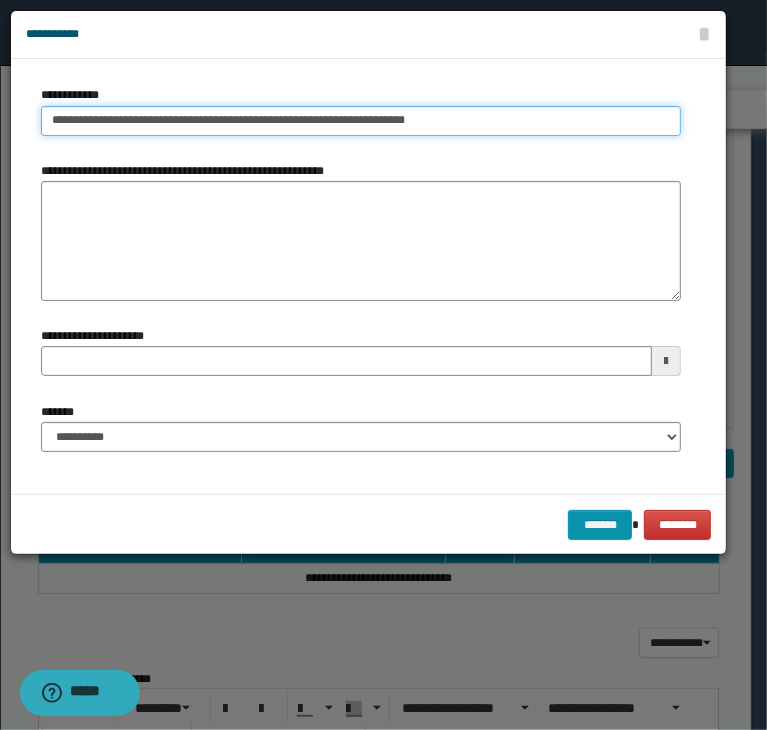 drag, startPoint x: 426, startPoint y: 118, endPoint x: -118, endPoint y: 116, distance: 544.00366 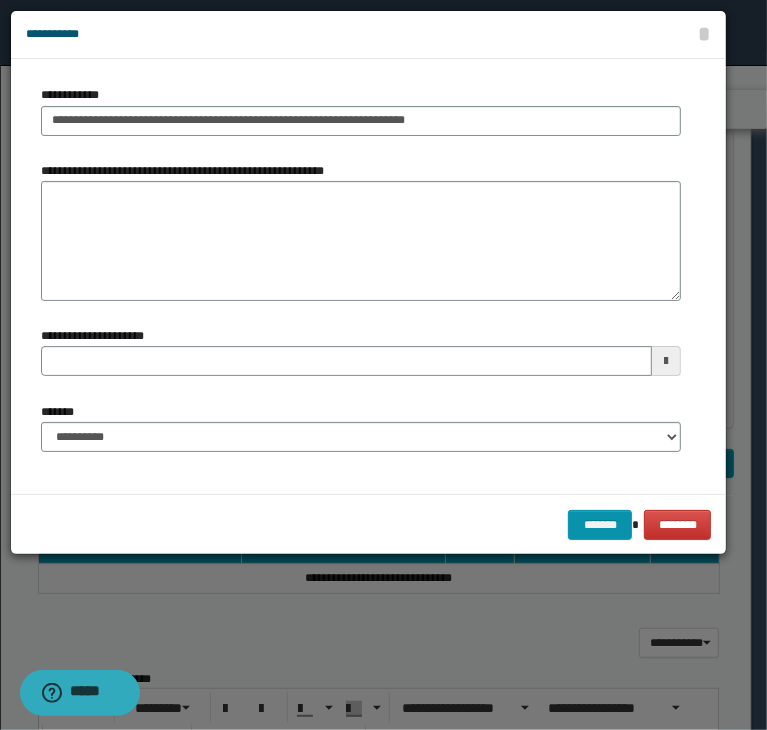 type 